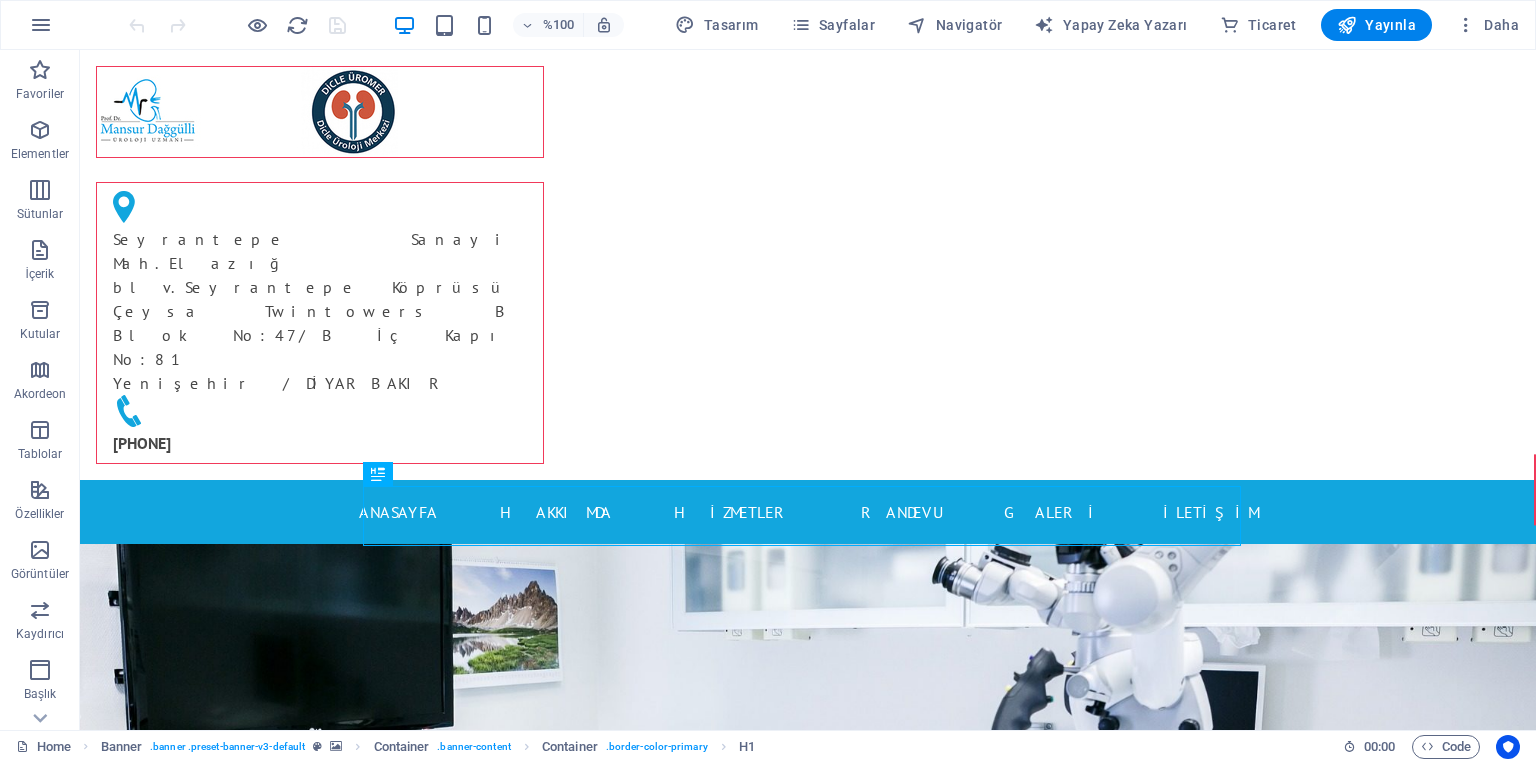 scroll, scrollTop: 0, scrollLeft: 0, axis: both 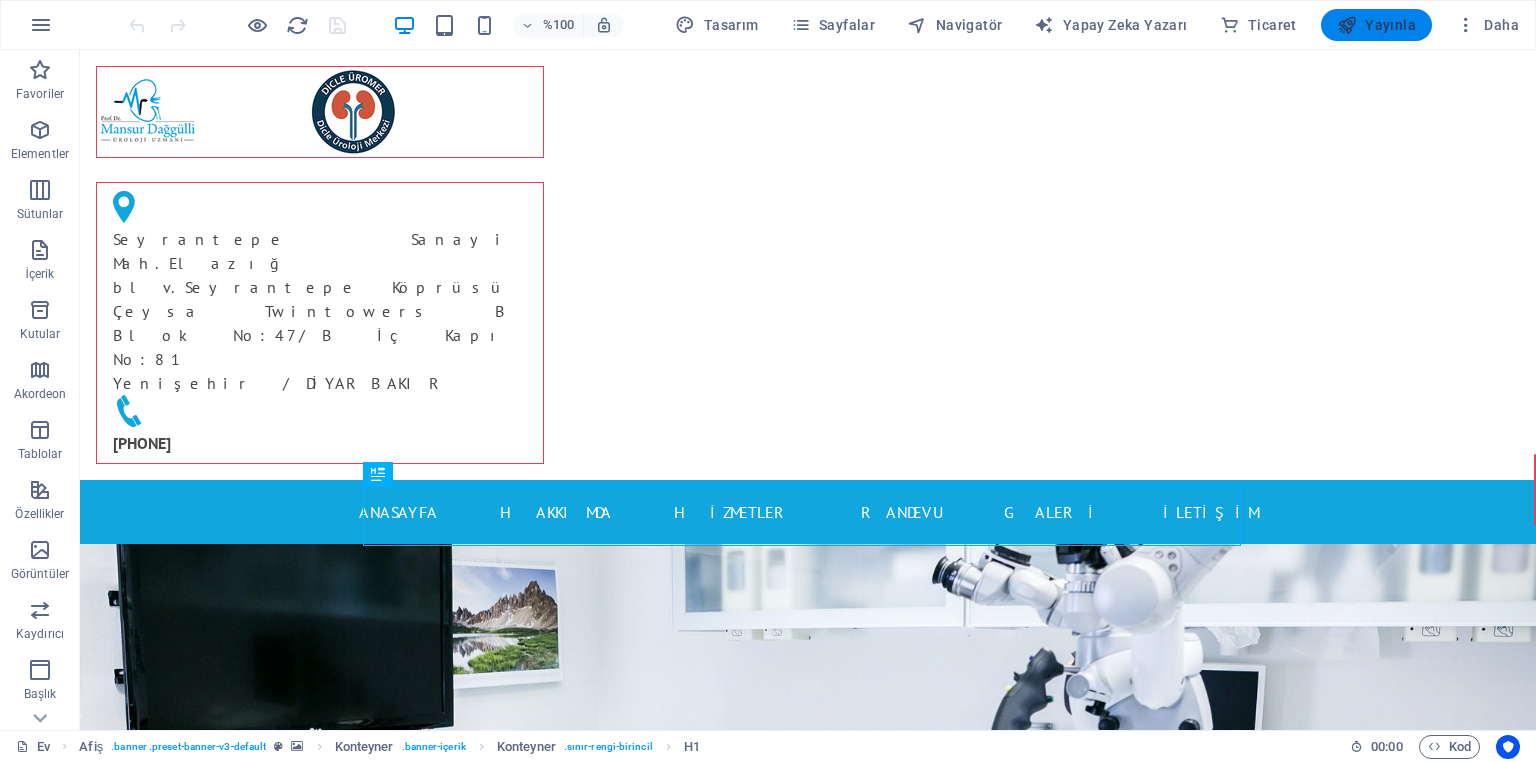 click on "Yayınla" at bounding box center (1376, 25) 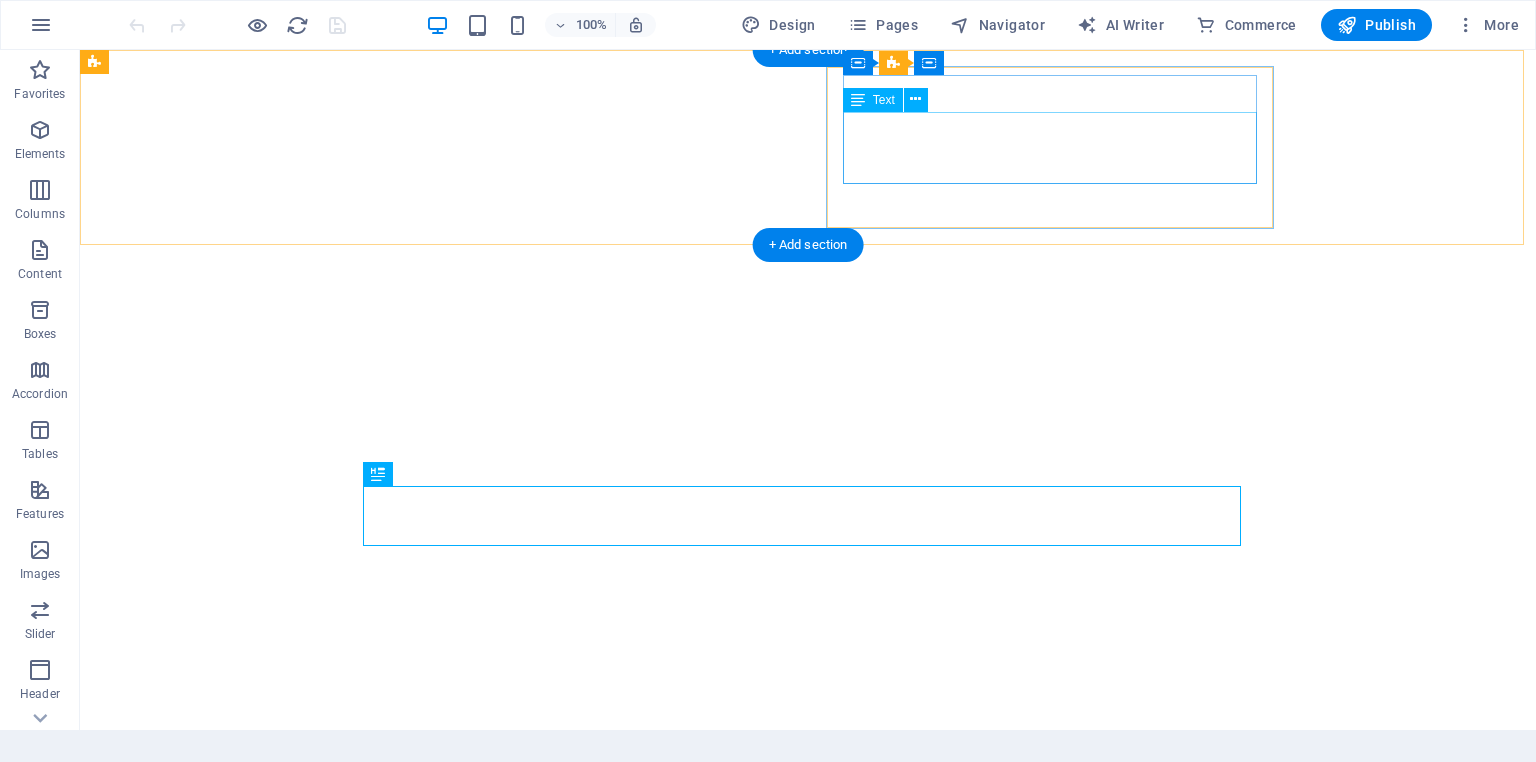 scroll, scrollTop: 0, scrollLeft: 0, axis: both 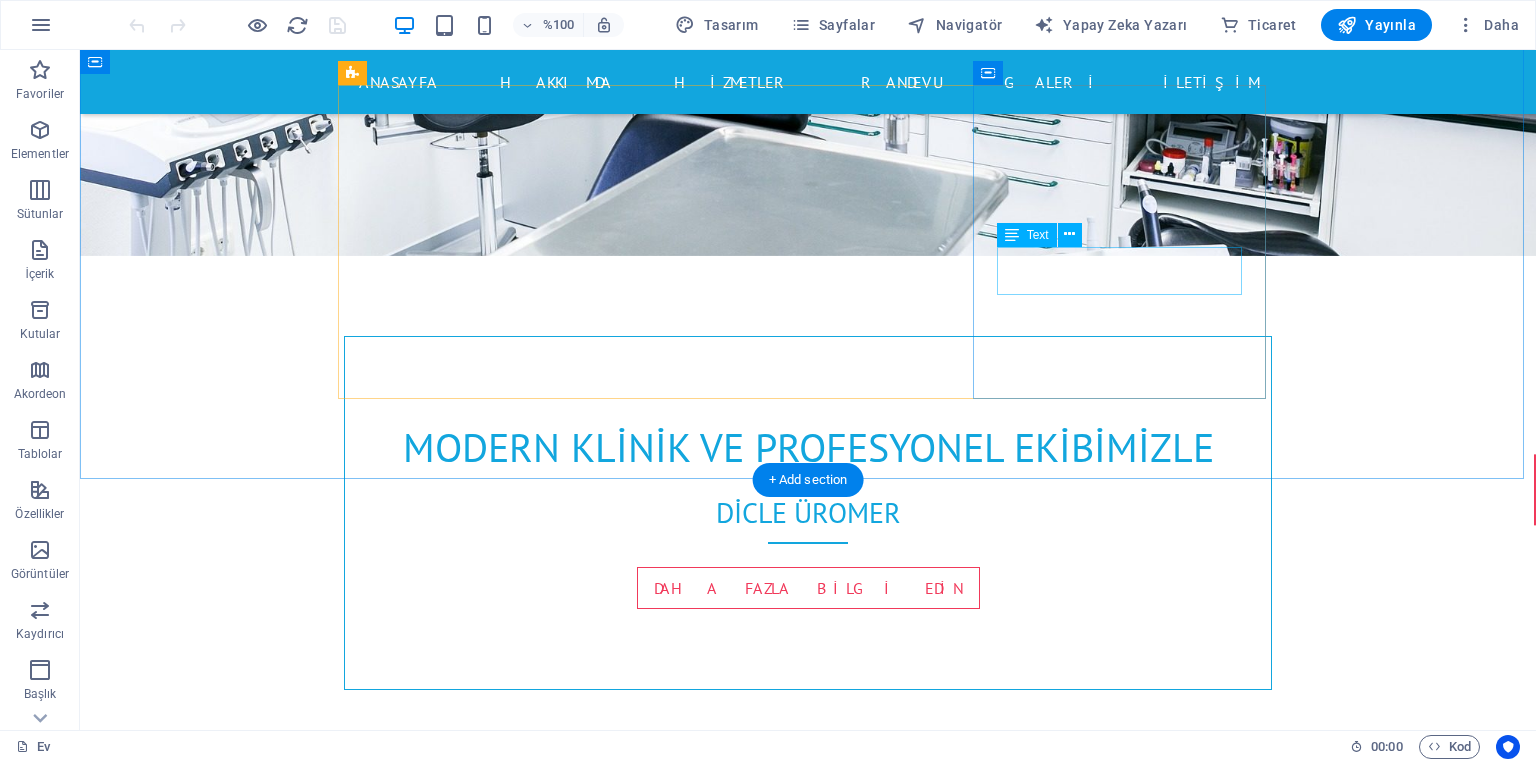 click on "prof. dr.mansurdaggulli   Dr.Mansurdaggulli" at bounding box center (808, 2670) 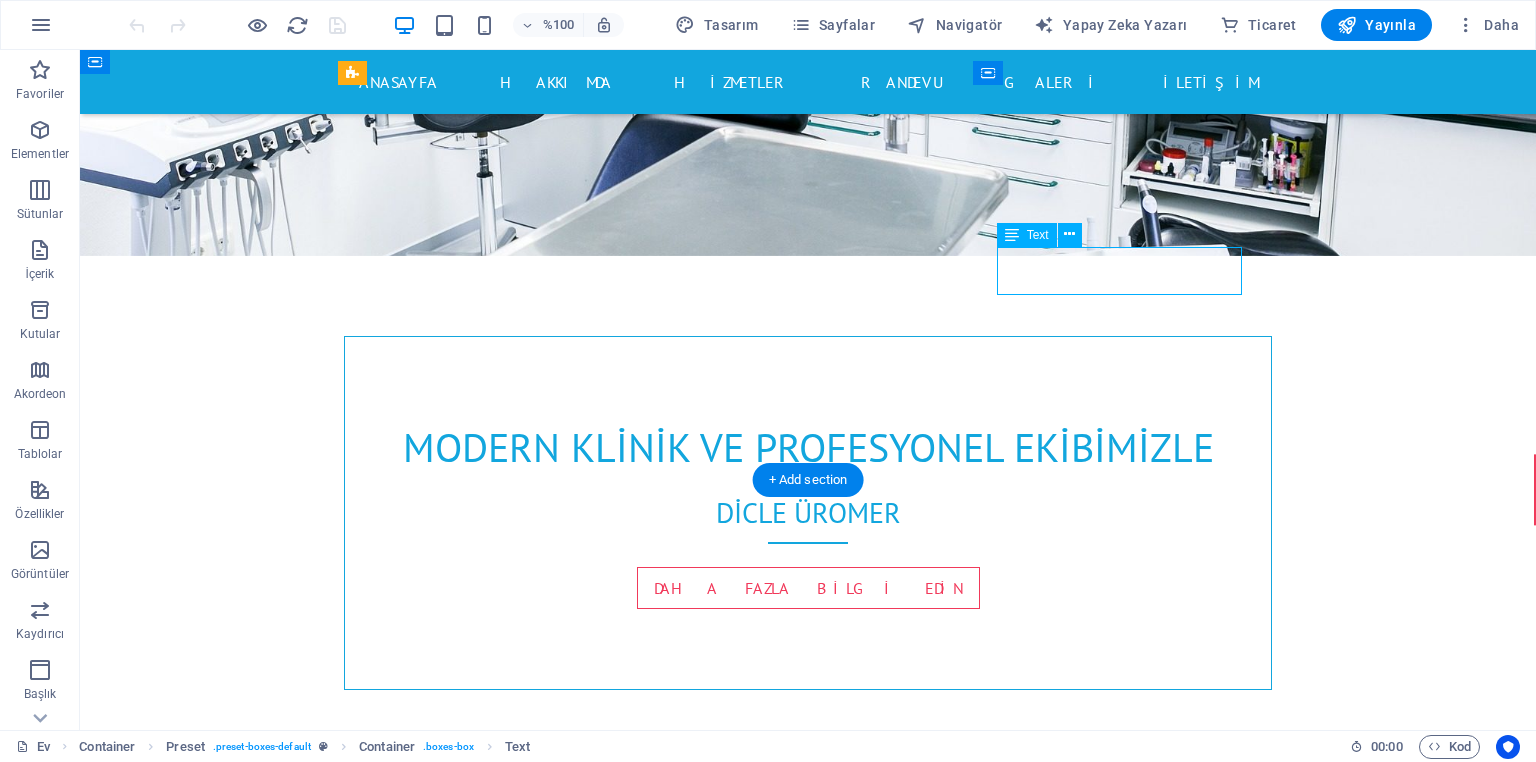 click on "prof. dr.mansurdaggulli   Dr.Mansurdaggulli" at bounding box center (808, 2670) 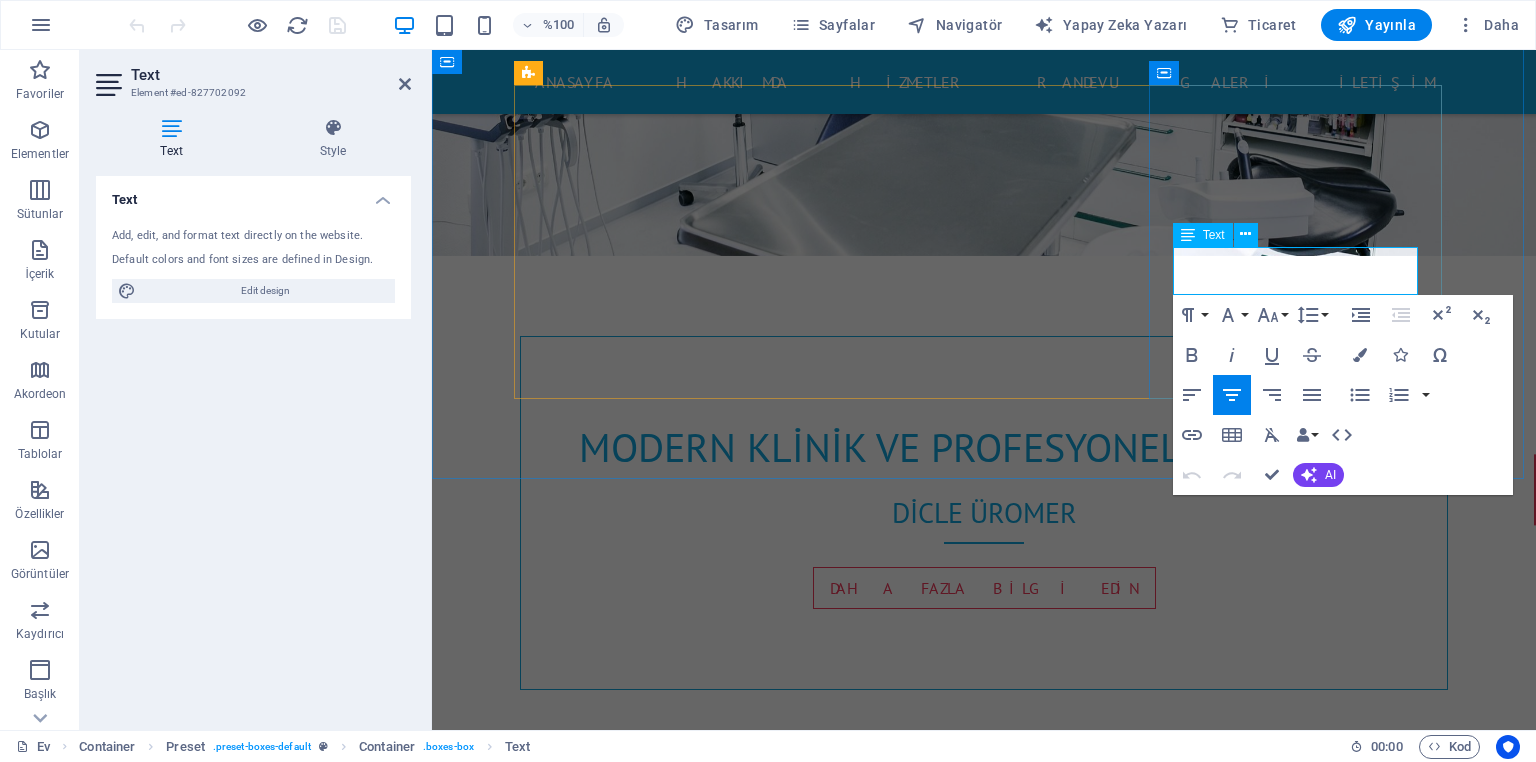 drag, startPoint x: 1348, startPoint y: 280, endPoint x: 1237, endPoint y: 280, distance: 111 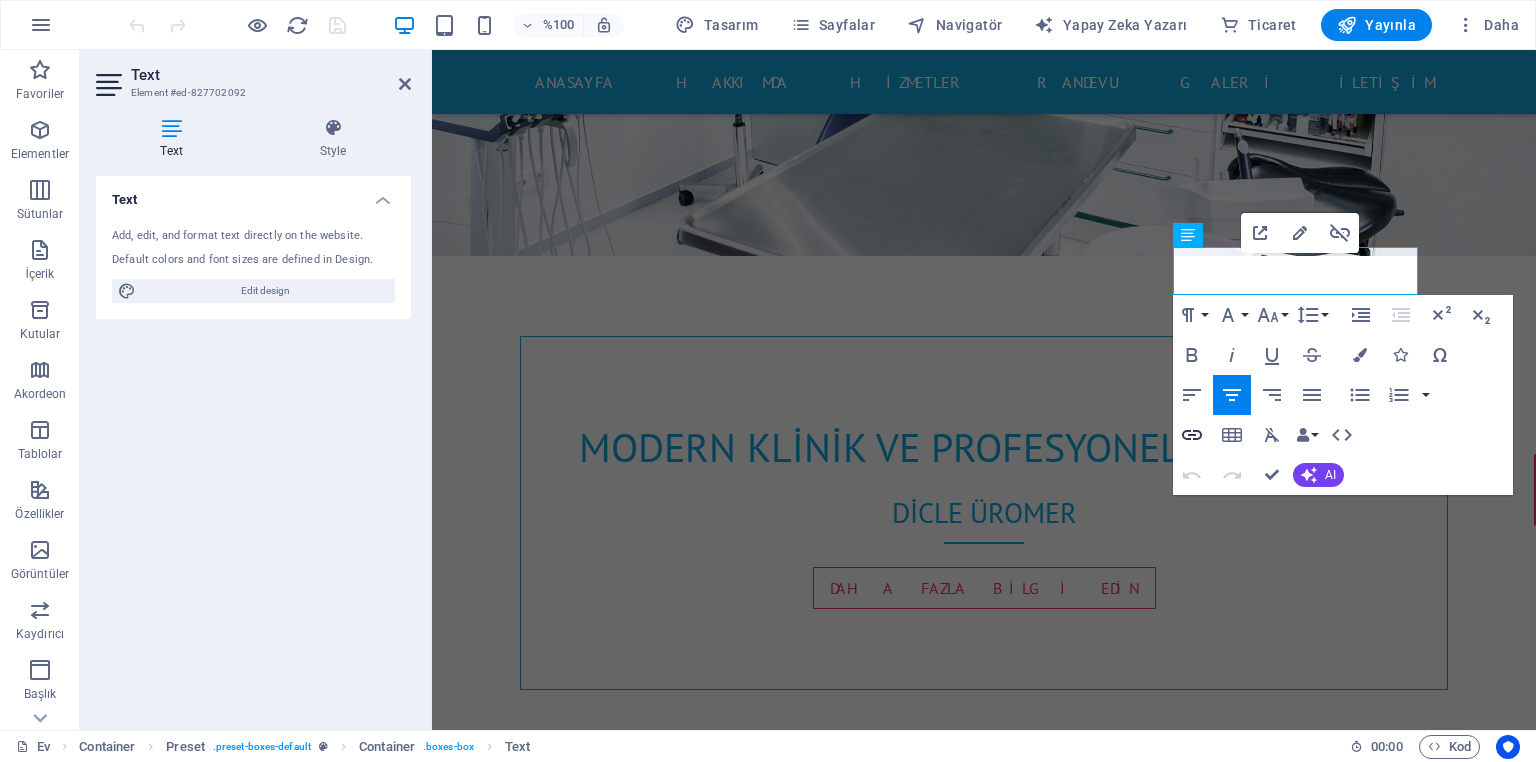 click 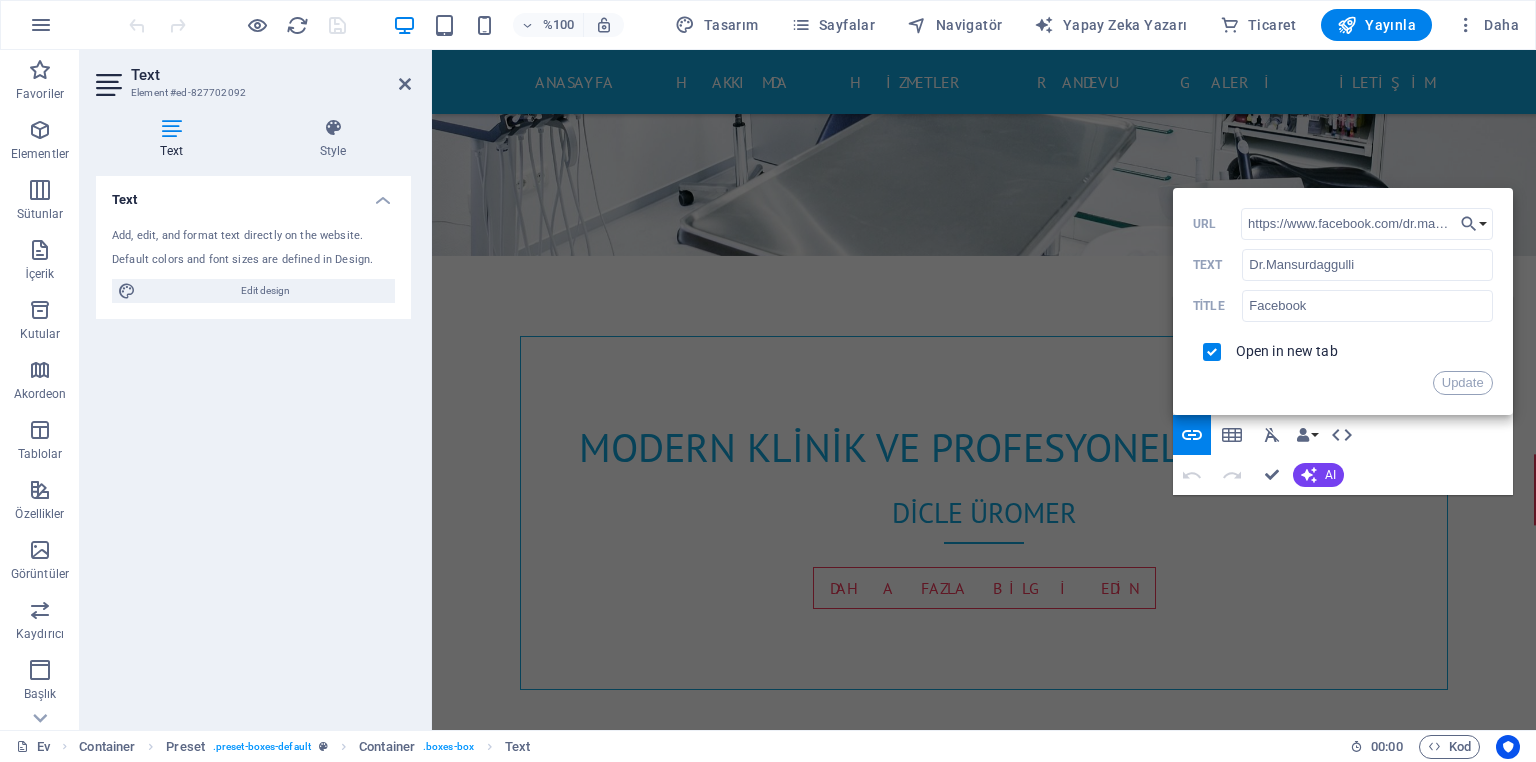 scroll, scrollTop: 0, scrollLeft: 60, axis: horizontal 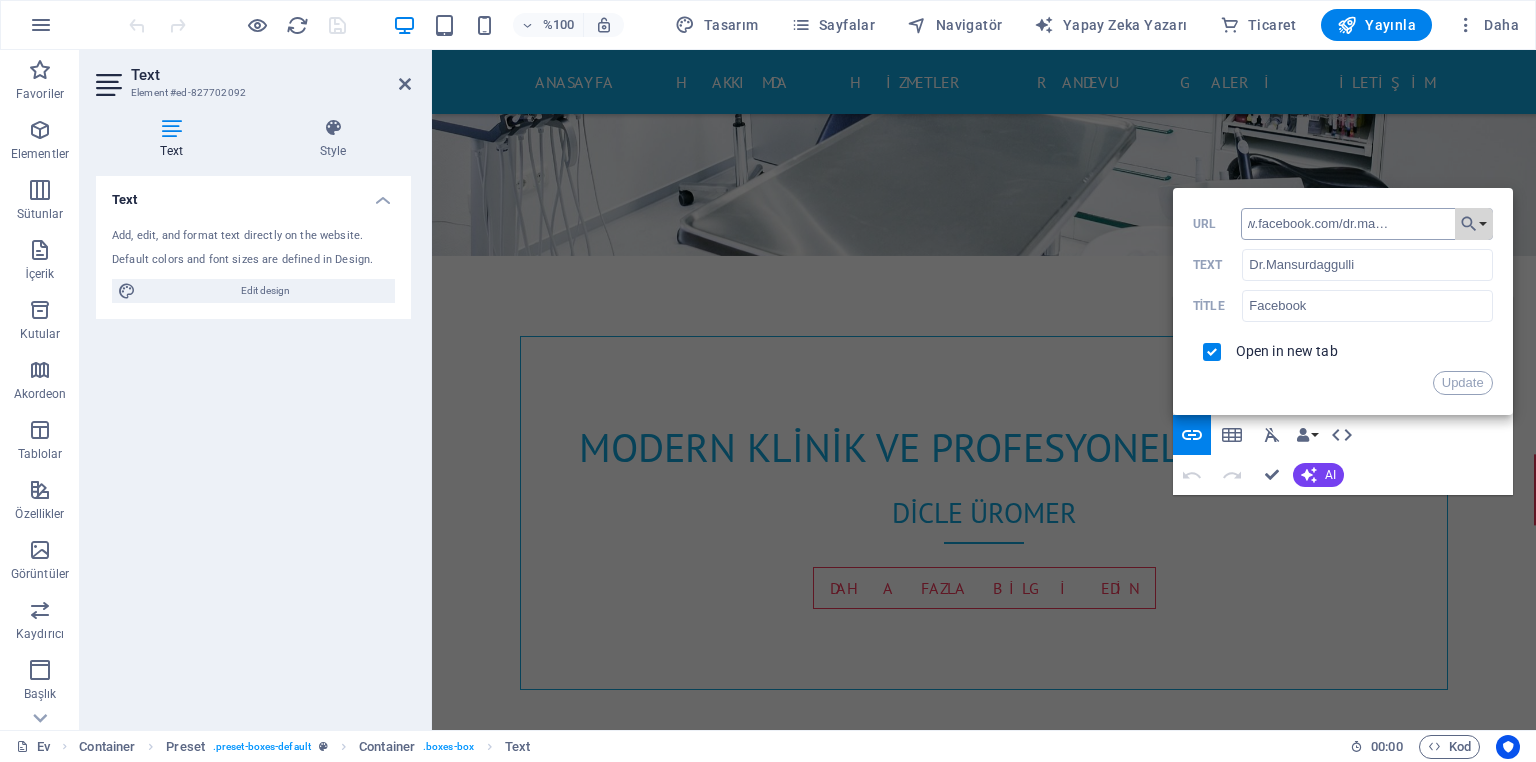 drag, startPoint x: 1454, startPoint y: 222, endPoint x: 1374, endPoint y: 224, distance: 80.024994 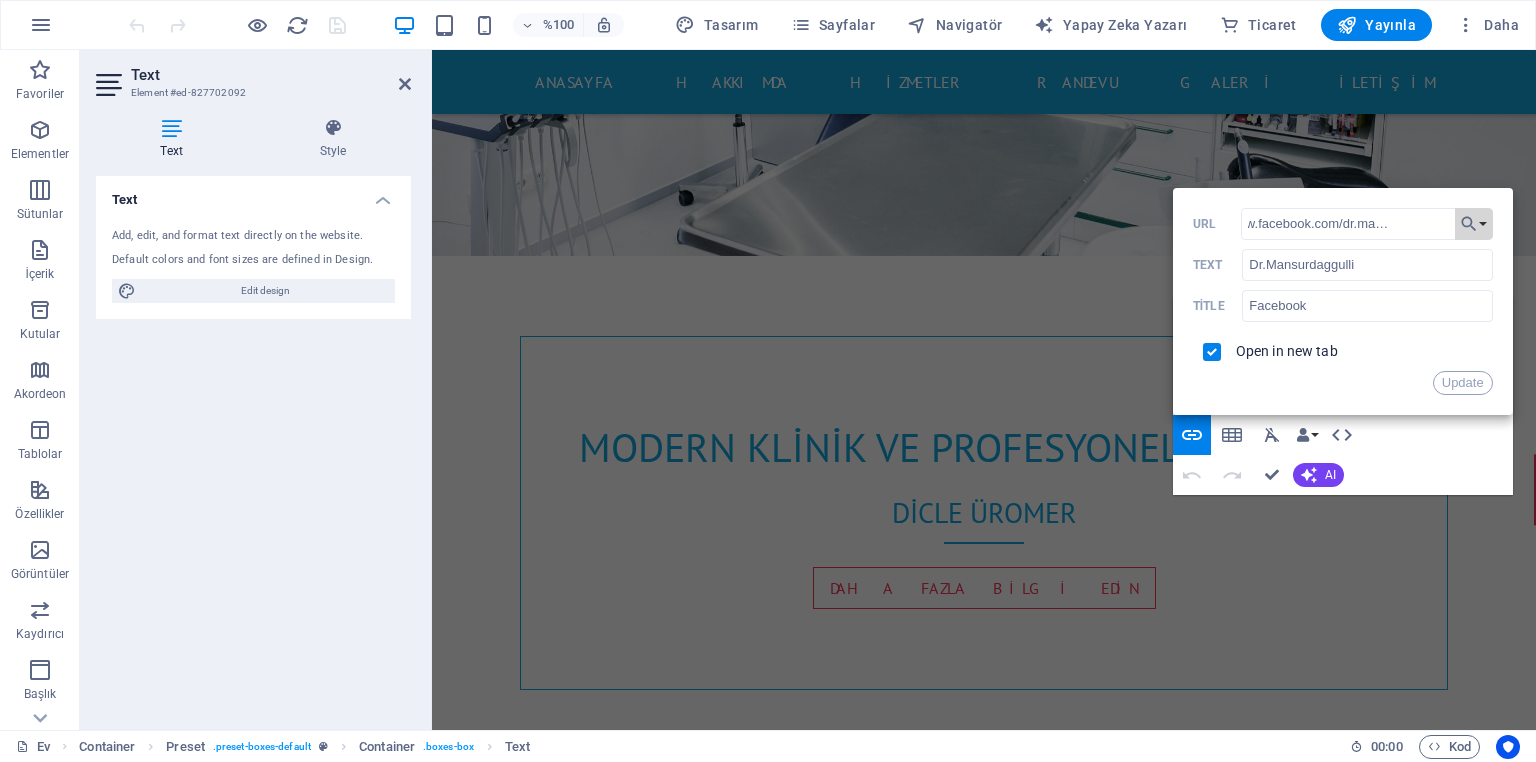 scroll, scrollTop: 0, scrollLeft: 0, axis: both 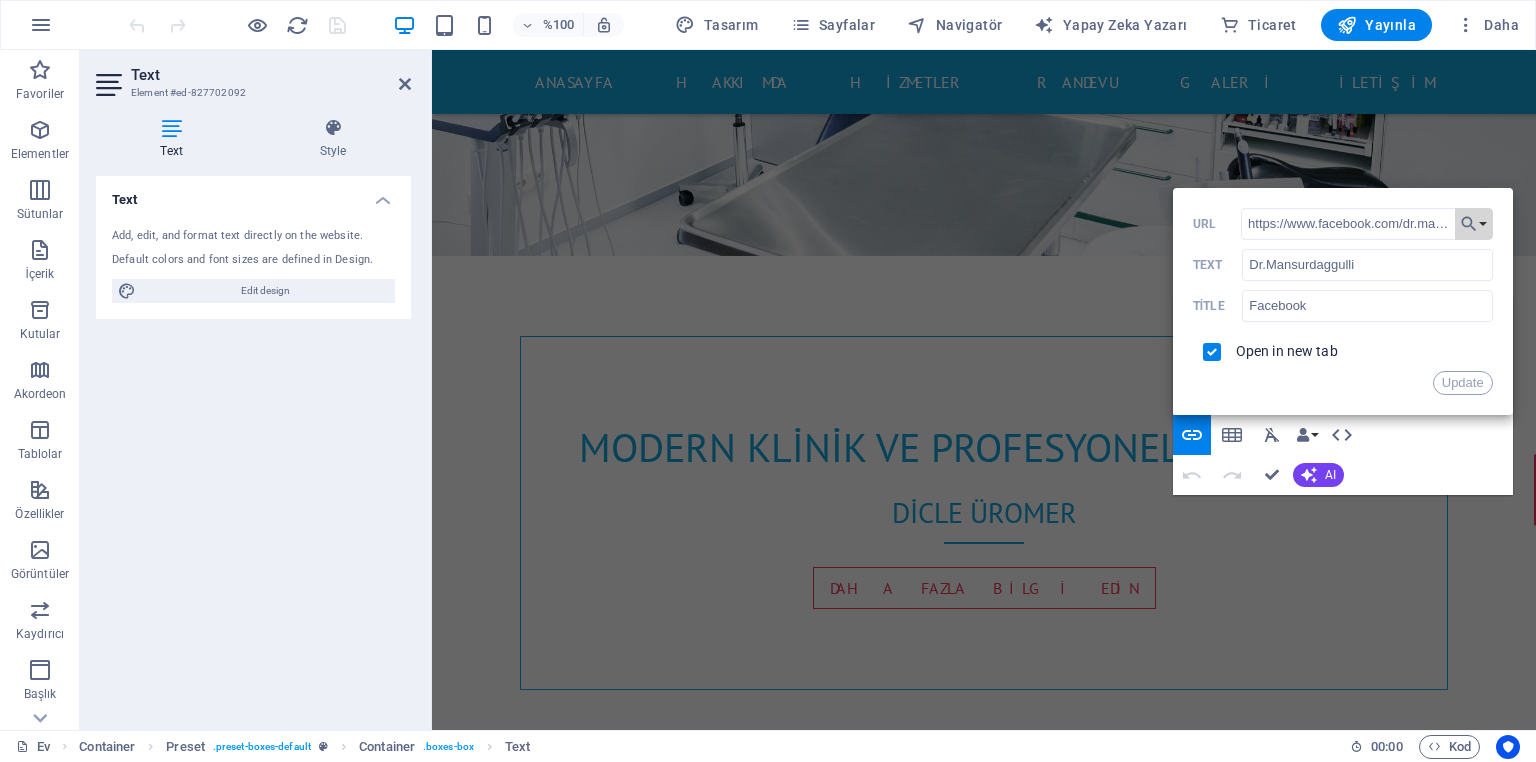 drag, startPoint x: 1448, startPoint y: 221, endPoint x: 1234, endPoint y: 239, distance: 214.75568 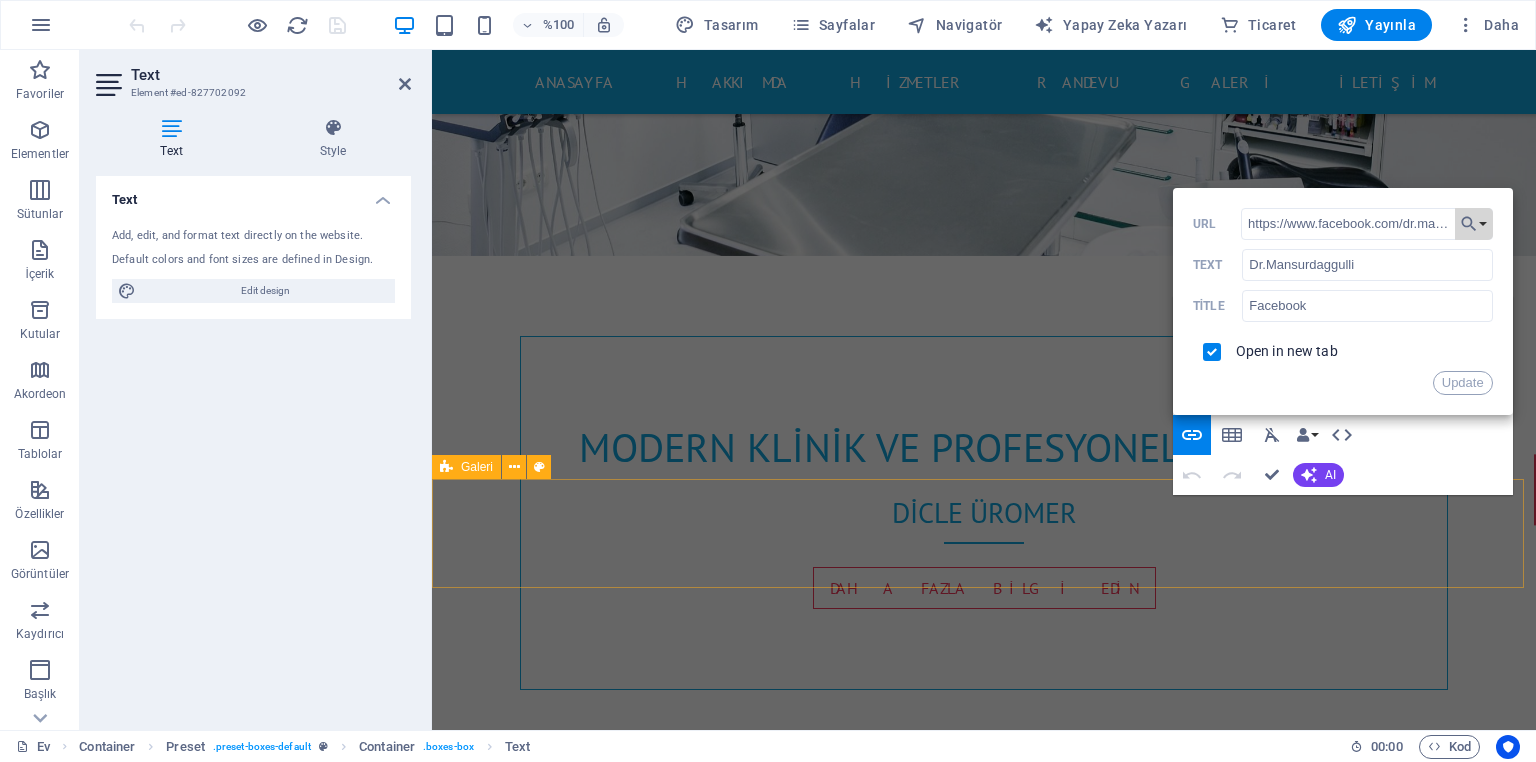 click on "İçeriği buraya bırakın veya  Öğeleri ekle  Panoya yapıştır" at bounding box center (984, 3934) 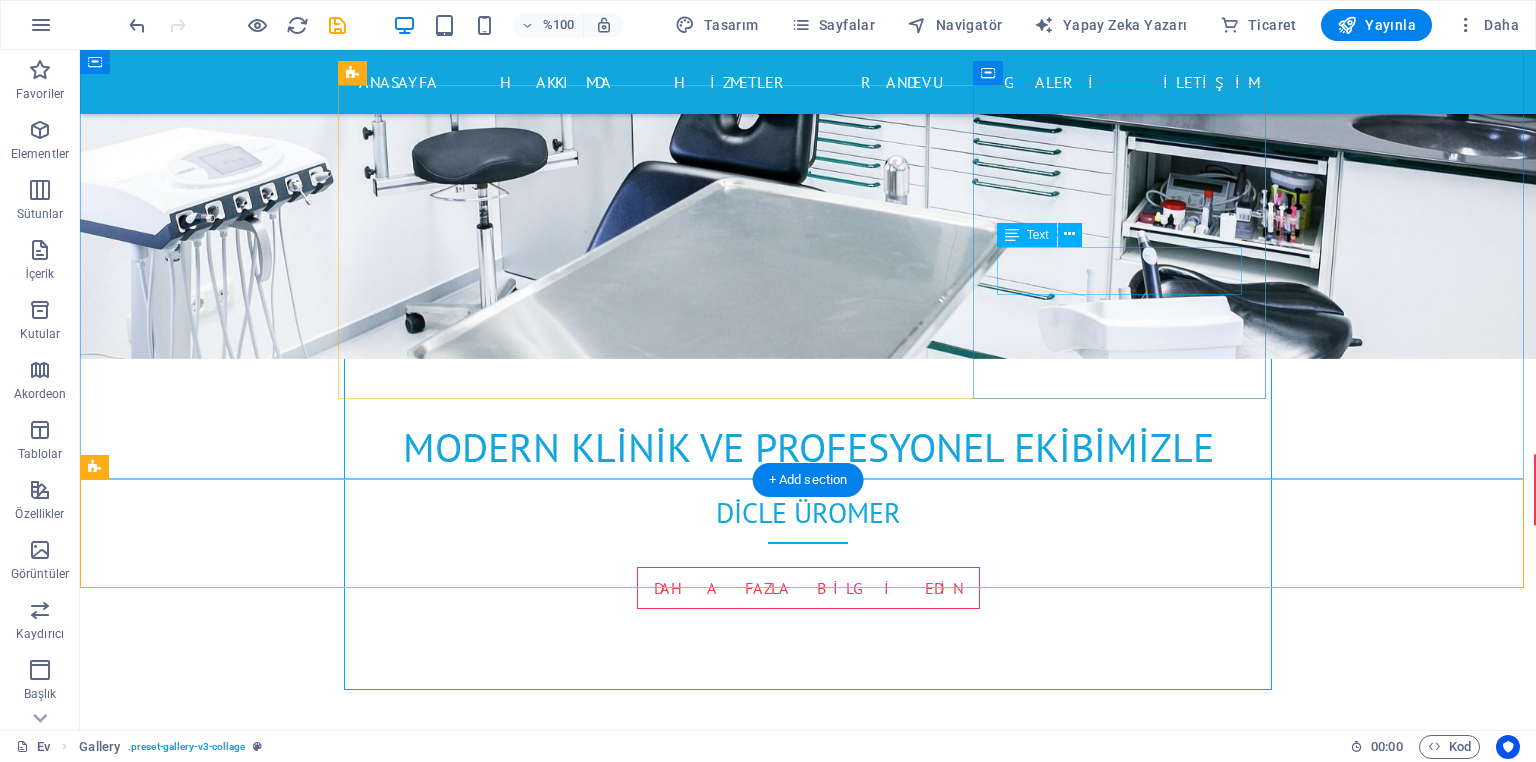 click on "prof. dr.mansurdaggulli   Dr.Mansurdaggulli" at bounding box center [808, 2670] 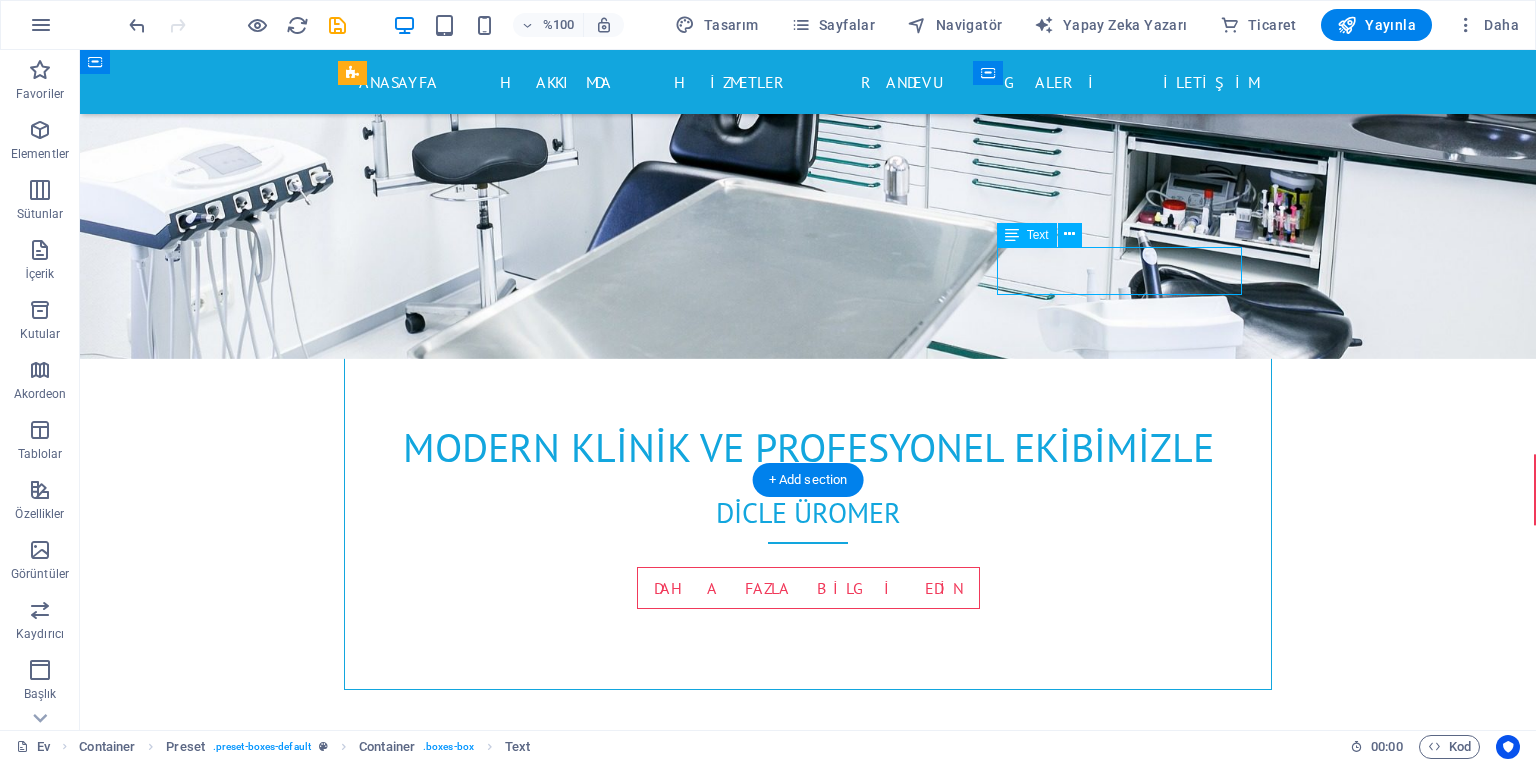 click on "prof. dr.mansurdaggulli   Dr.Mansurdaggulli" at bounding box center [808, 2670] 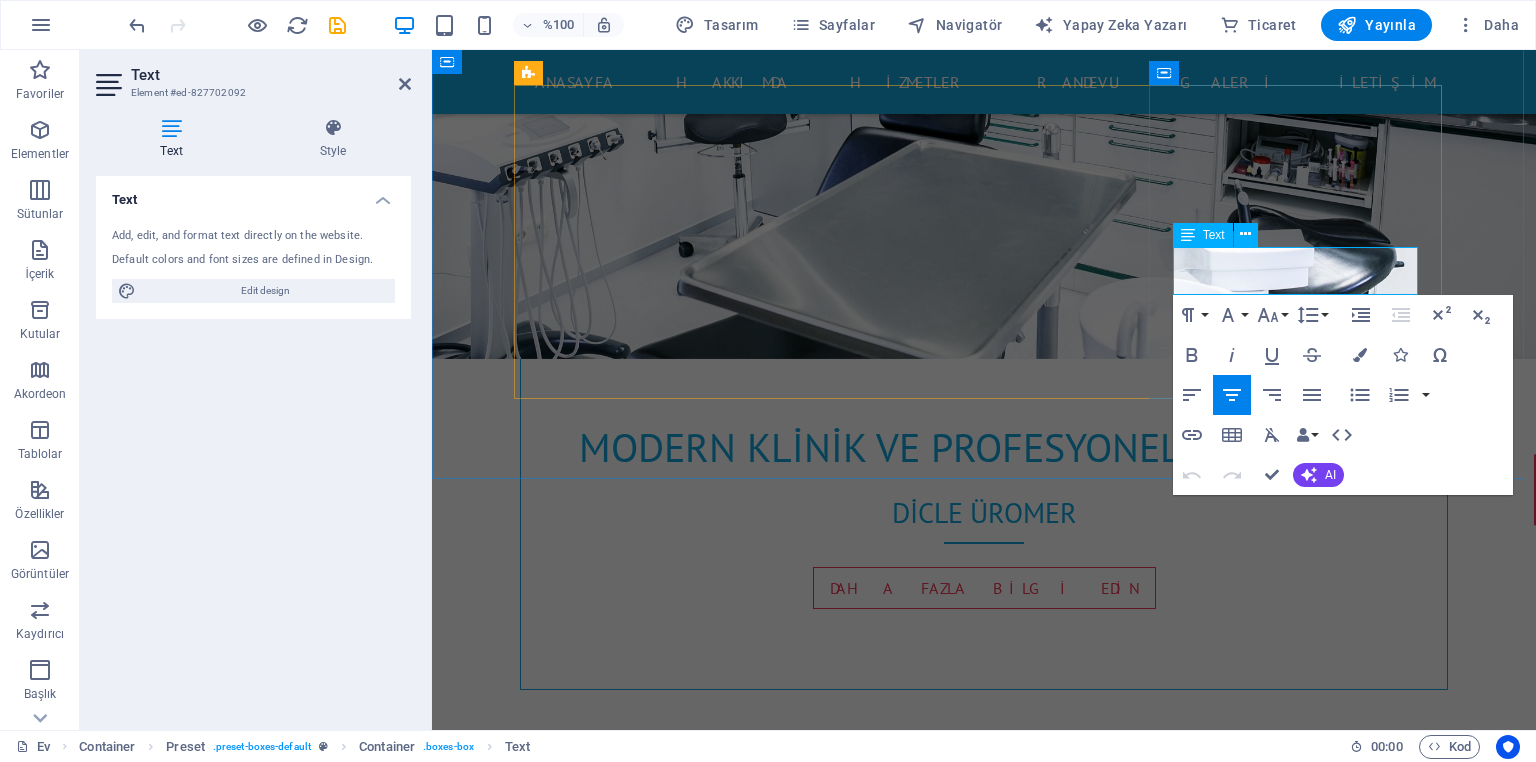 drag, startPoint x: 1234, startPoint y: 277, endPoint x: 1197, endPoint y: 284, distance: 37.65634 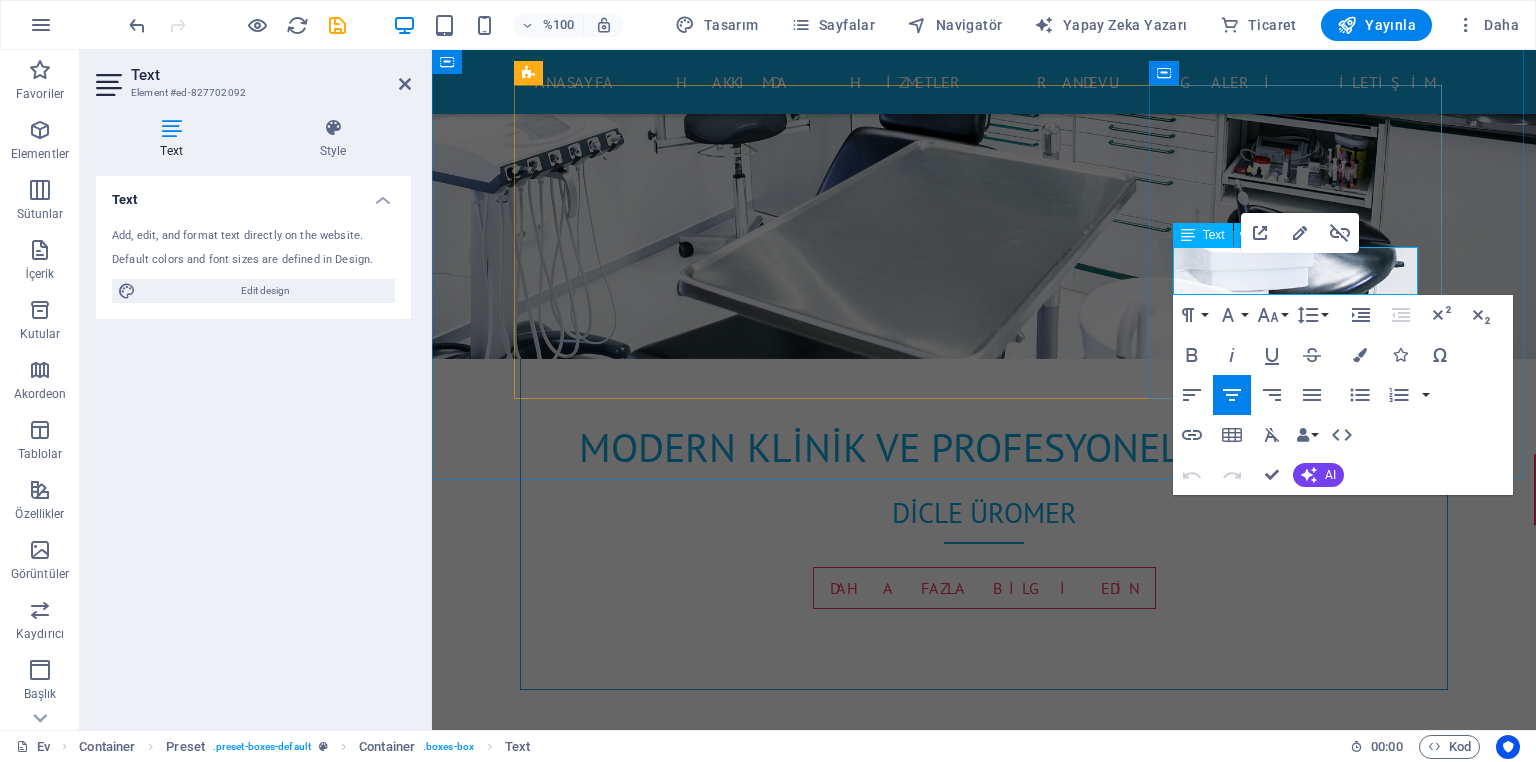 click on "Dr.[LAST]" at bounding box center [984, 3201] 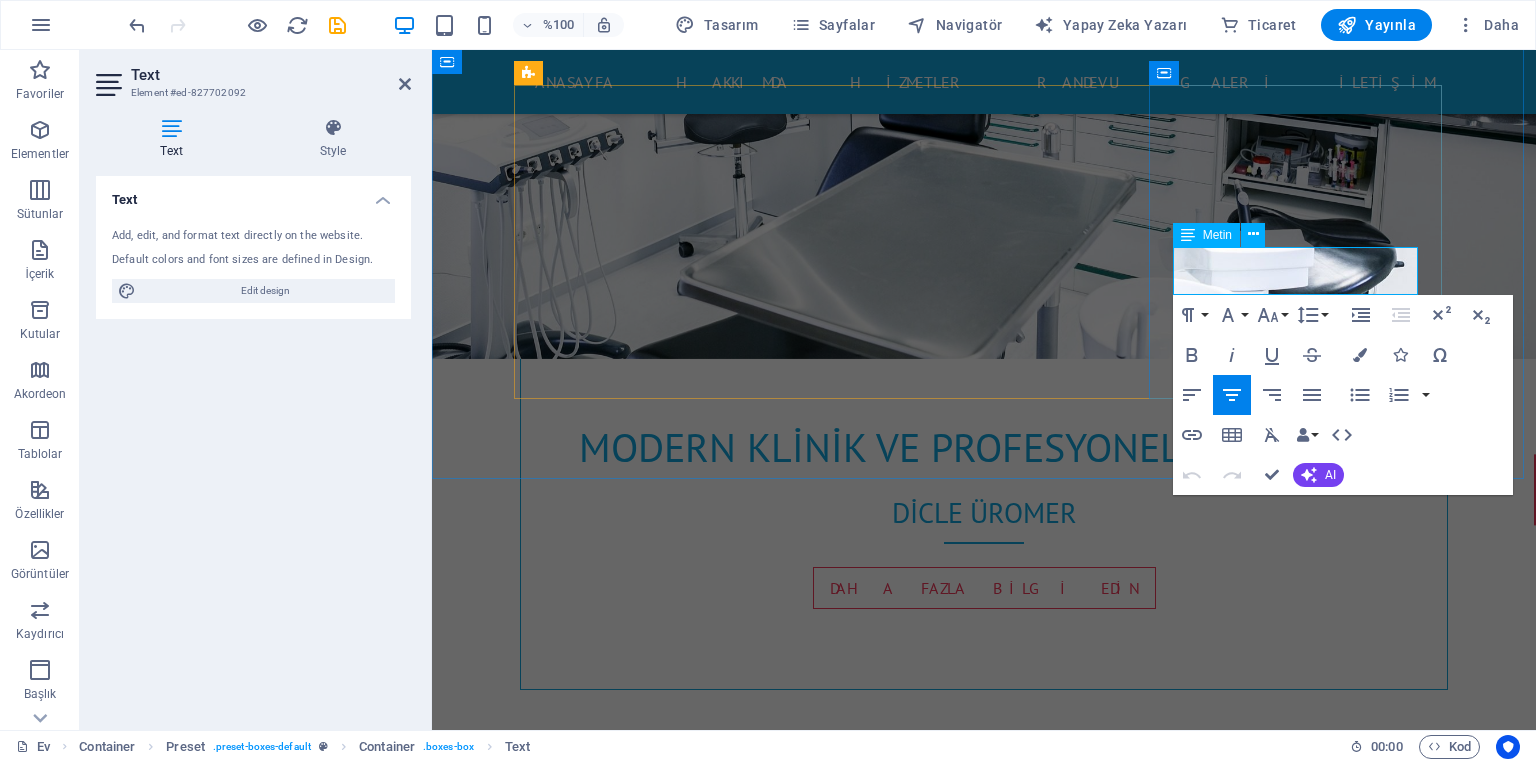 click 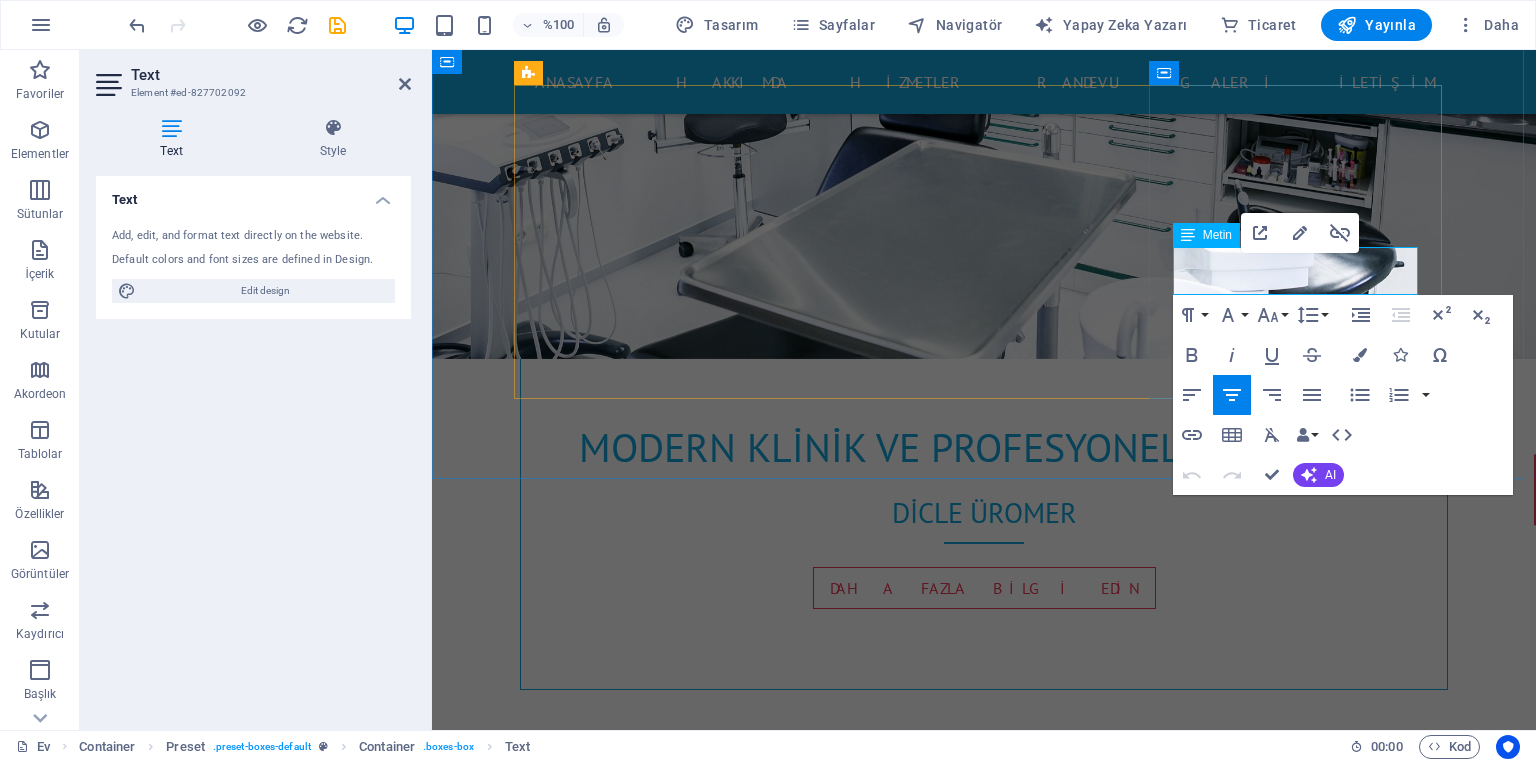 click 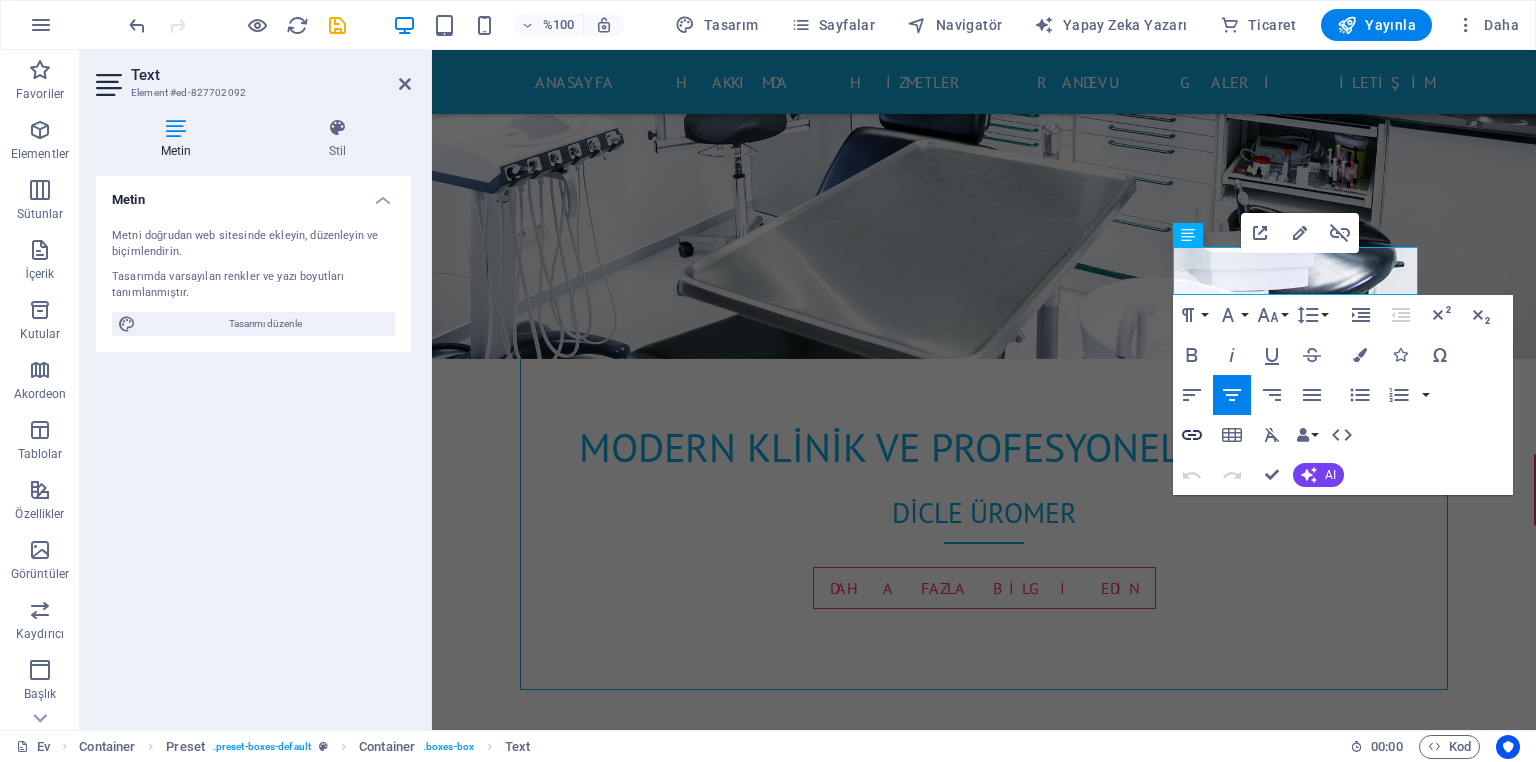 click 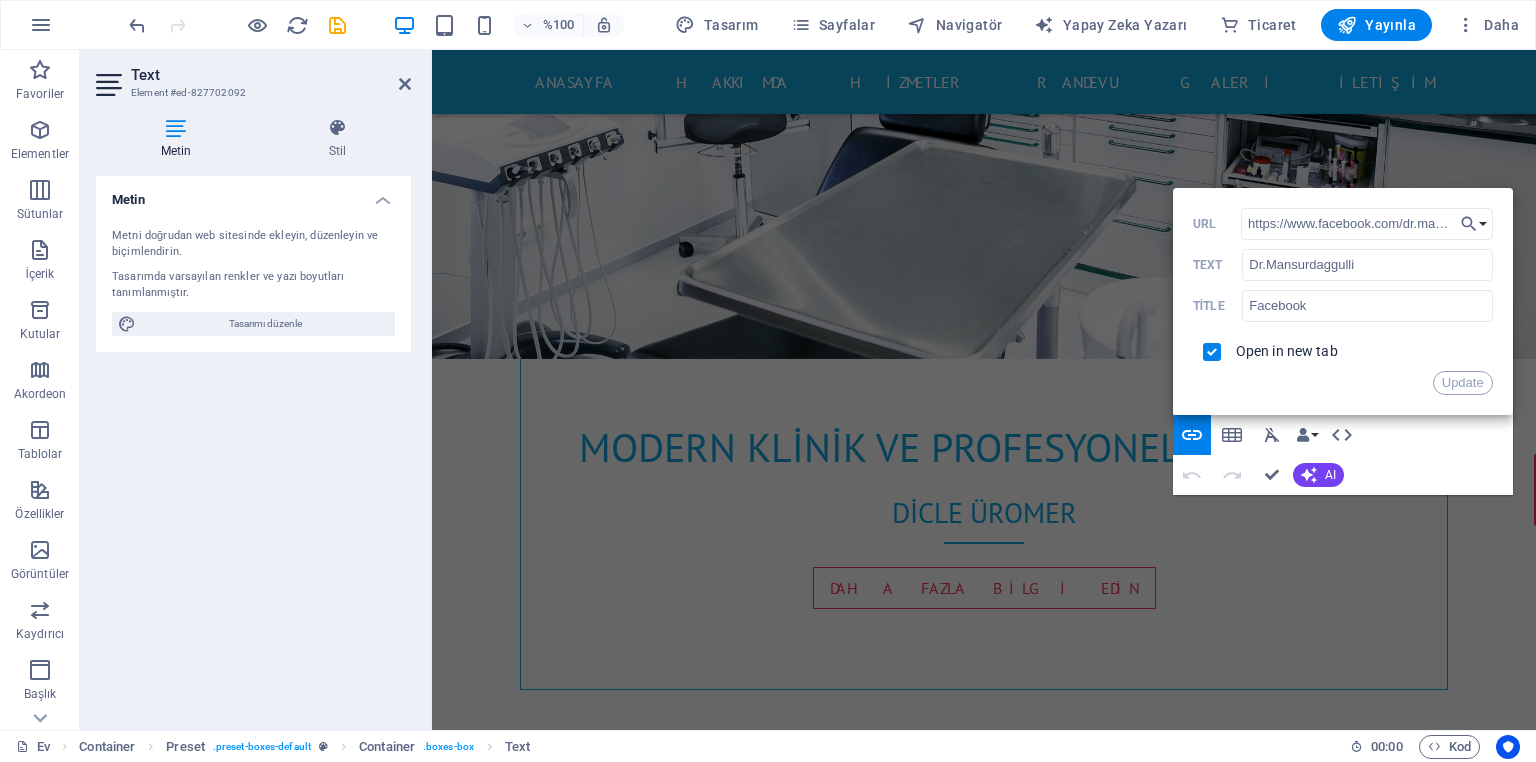 scroll, scrollTop: 0, scrollLeft: 60, axis: horizontal 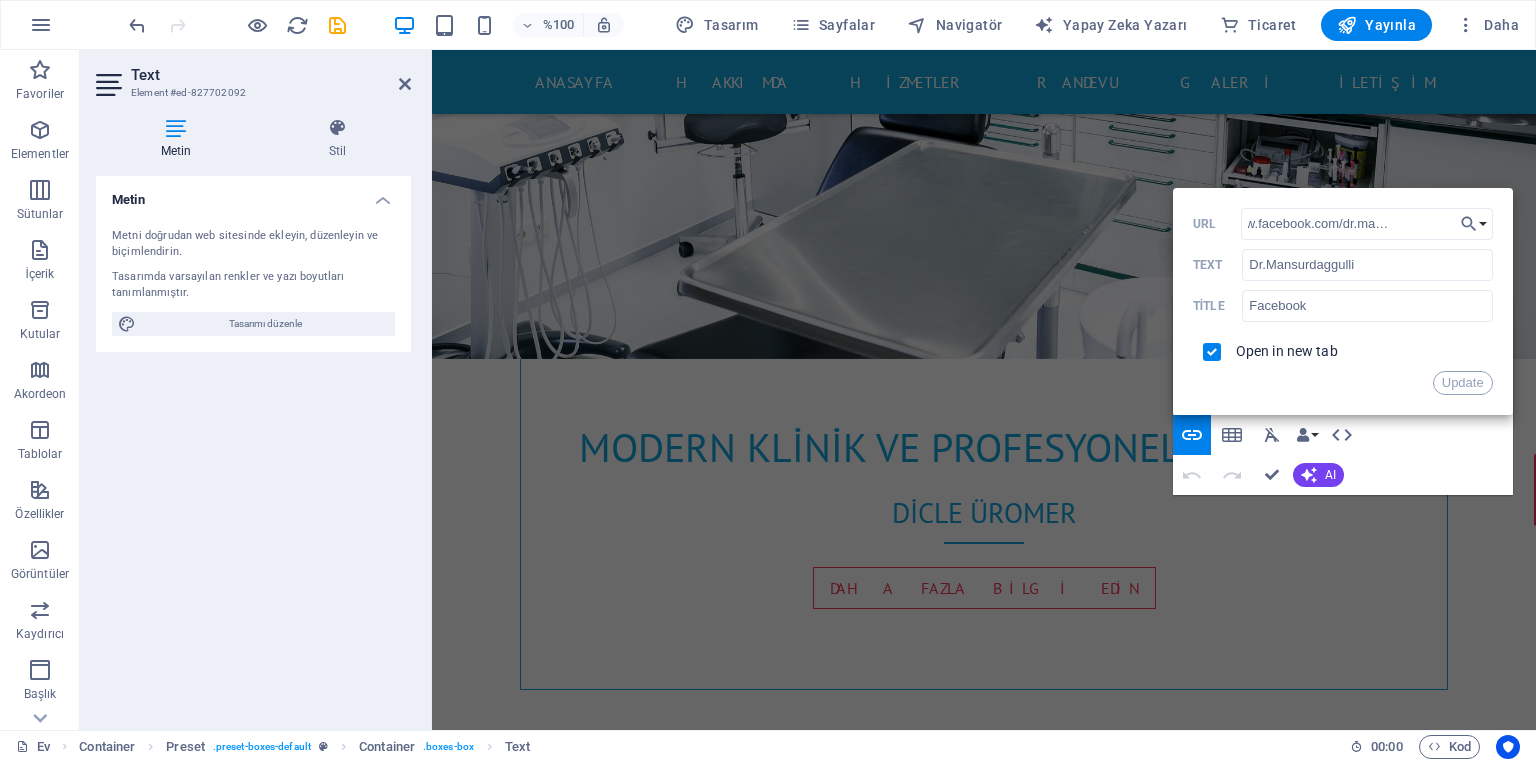 click on "Paragraph Format Normal Heading 1 Heading 2 Heading 3 Heading 4 Heading 5 Heading 6 Code Font Family Arial Georgia Impact Tahoma Times New Roman Verdana PT Sans Font Size 8 9 10 11 12 14 18 24 30 36 48 60 72 96 Line Height Default Single 1.15 1.5 Double Increase Indent Decrease Indent Superscript Subscript Bold Italic Underline Strikethrough Colors Icons Special Characters Align Left Align Center Align Right Align Justify Unordered List   Default Circle Disc Square    Ordered List   Default Lower Alpha Lower Greek Lower Roman Upper Alpha Upper Roman    Insert Link Insert Table Clear Formatting Data Bindings Company First name Last name Street ZIP code City Email Phone Mobile Fax Custom field 1 Custom field 2 Custom field 3 Custom field 4 Custom field 5 Custom field 6 HTML Undo Redo Confirm (Ctrl+⏎) AI Improve Make shorter Make longer Fix spelling & grammar Translate to Turkish Generate text Back Choose Link Home Subpage Legal Notice Privacy Choose file ... https://www.facebook.com/dr.mansurdaggulu/ URL Text" at bounding box center (1343, 395) 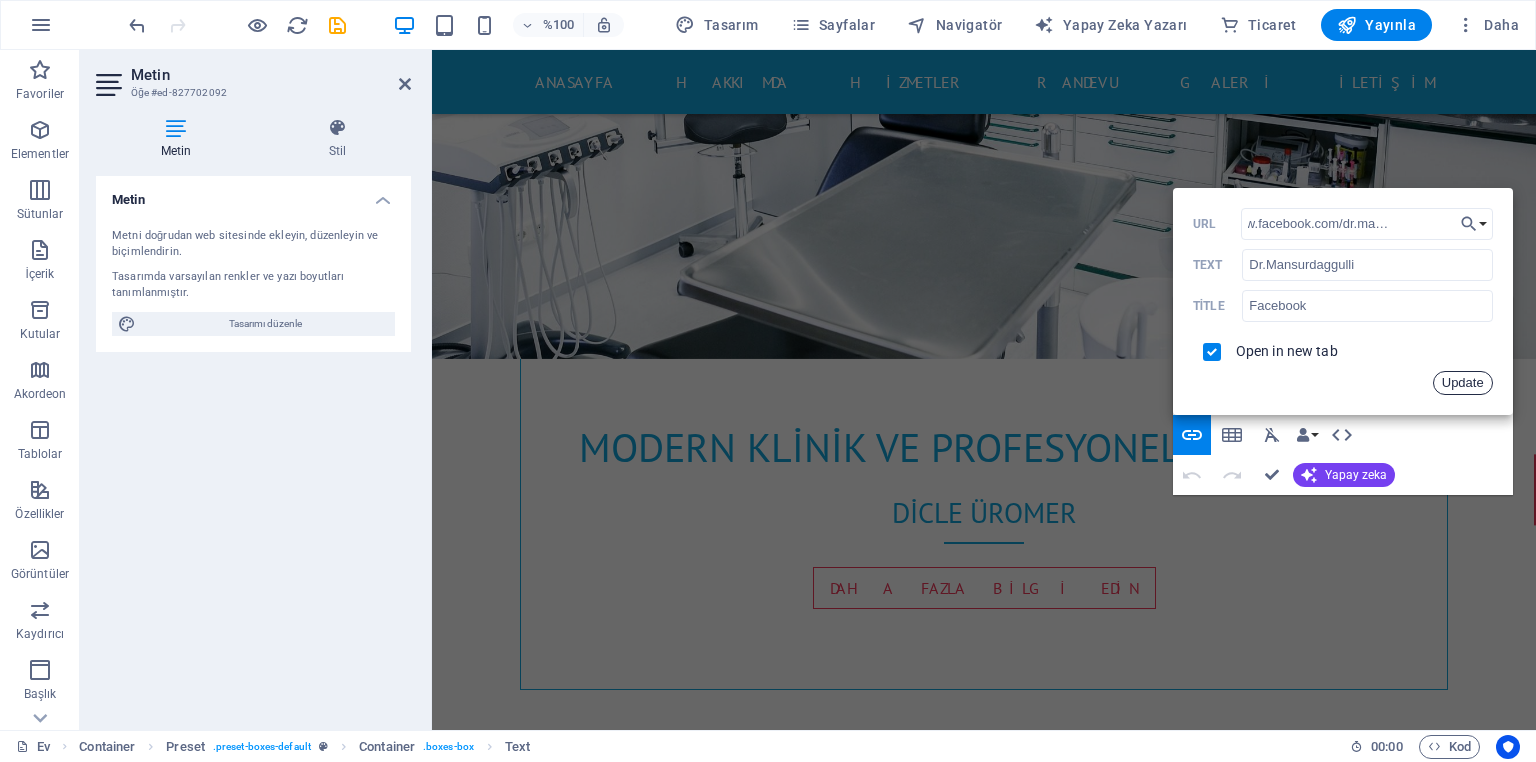 click on "Update" at bounding box center (1463, 383) 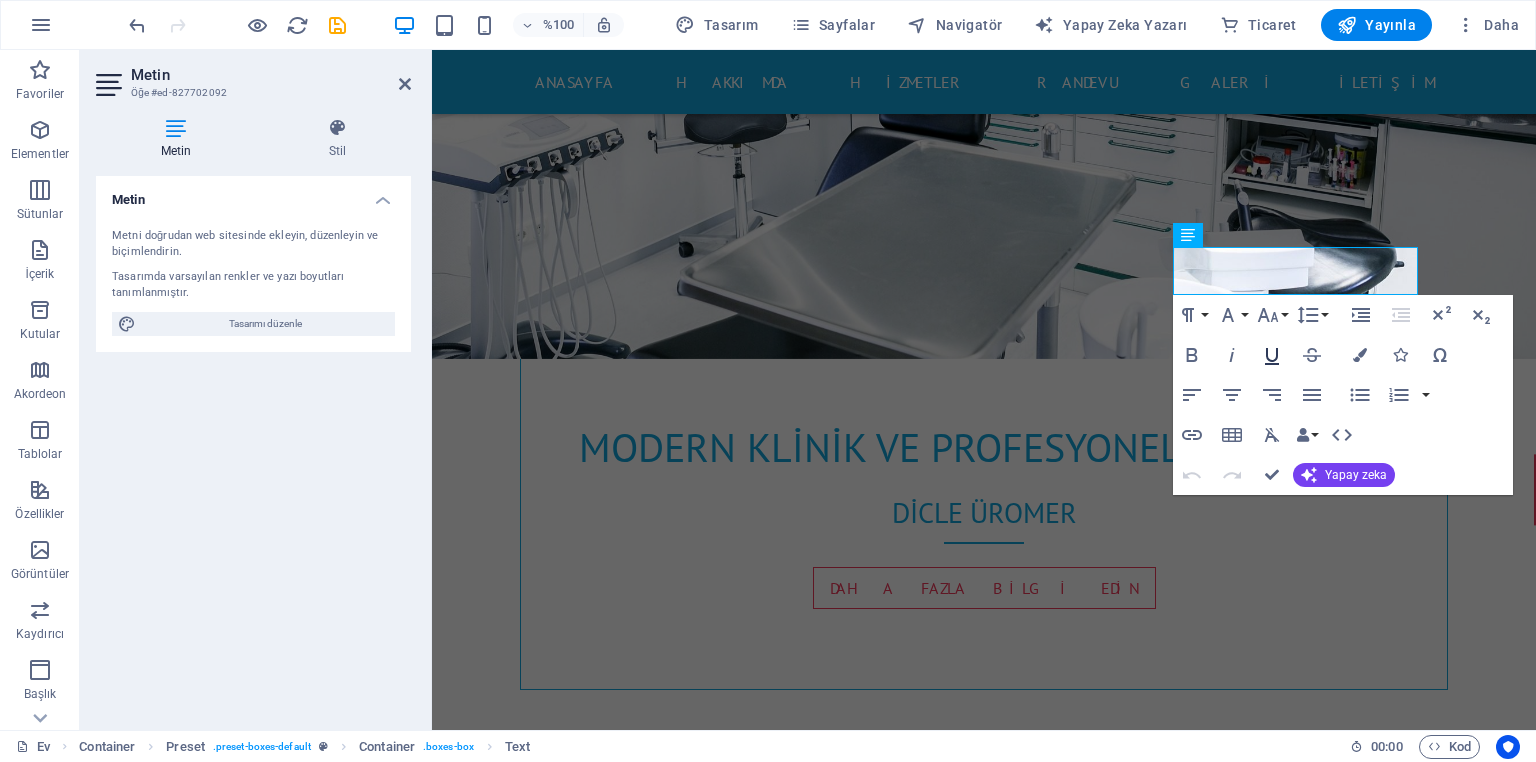 scroll, scrollTop: 0, scrollLeft: 0, axis: both 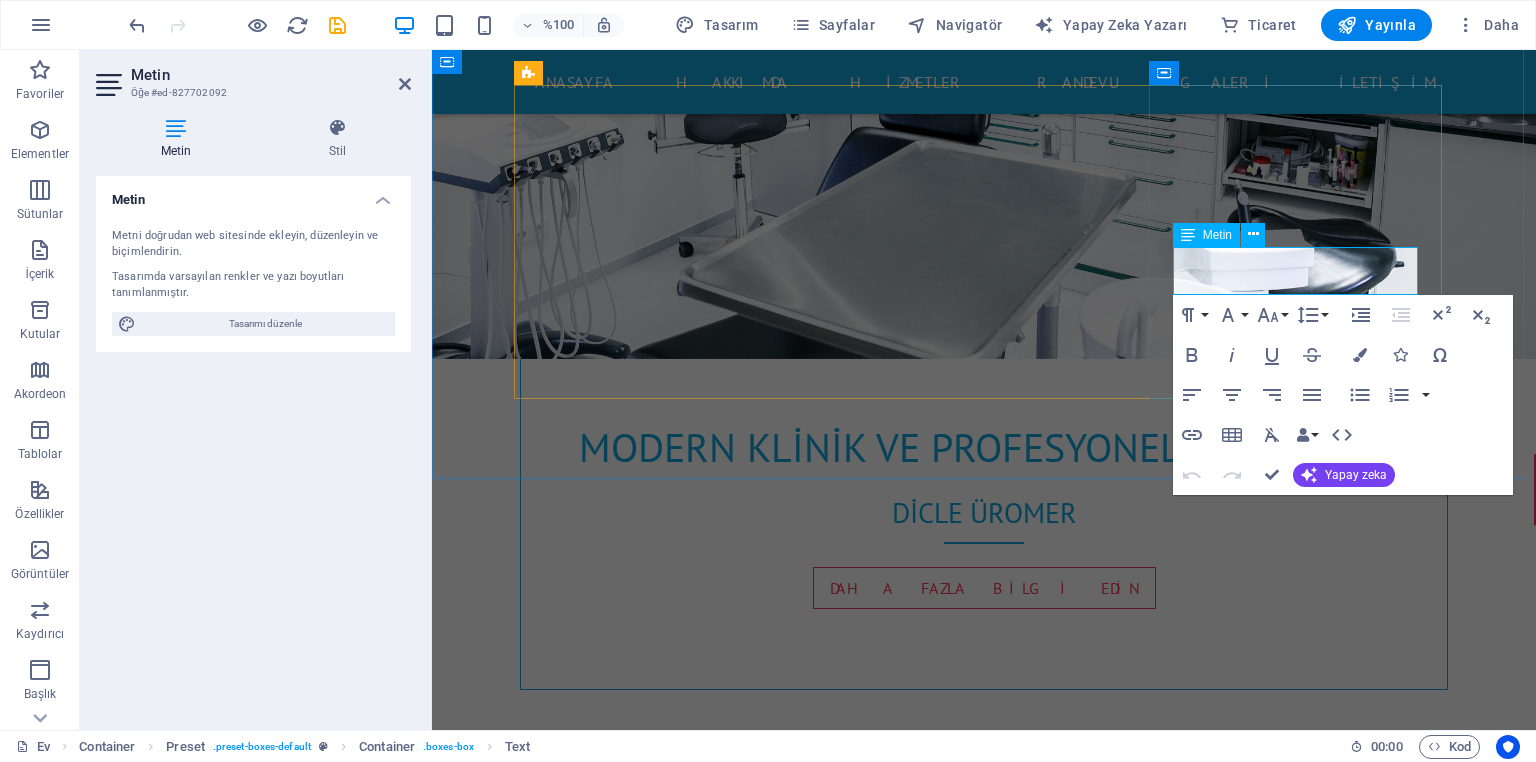 drag, startPoint x: 1388, startPoint y: 258, endPoint x: 1228, endPoint y: 287, distance: 162.60689 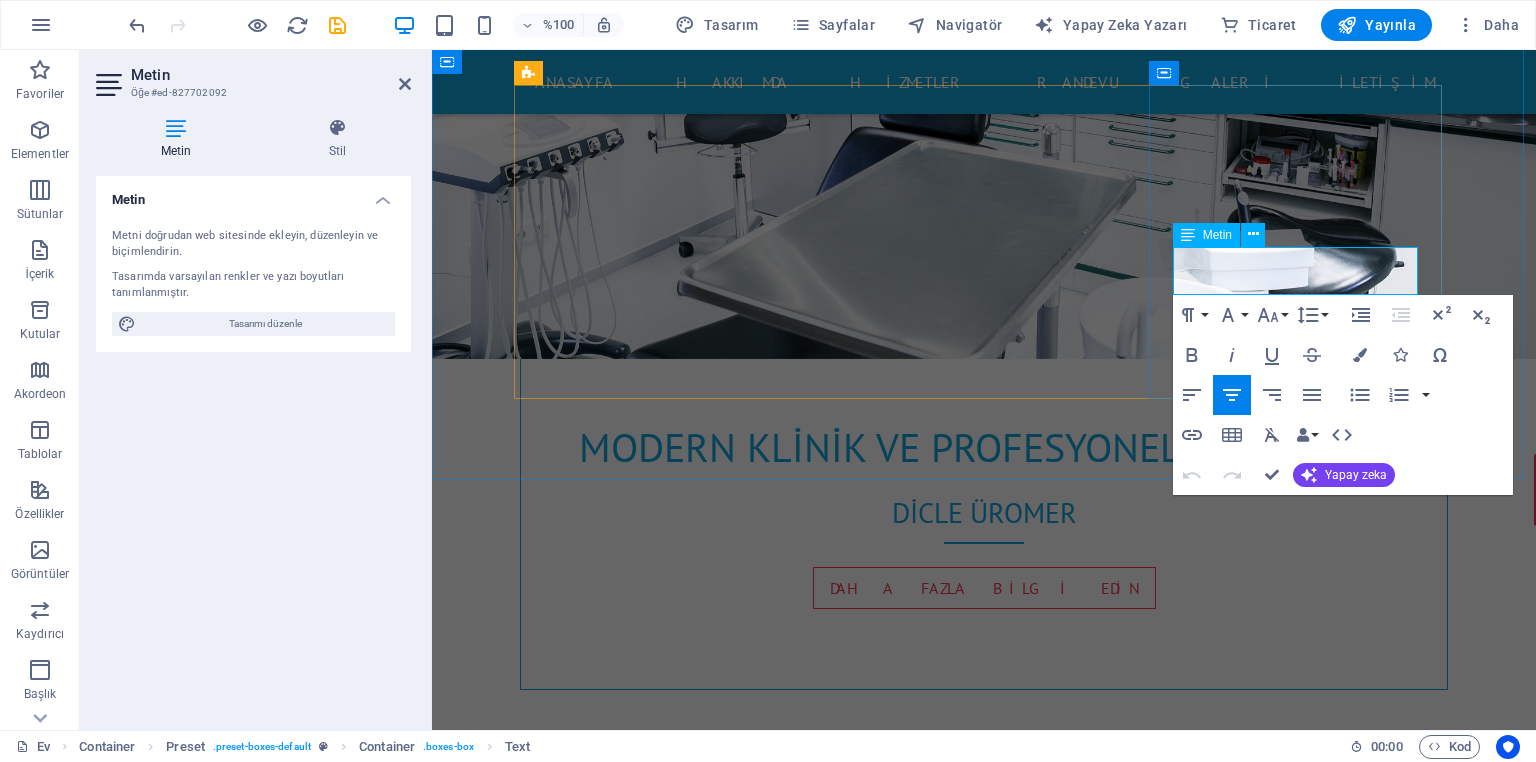 click 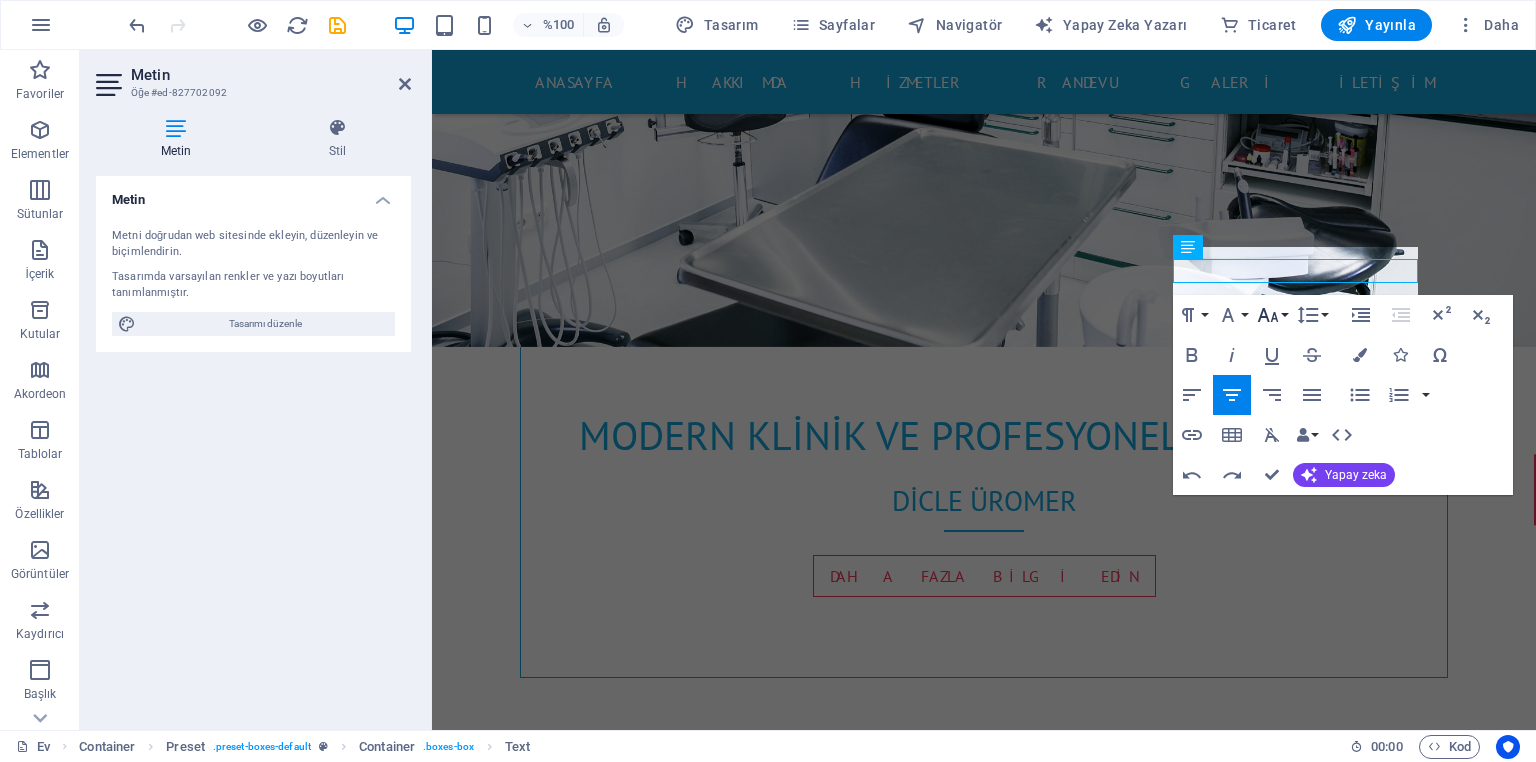 scroll, scrollTop: 817, scrollLeft: 0, axis: vertical 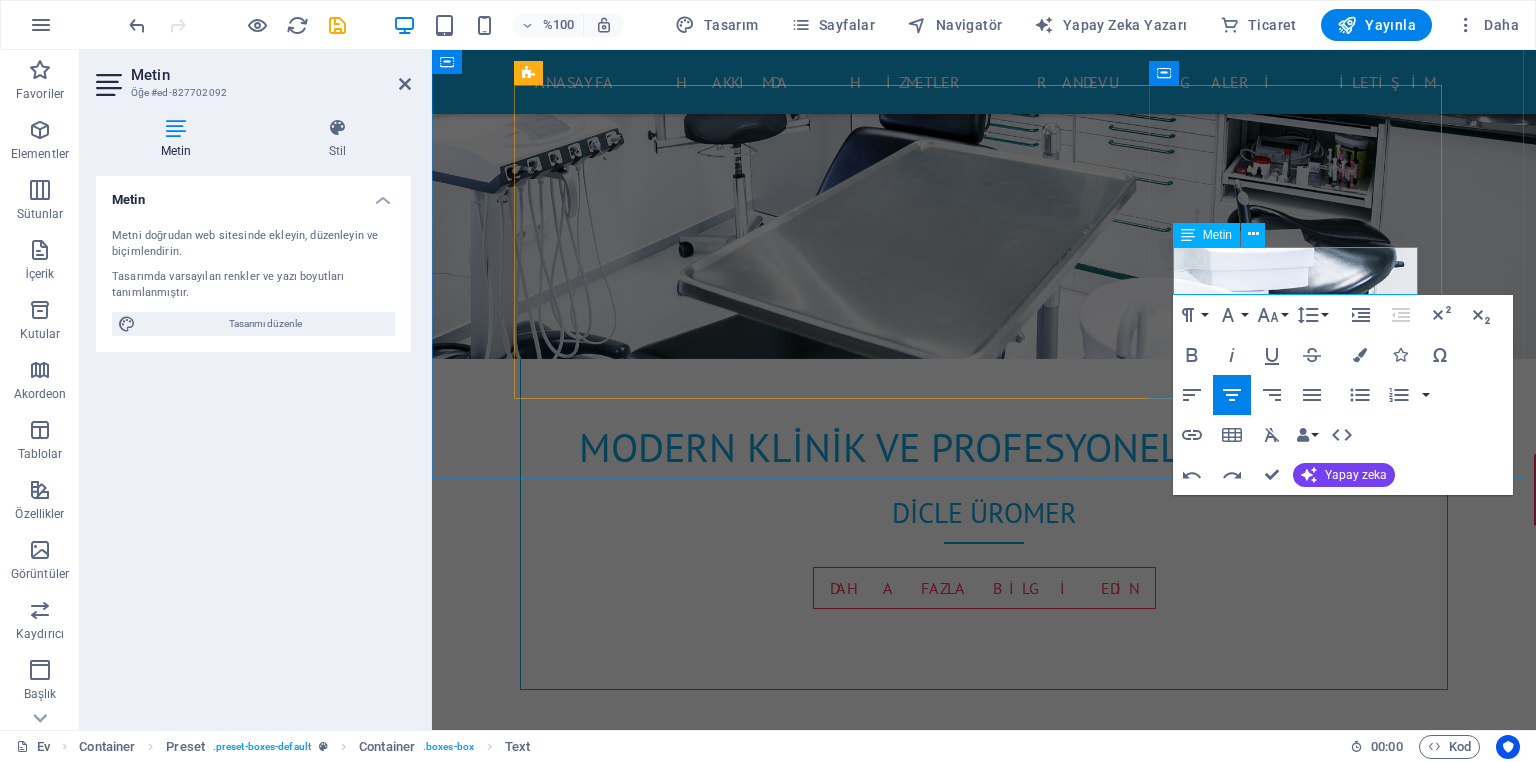 click 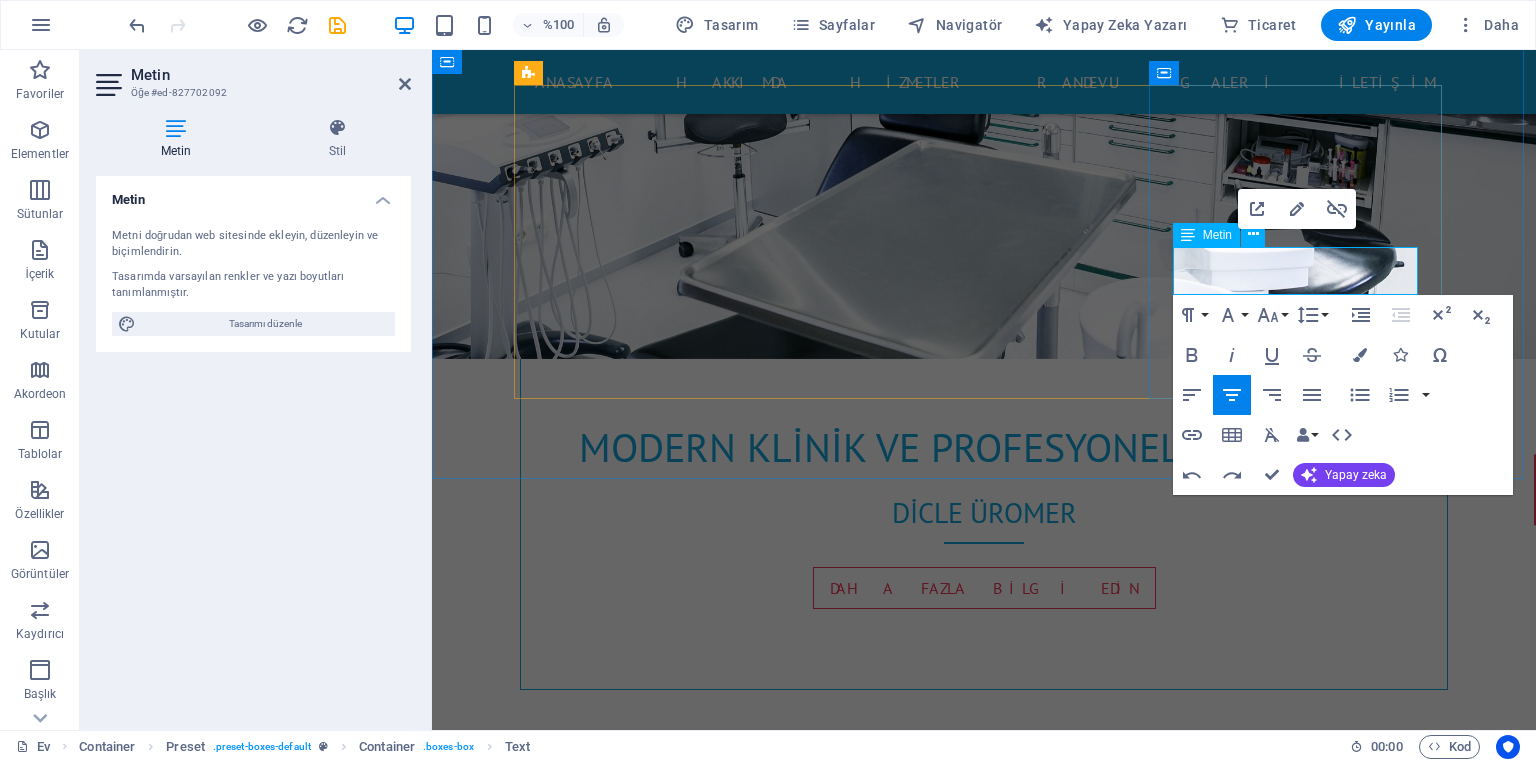 drag, startPoint x: 1222, startPoint y: 283, endPoint x: 1343, endPoint y: 280, distance: 121.037186 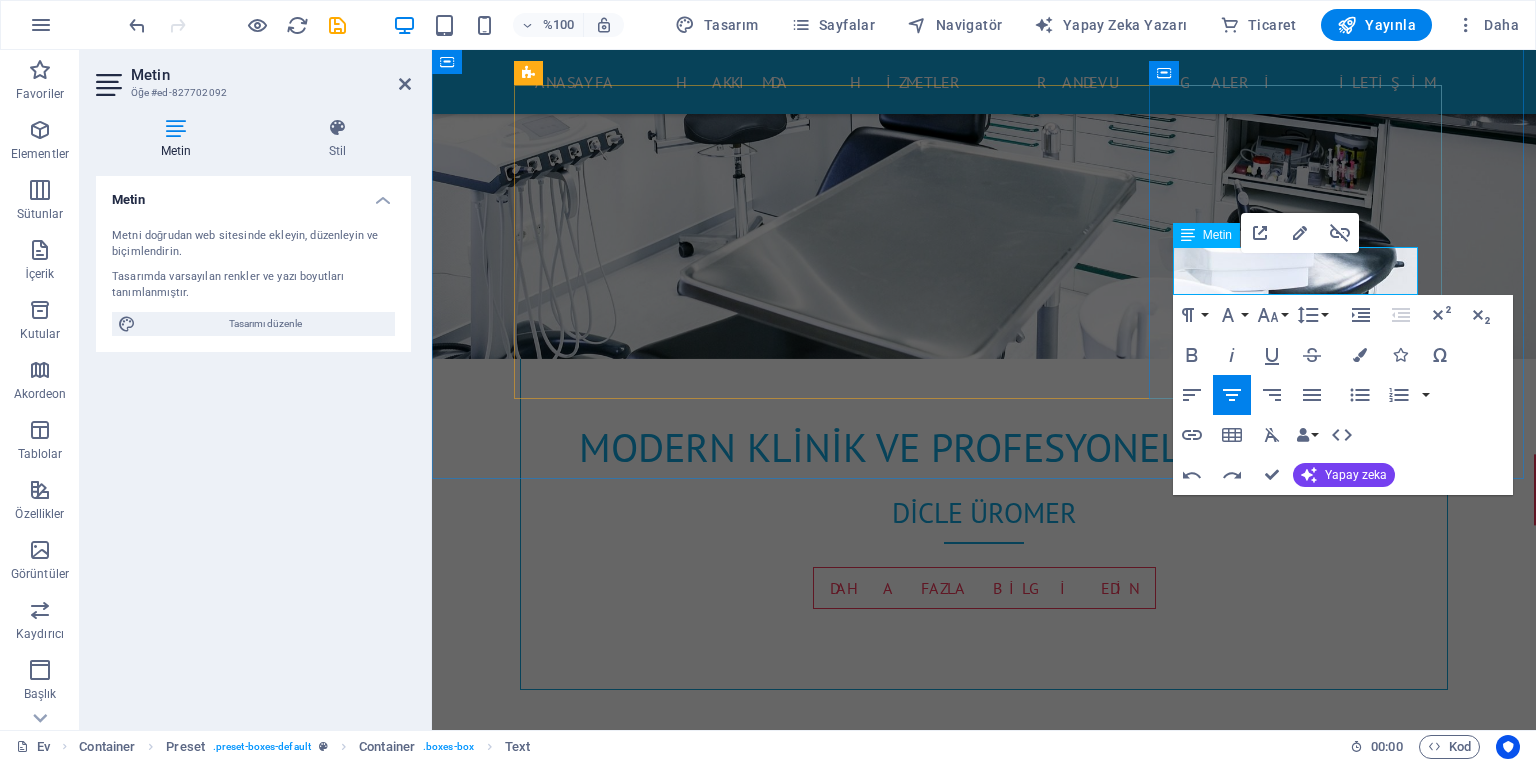 drag, startPoint x: 1328, startPoint y: 288, endPoint x: 1232, endPoint y: 287, distance: 96.00521 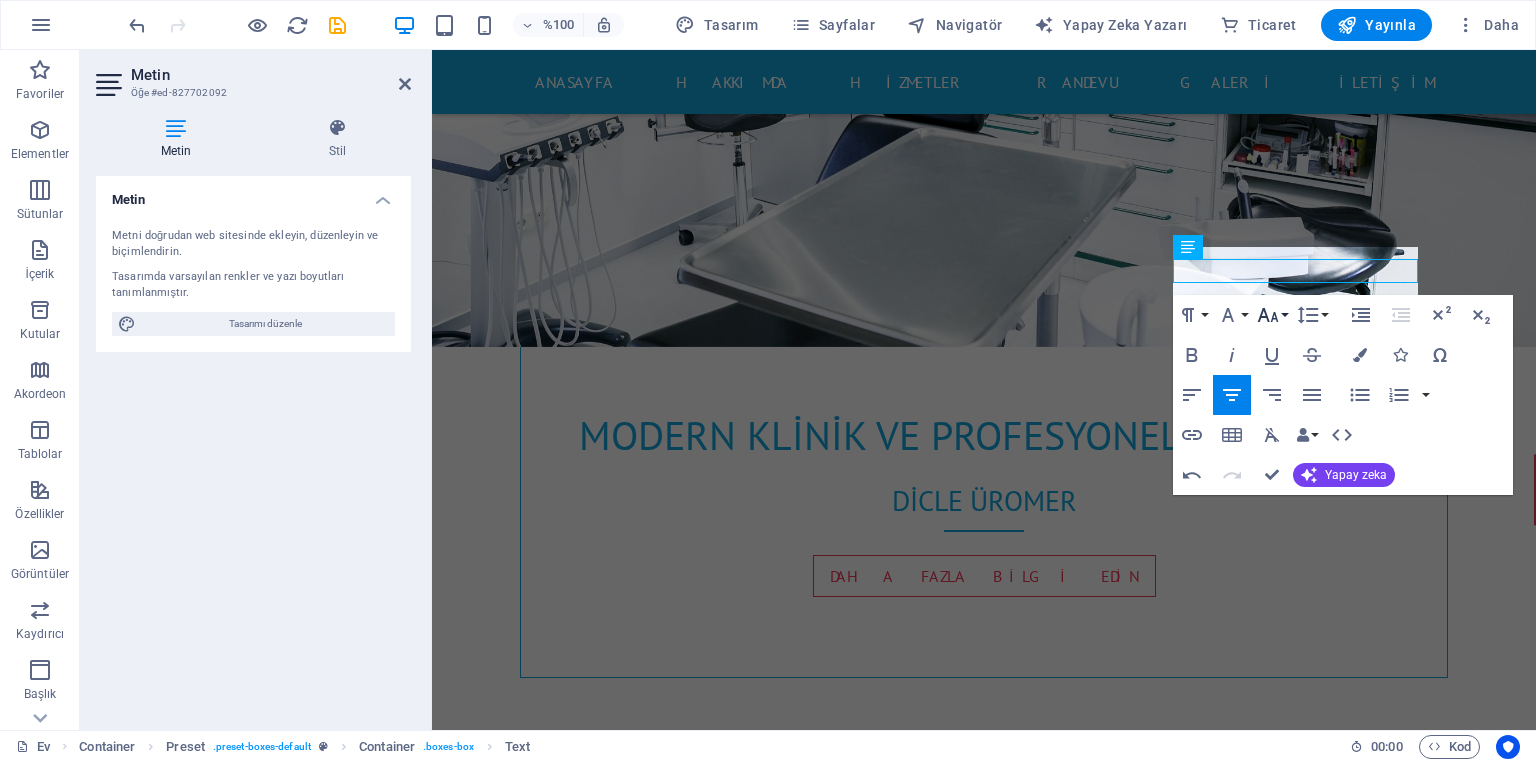 scroll, scrollTop: 817, scrollLeft: 0, axis: vertical 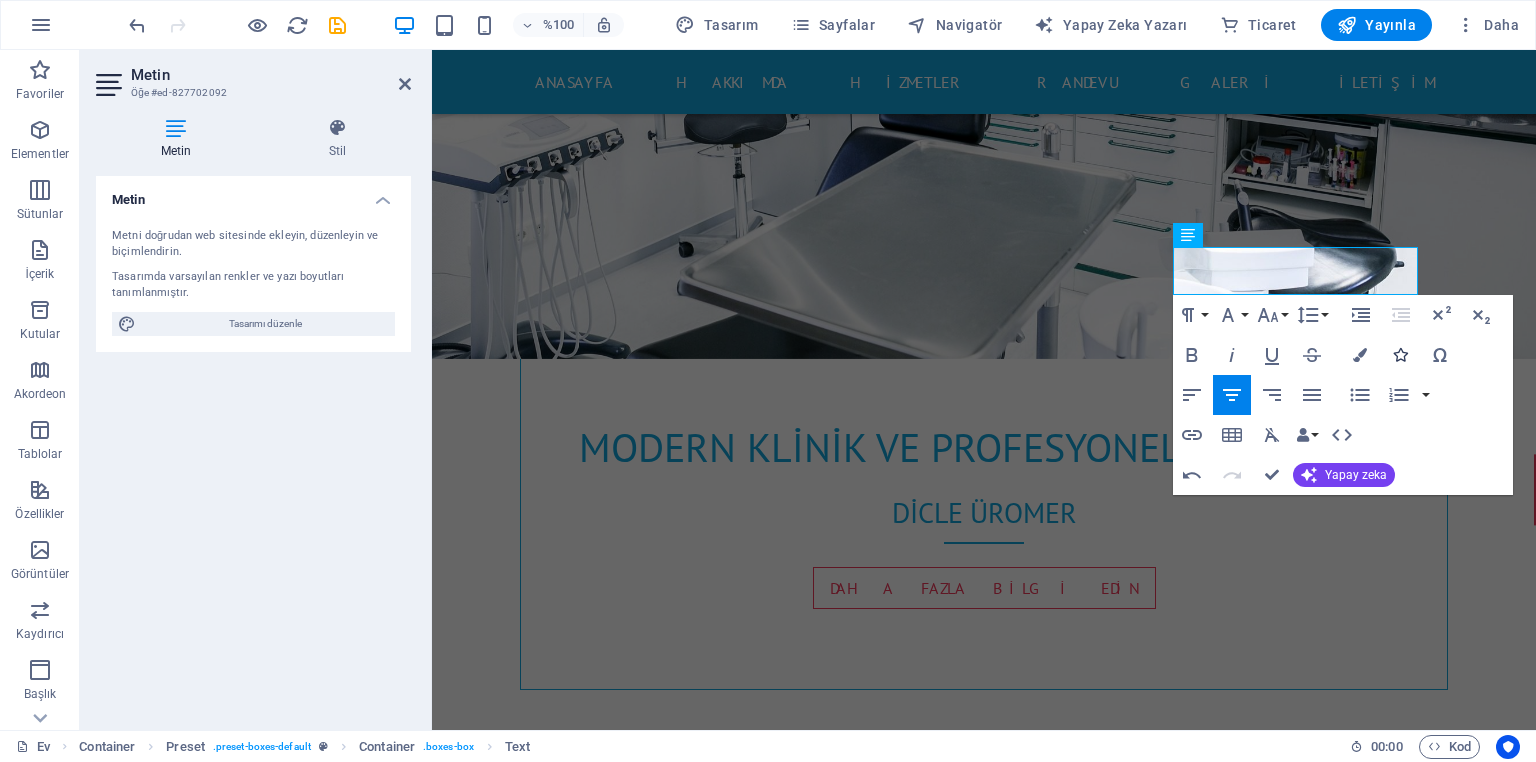 click at bounding box center [1400, 355] 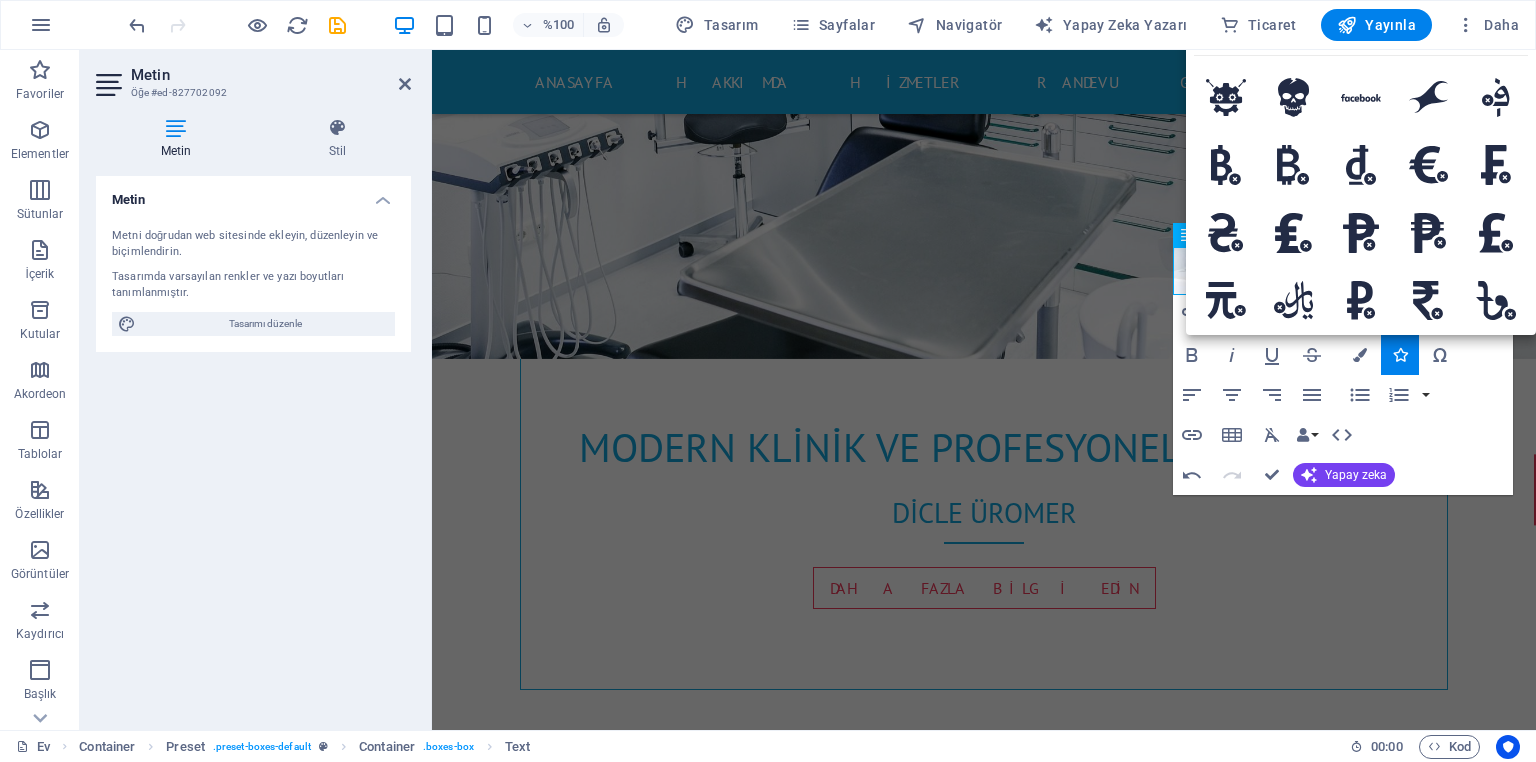 type on "face" 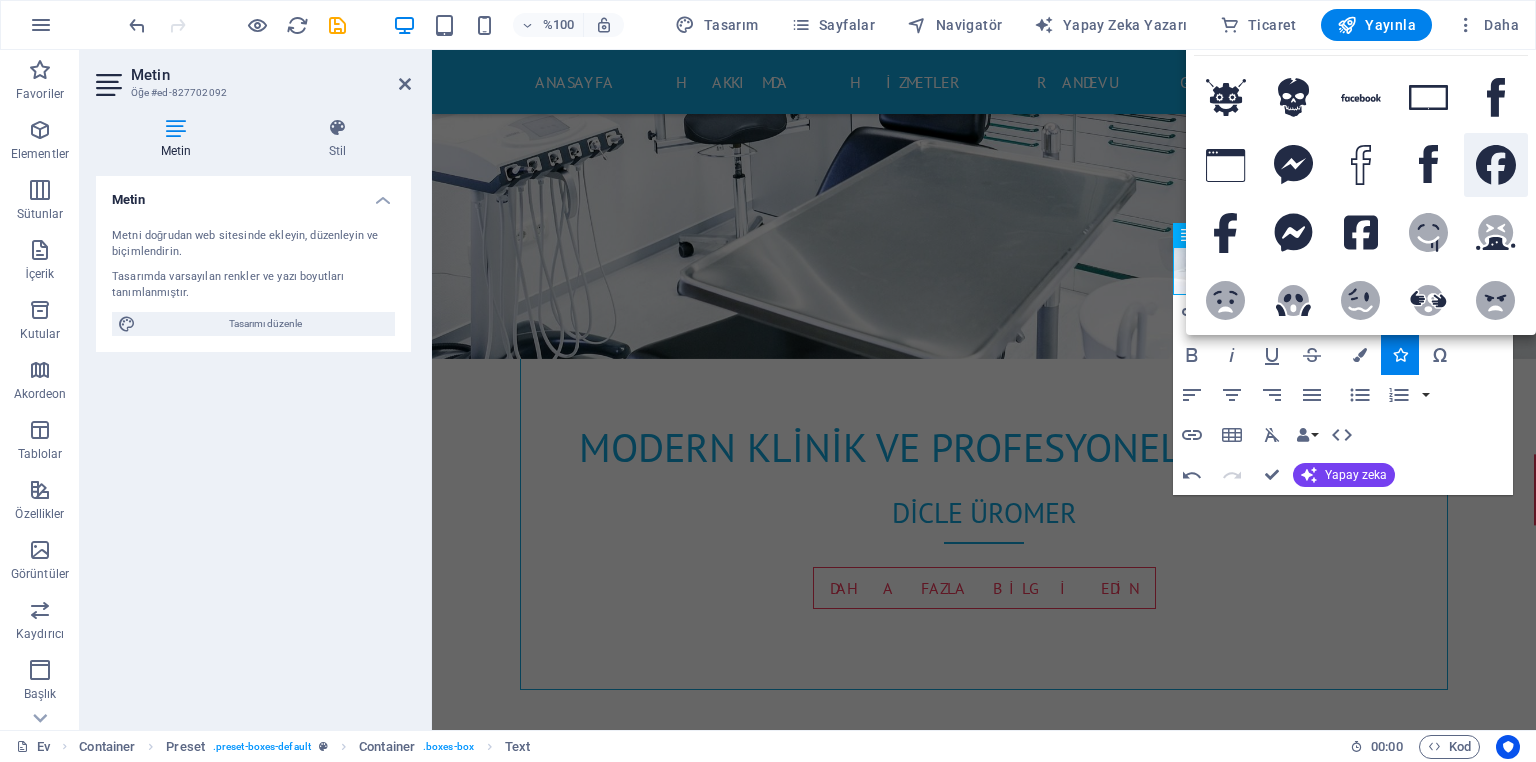 click 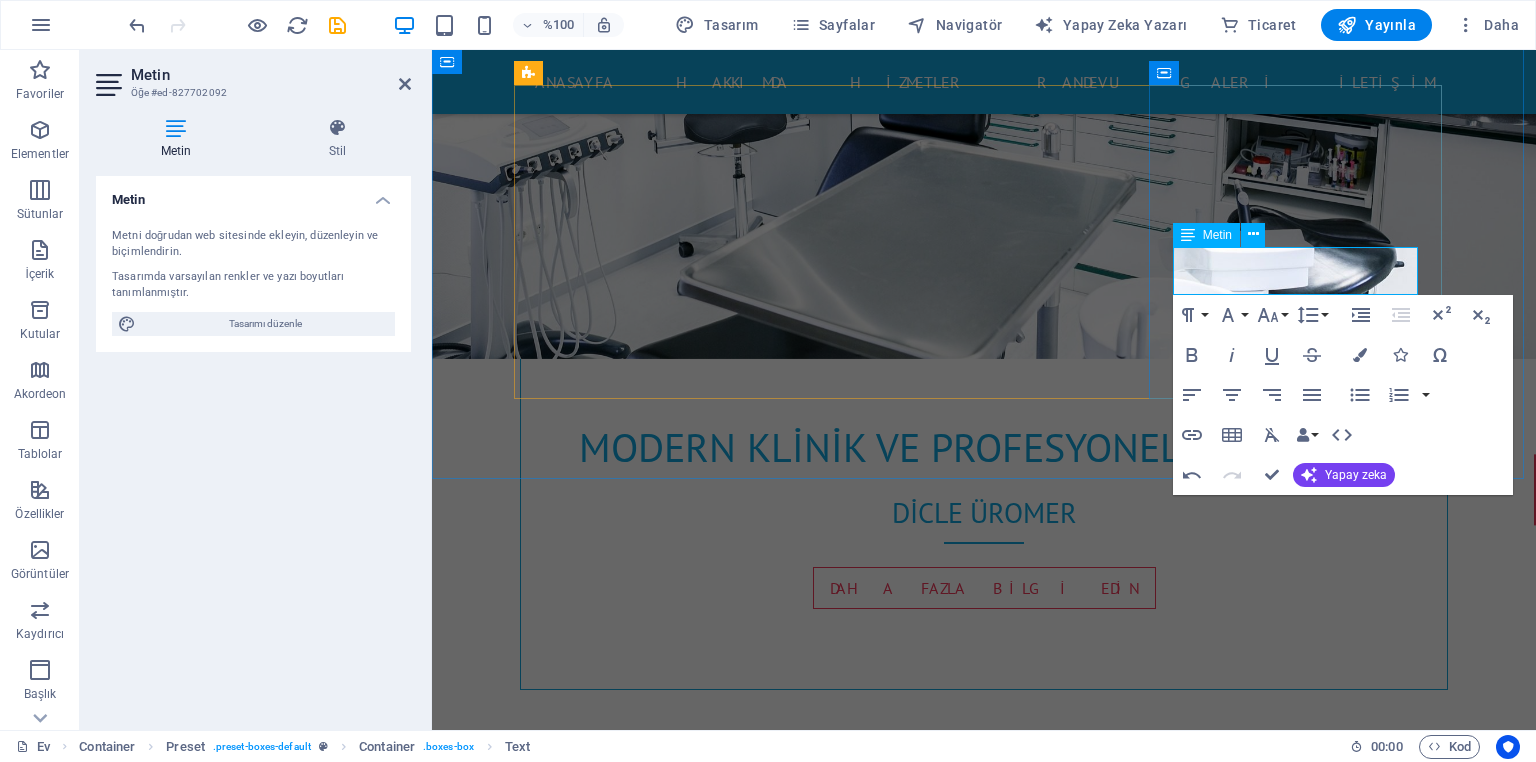 click at bounding box center (984, 3150) 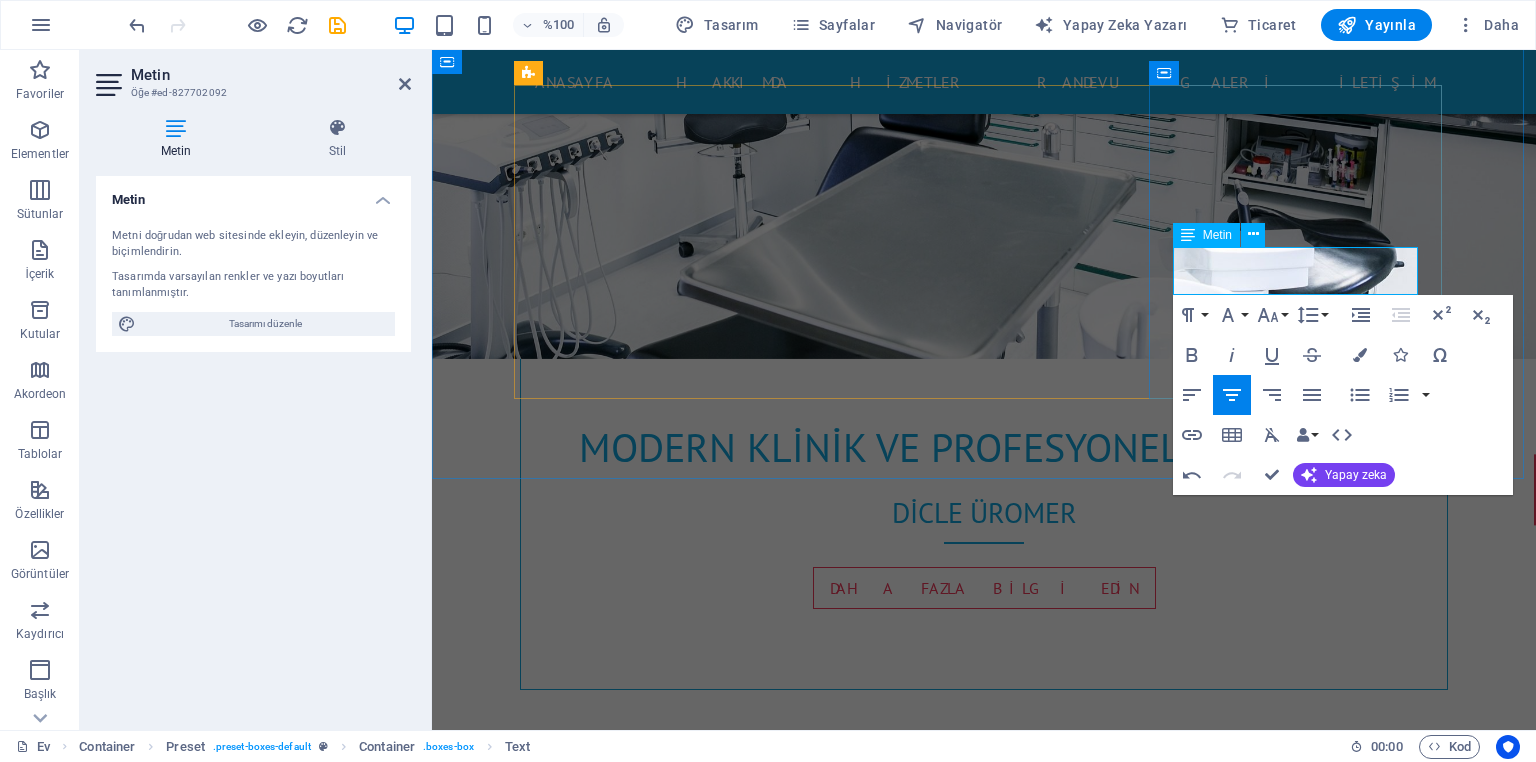 type 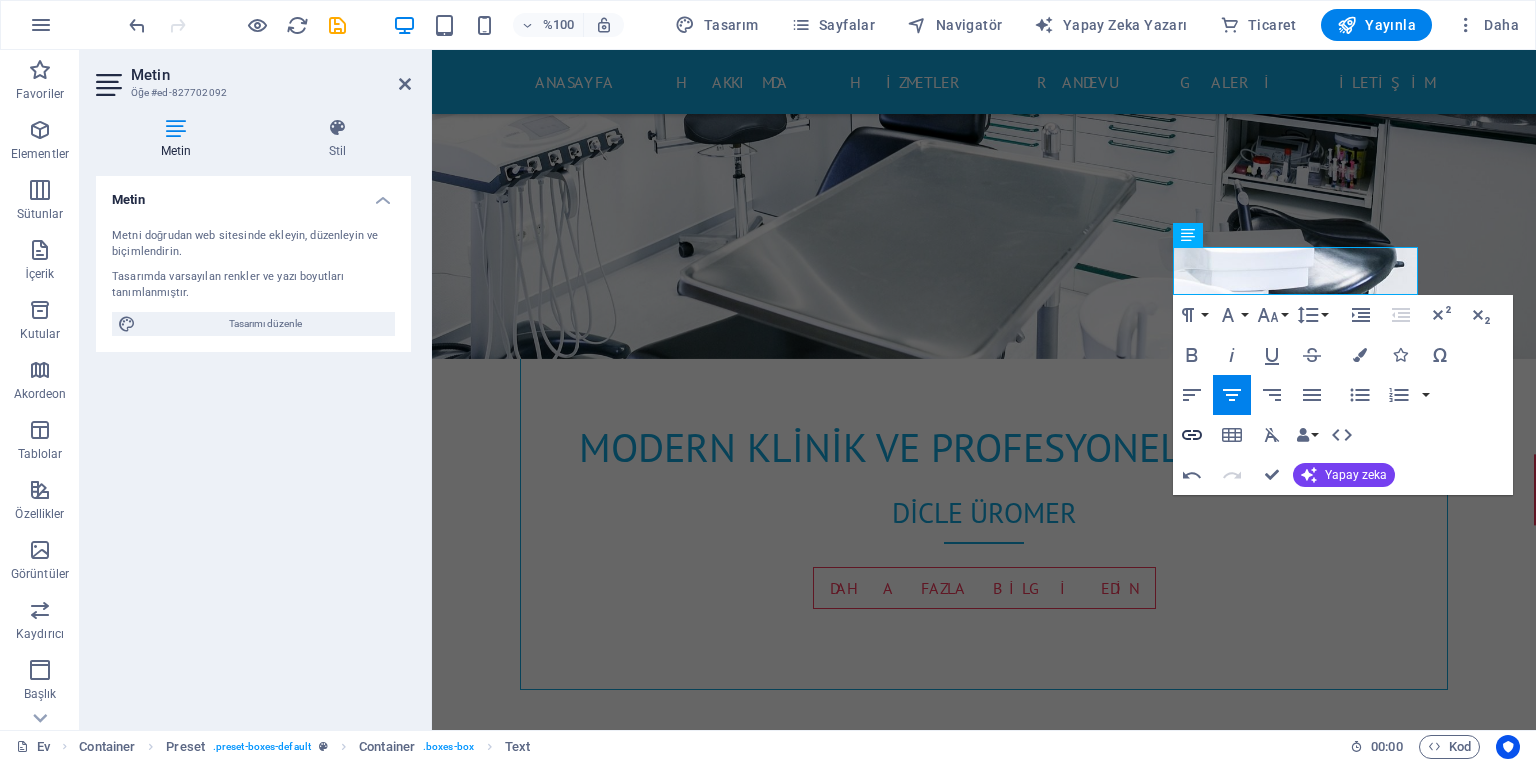 type 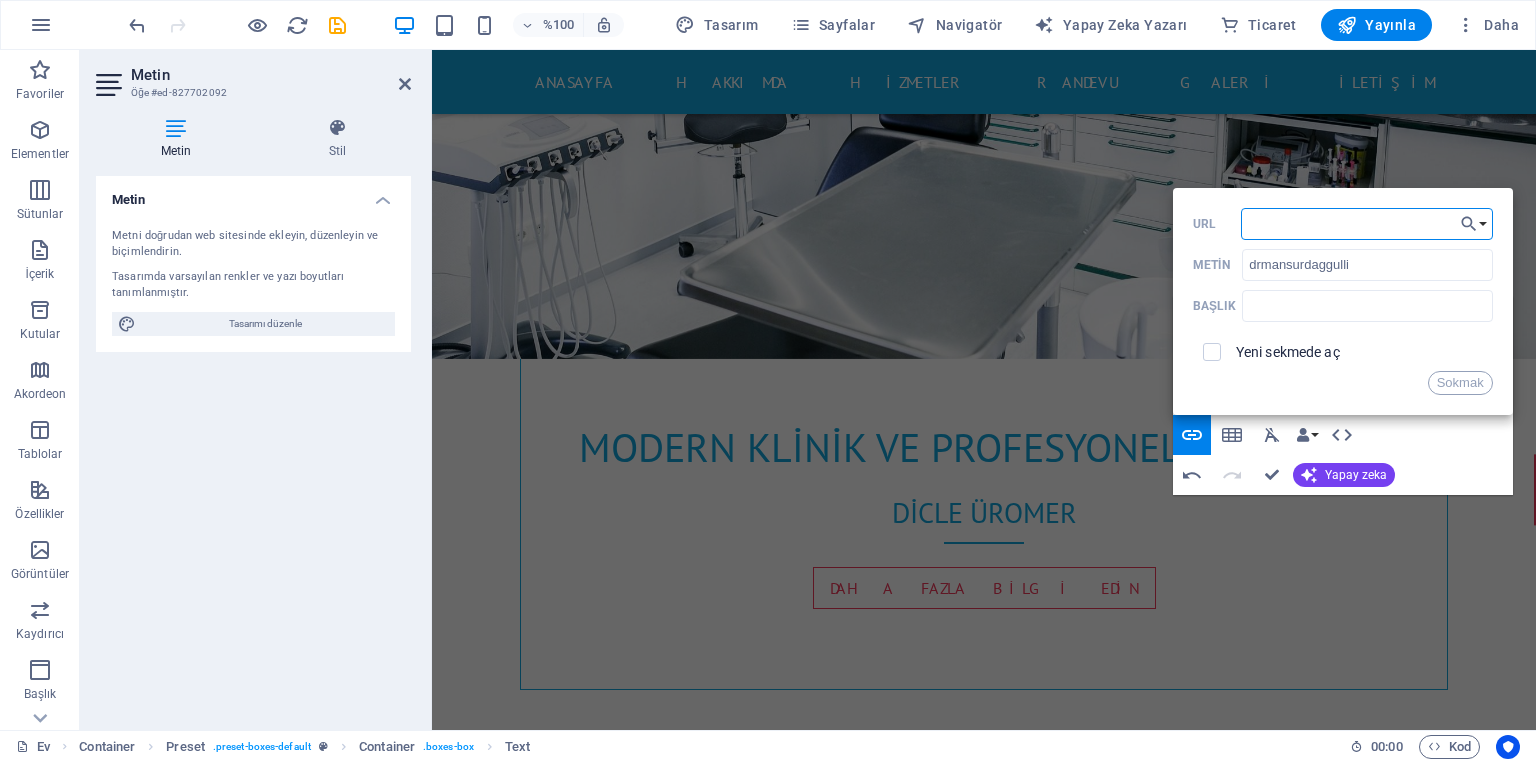 type on "https://www.facebook.com/dr.mansurdaggulu/" 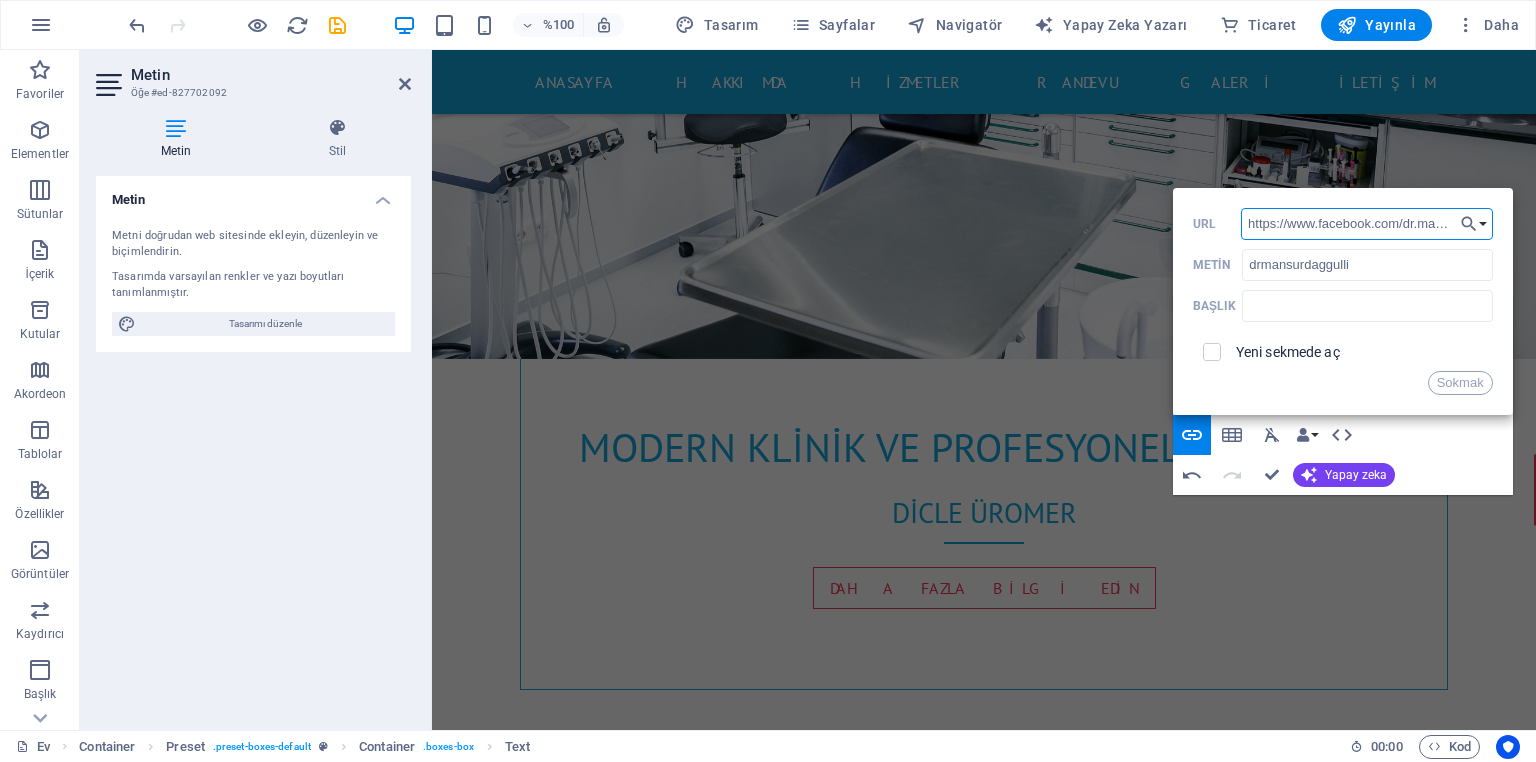 scroll, scrollTop: 0, scrollLeft: 60, axis: horizontal 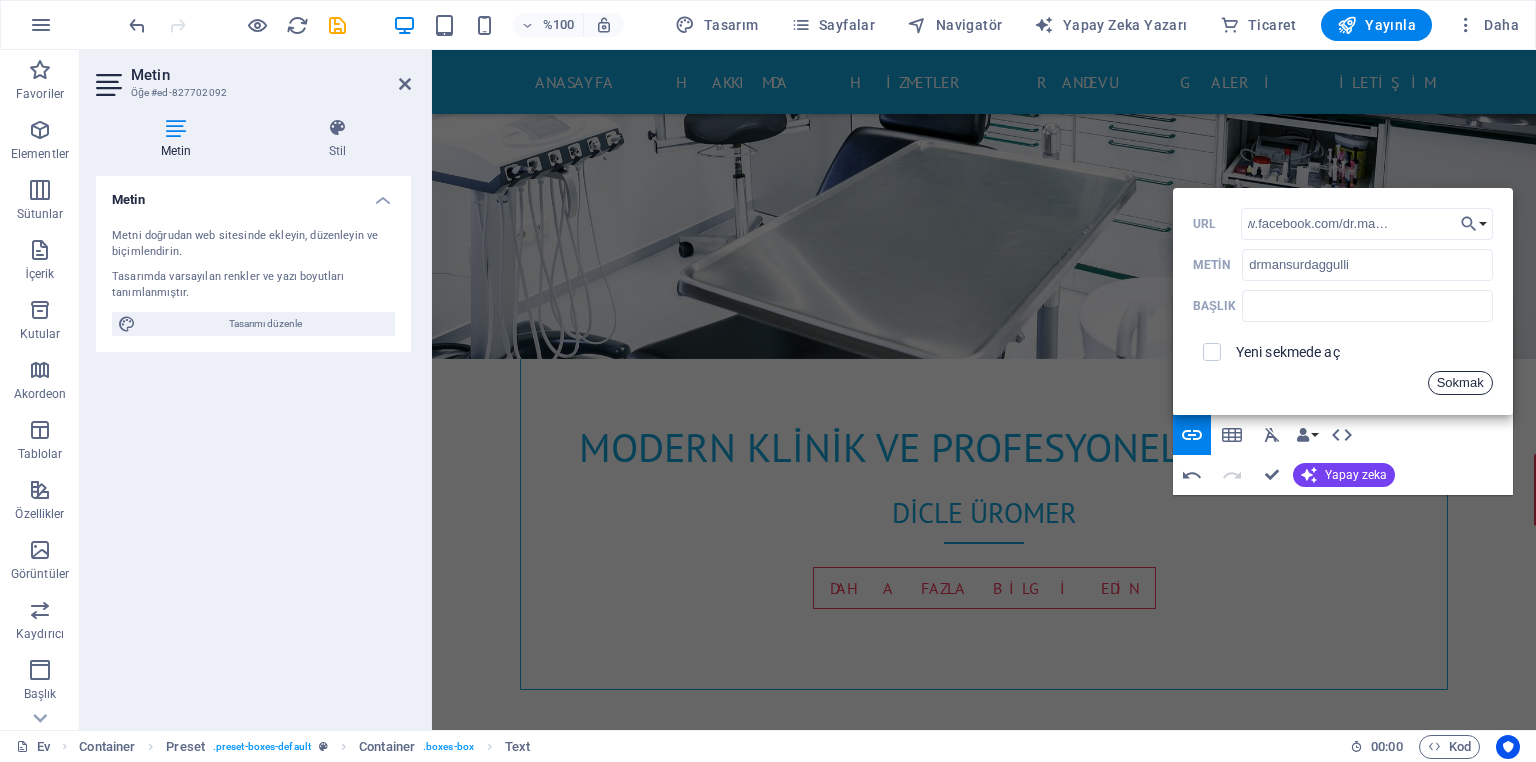 click on "Sokmak" at bounding box center [1460, 382] 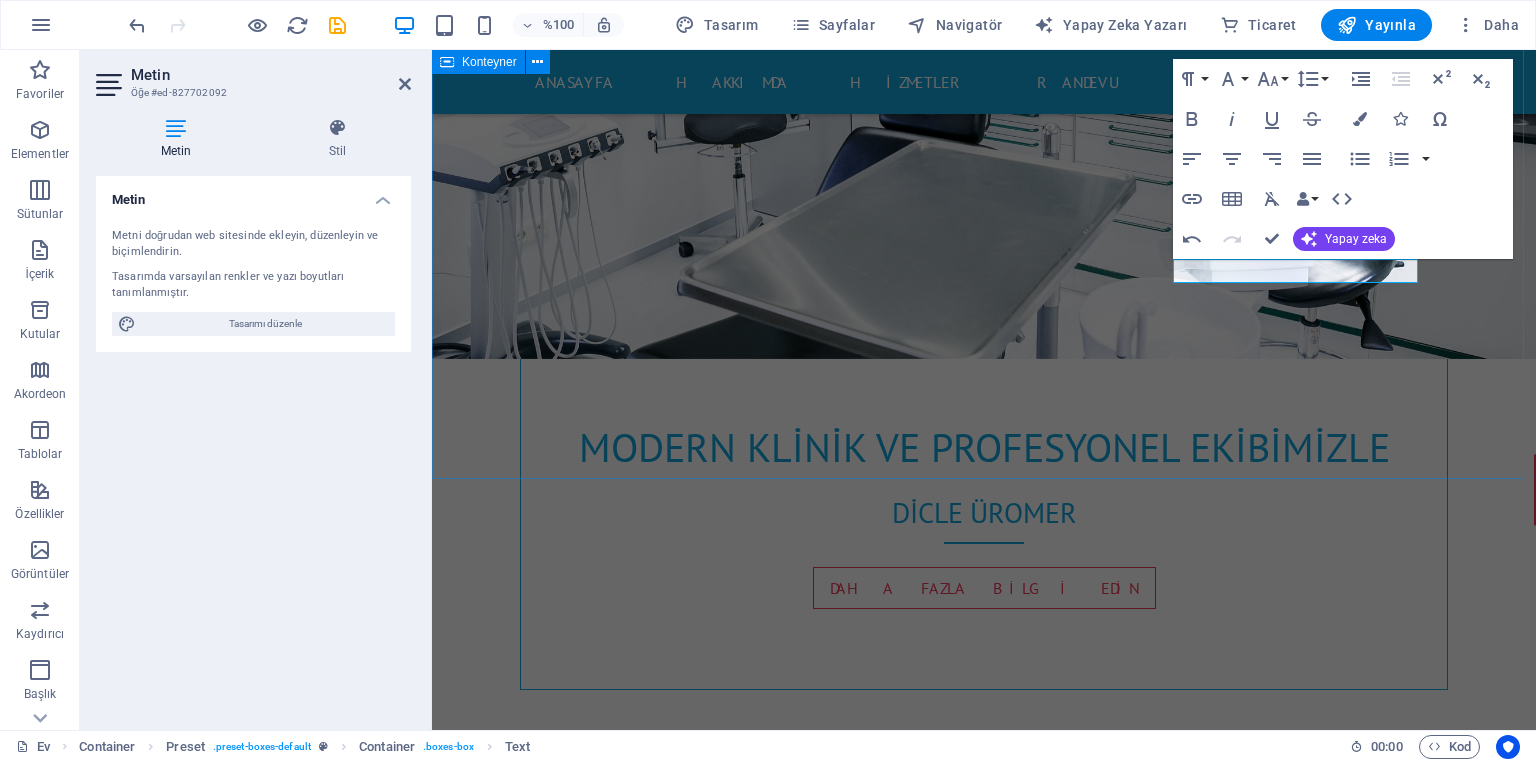 scroll, scrollTop: 0, scrollLeft: 0, axis: both 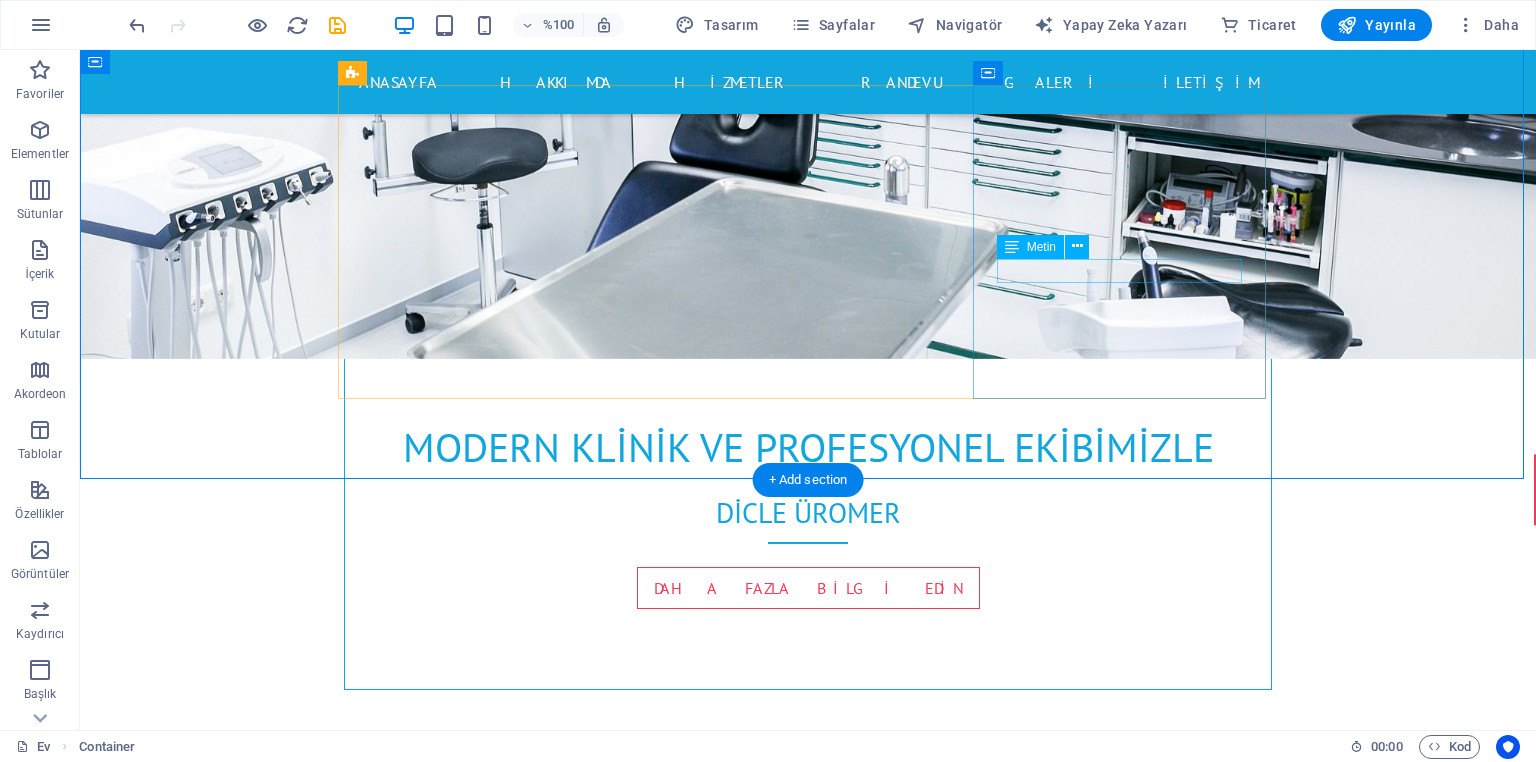 click on "Dr.[LAST]" at bounding box center [808, 1635] 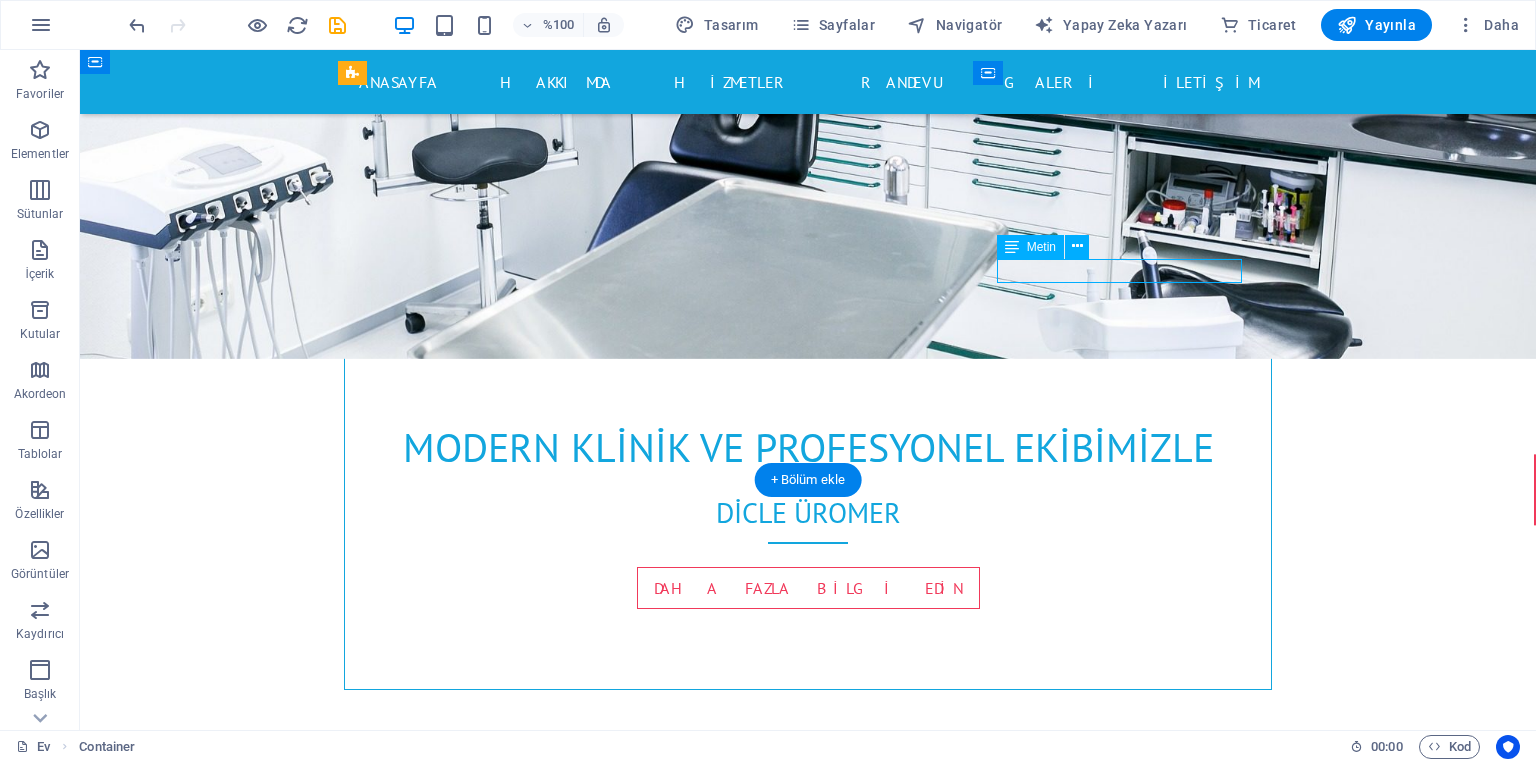 click on "Dr.[LAST]" at bounding box center (808, 1635) 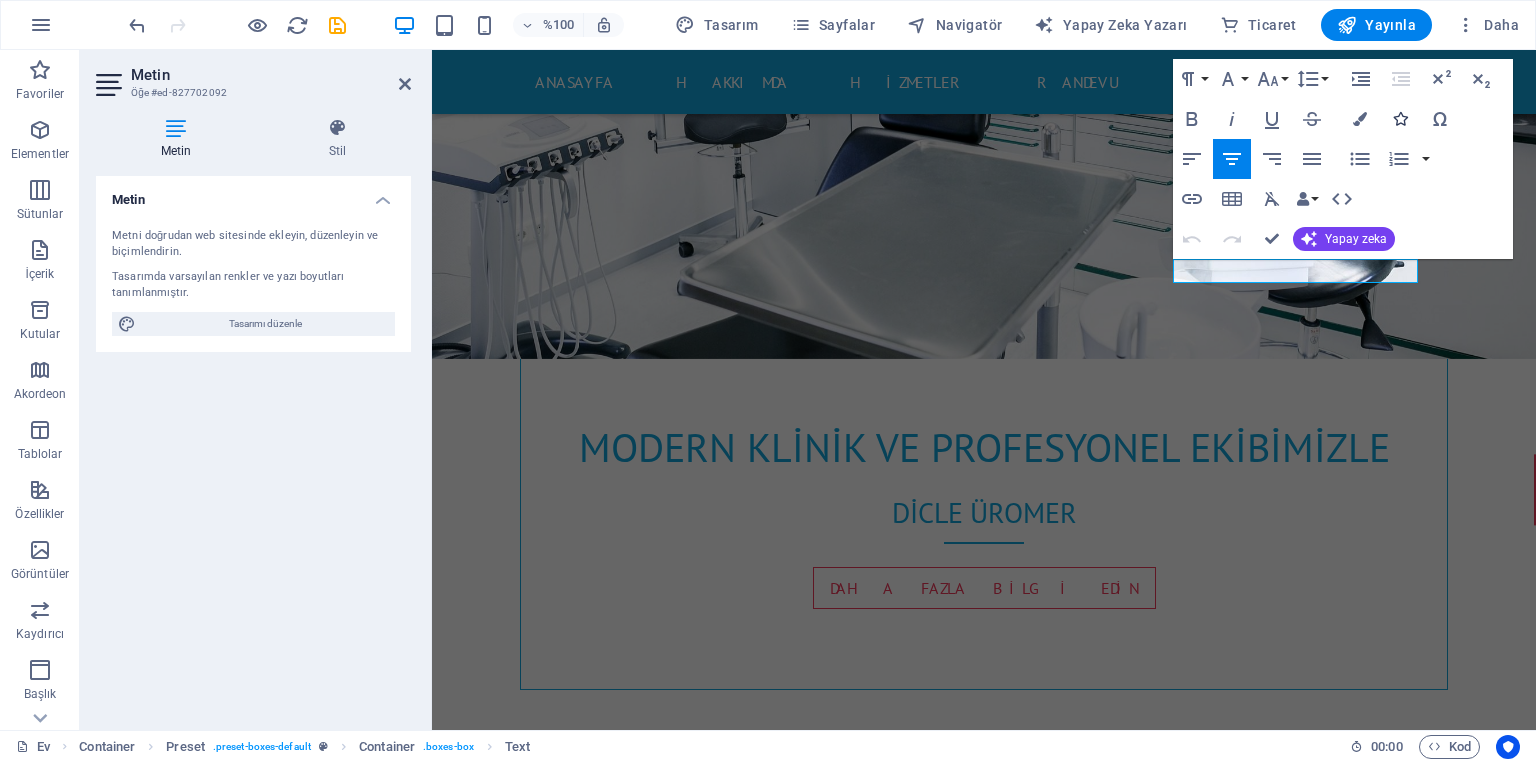 click at bounding box center (1400, 119) 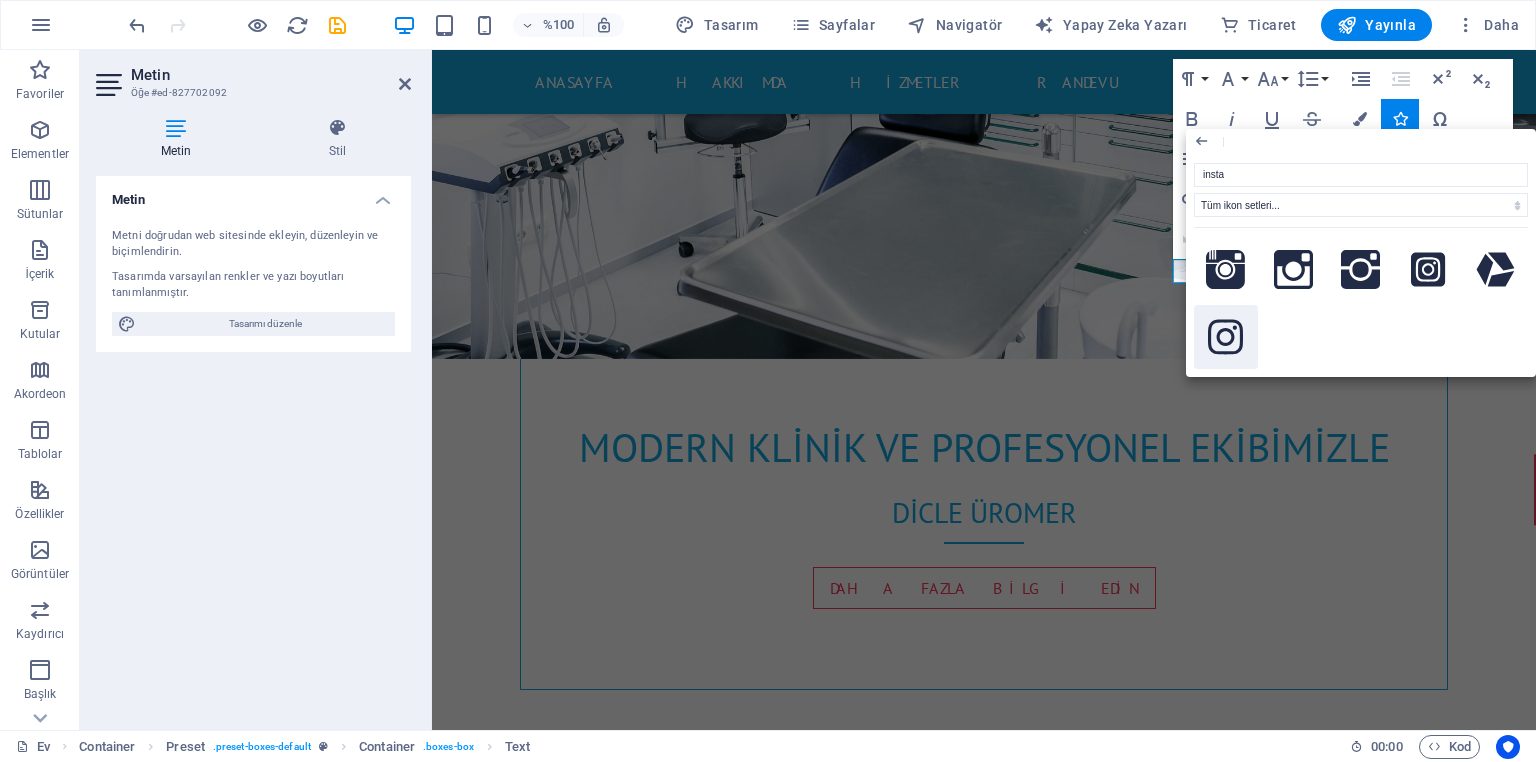 click 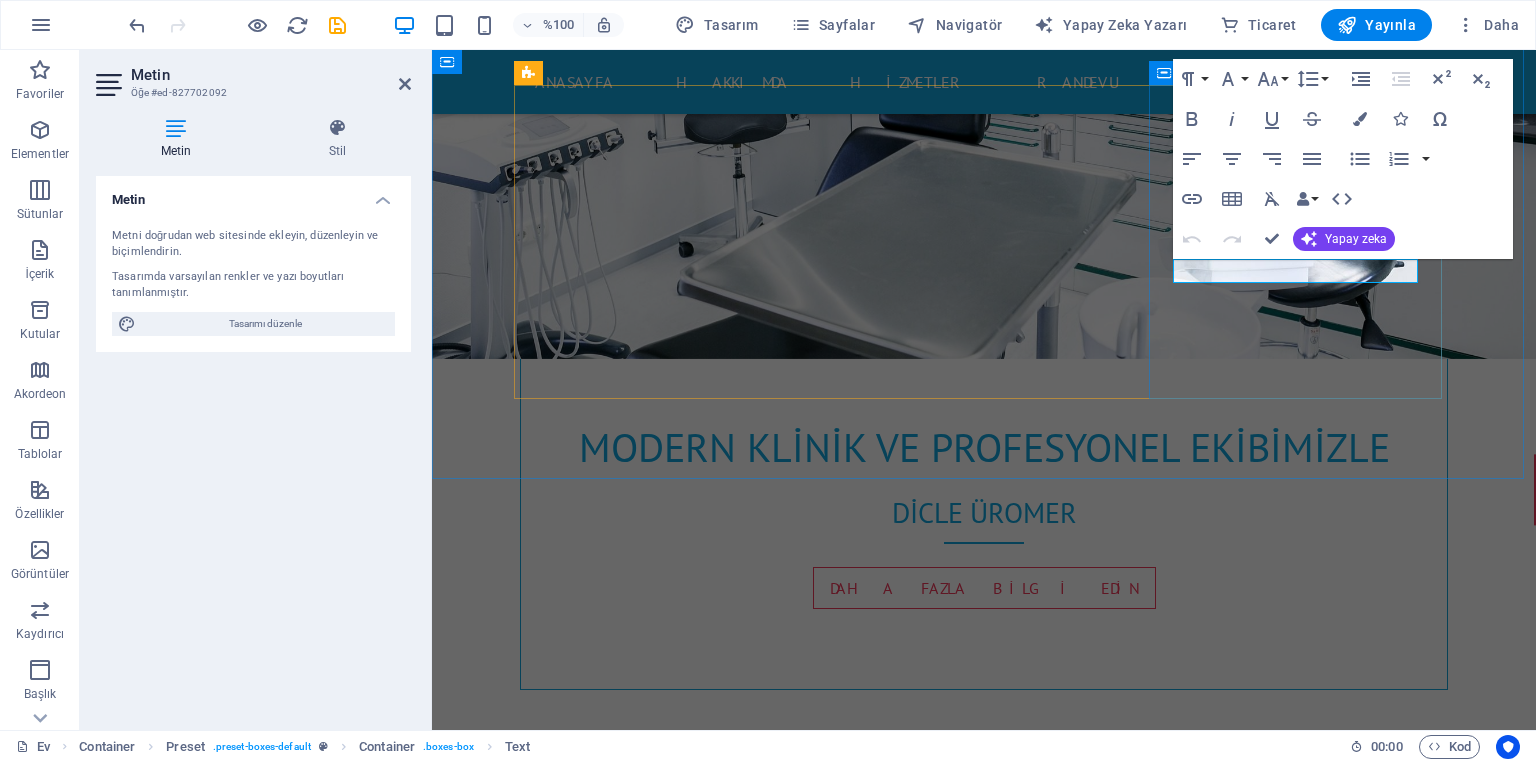 click on "Dr.[LAST]" at bounding box center [984, 2153] 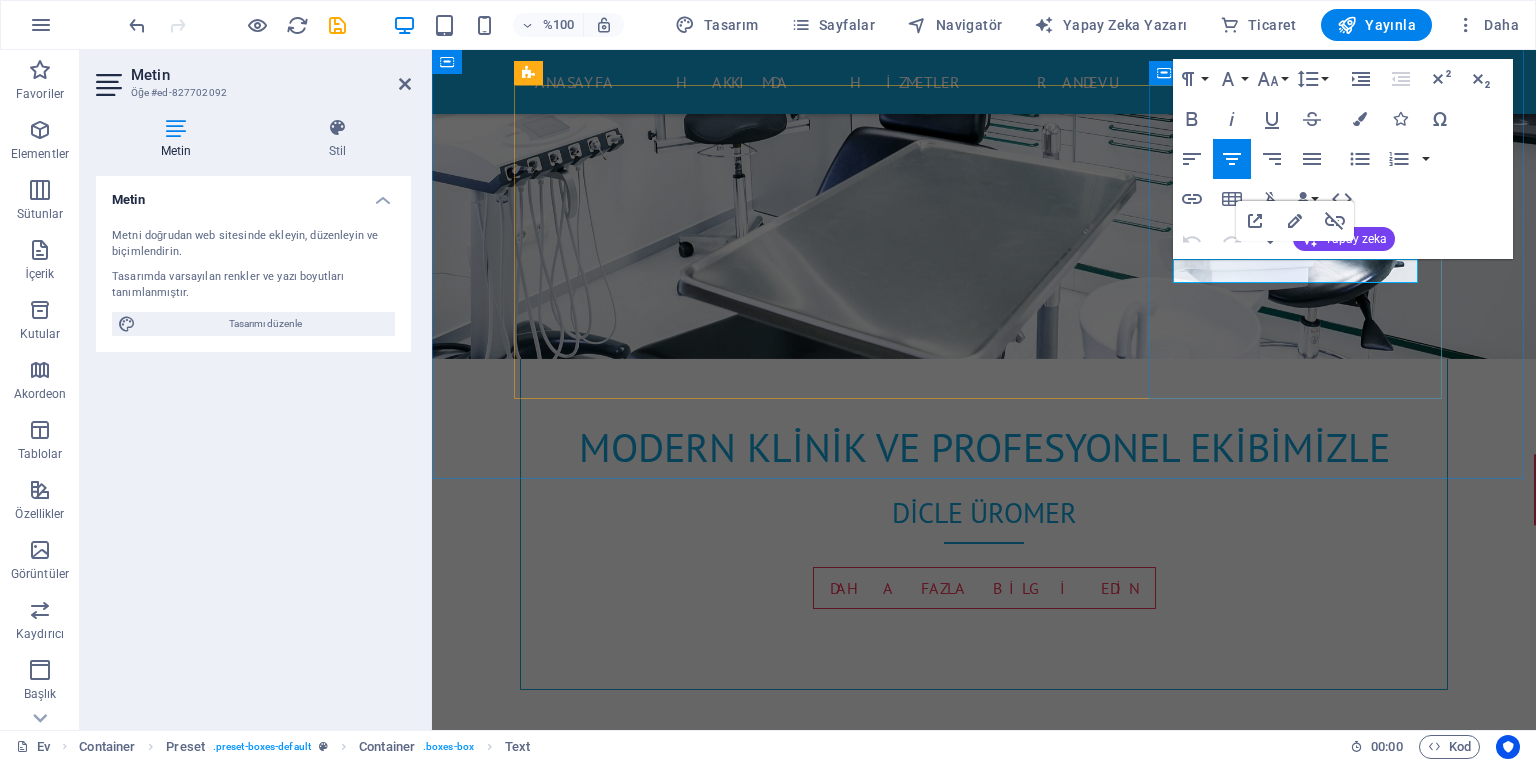 scroll, scrollTop: 805, scrollLeft: 0, axis: vertical 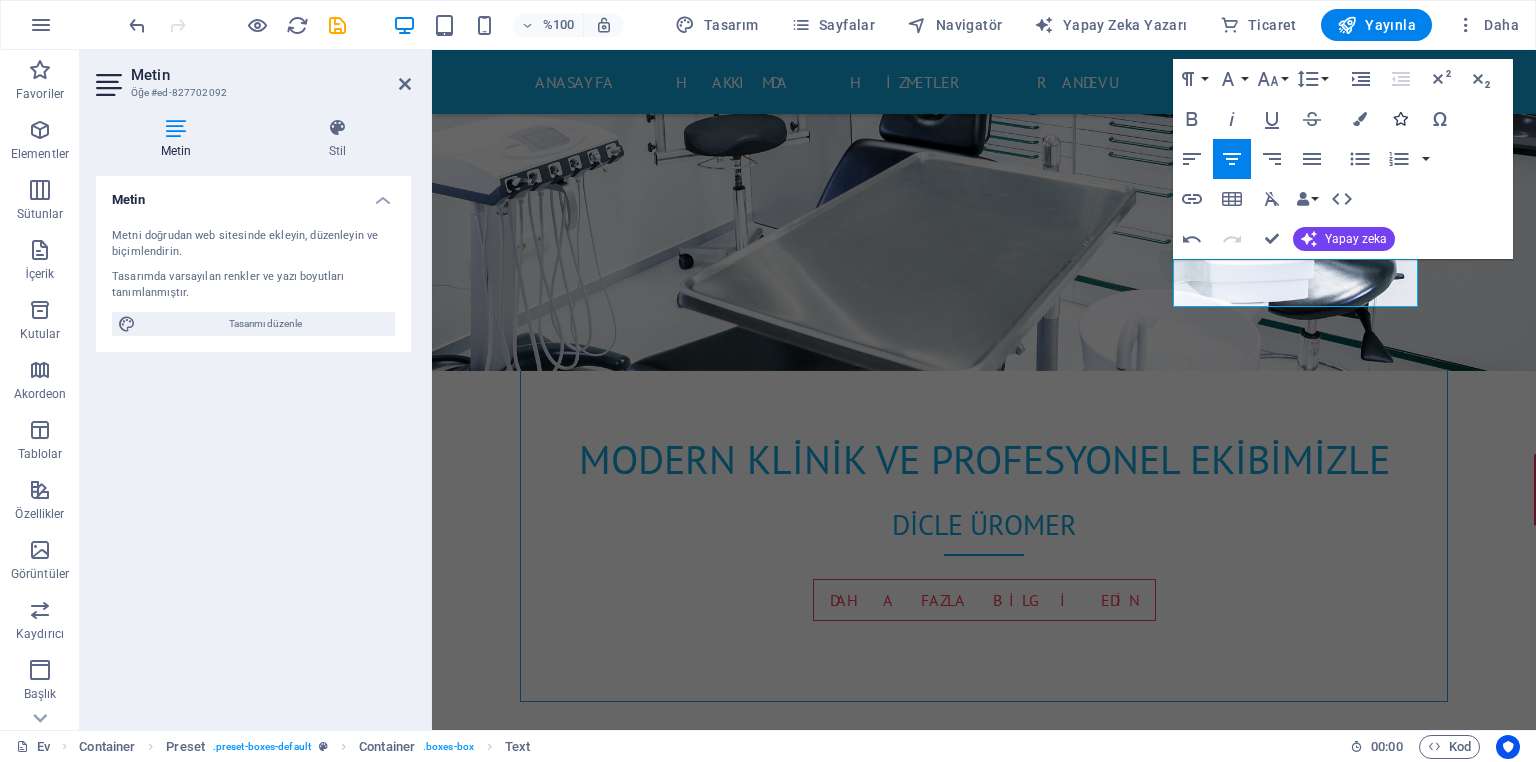 click at bounding box center (1400, 119) 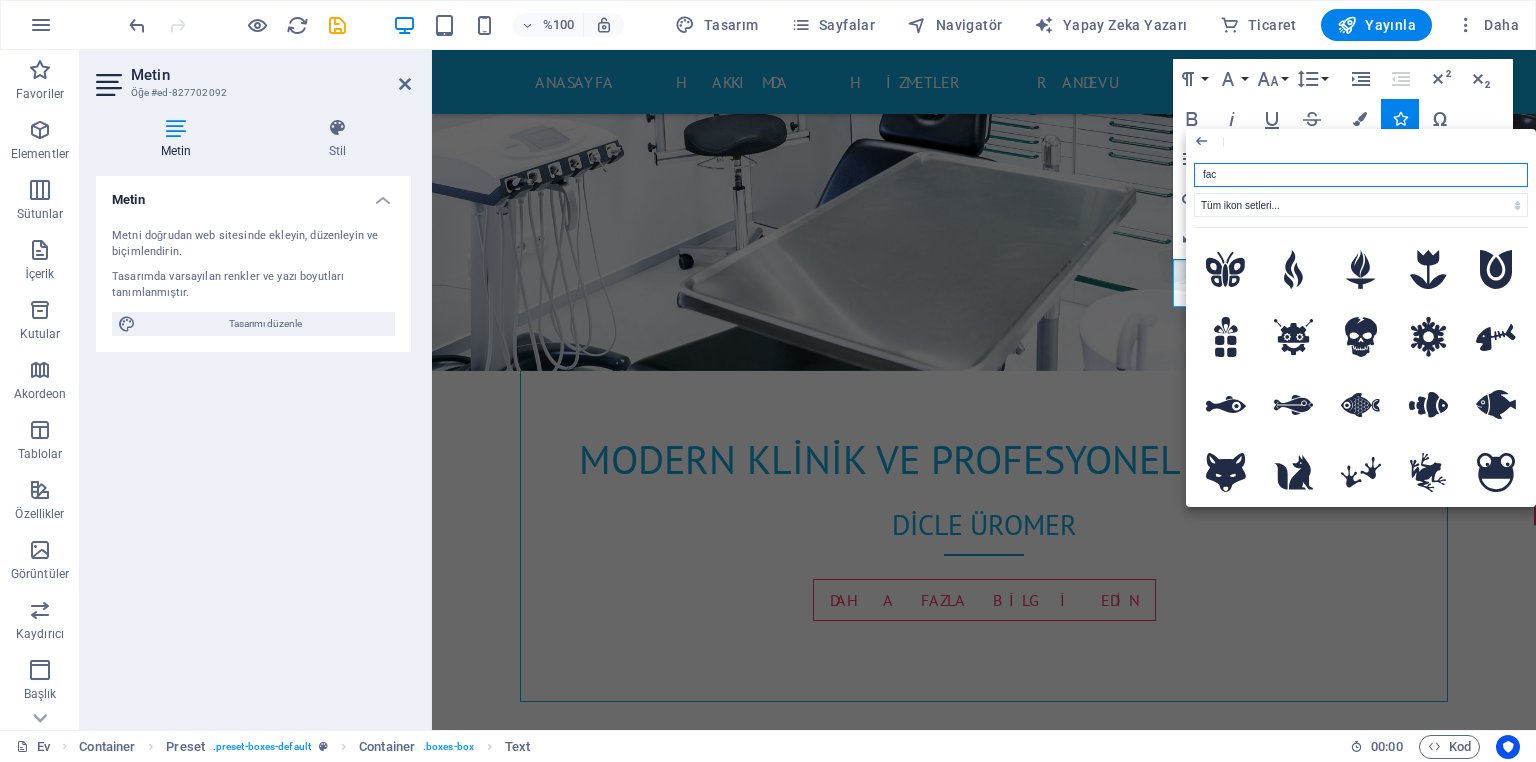 type on "face" 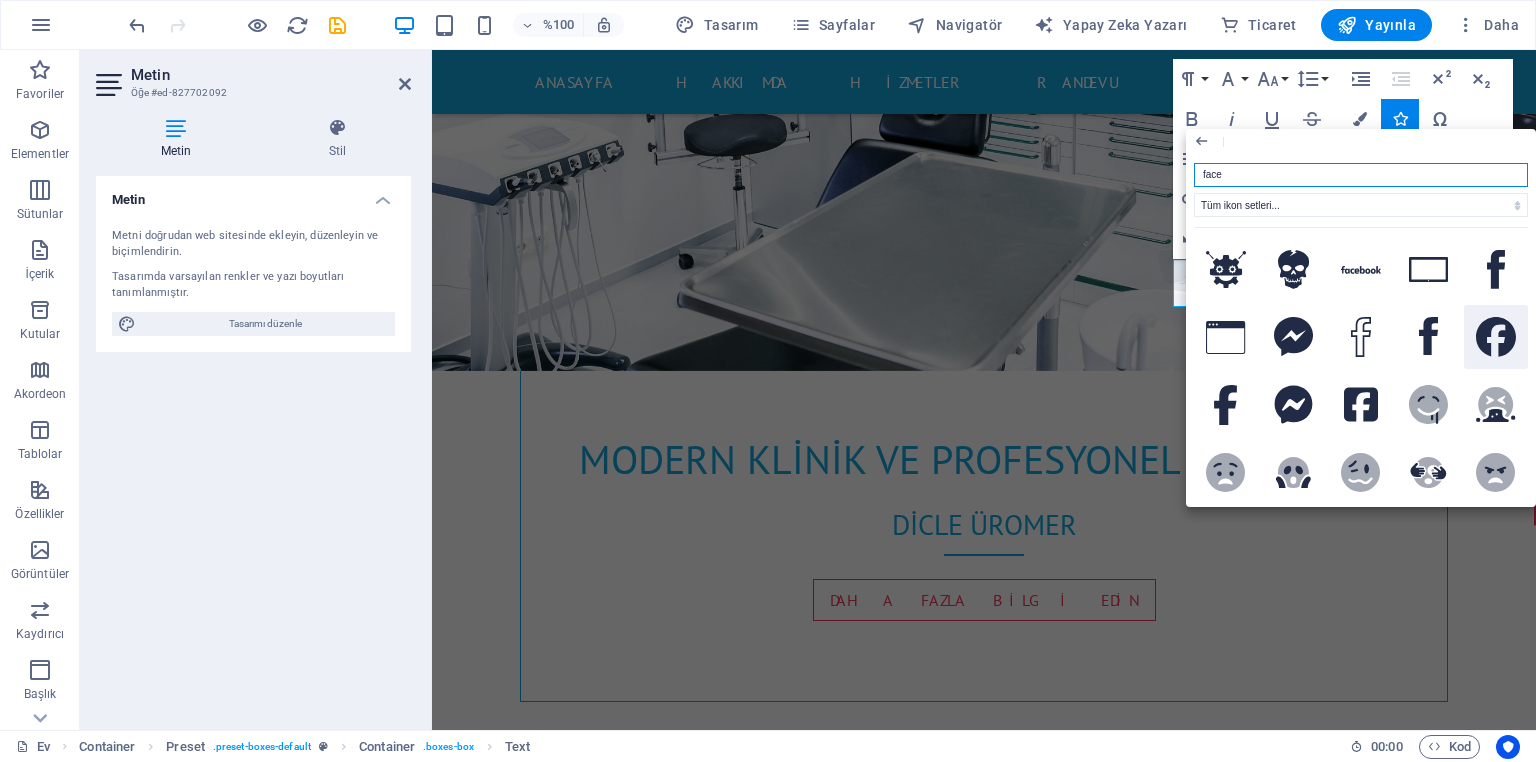 click 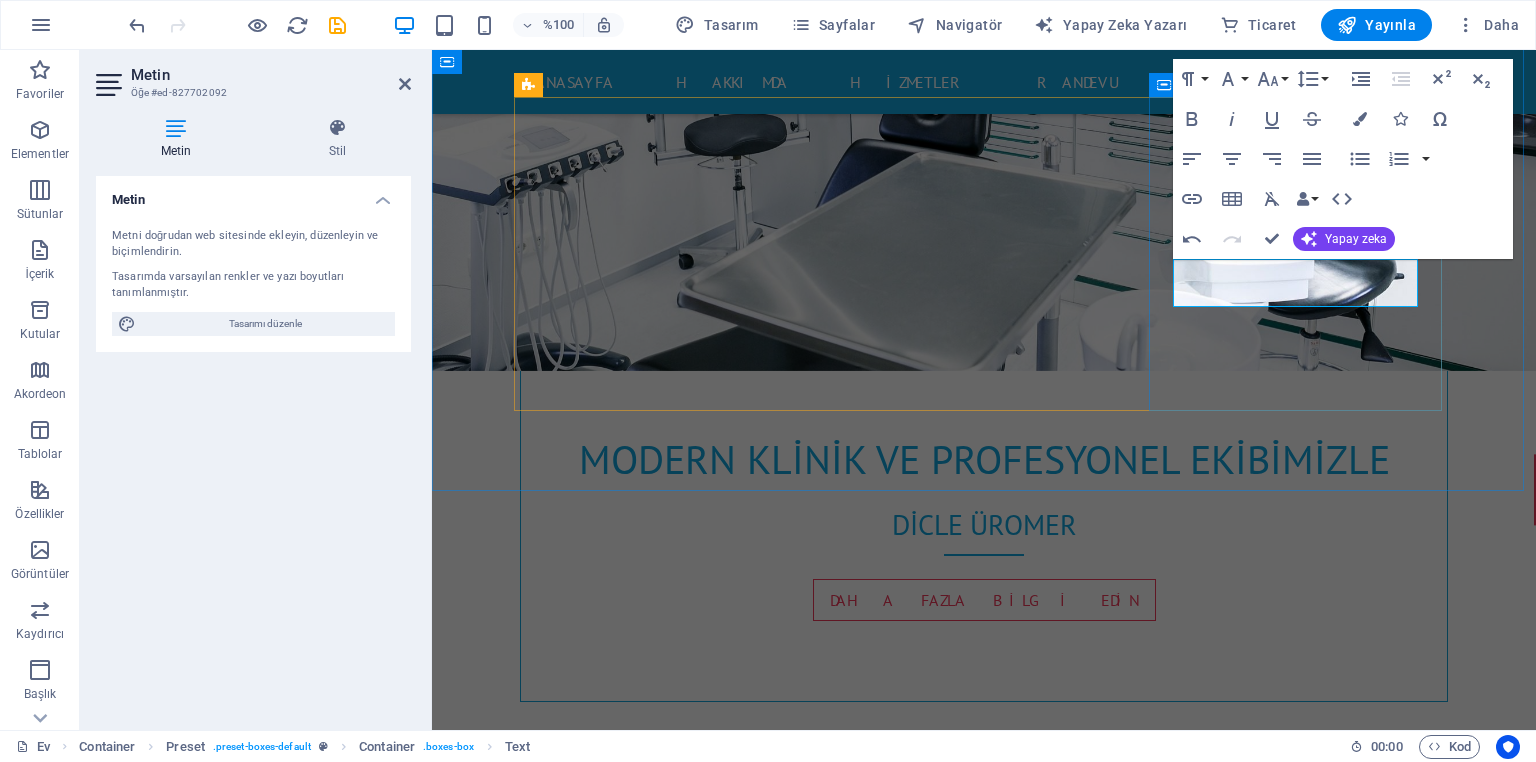 click on "​" at bounding box center (984, 3162) 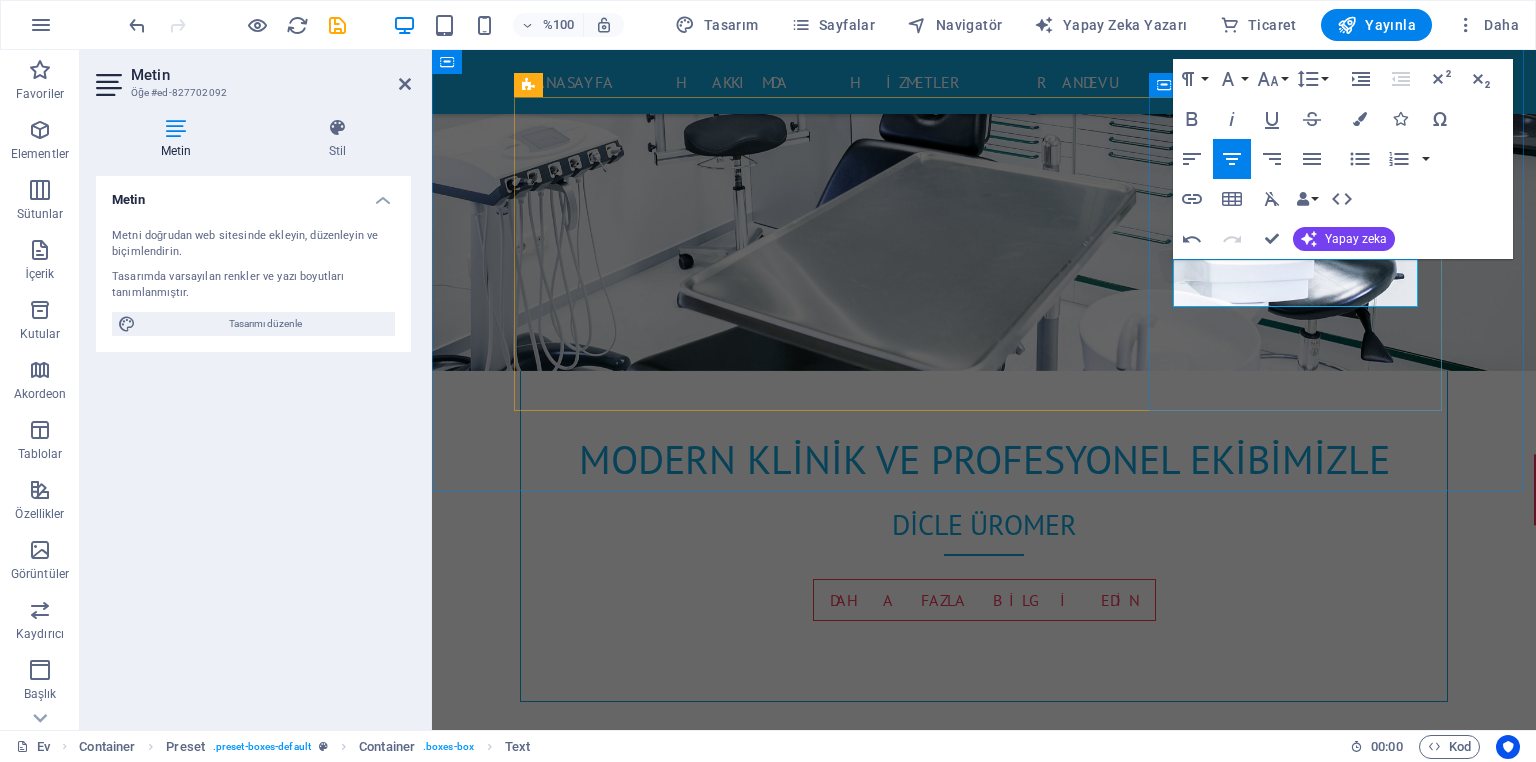 type 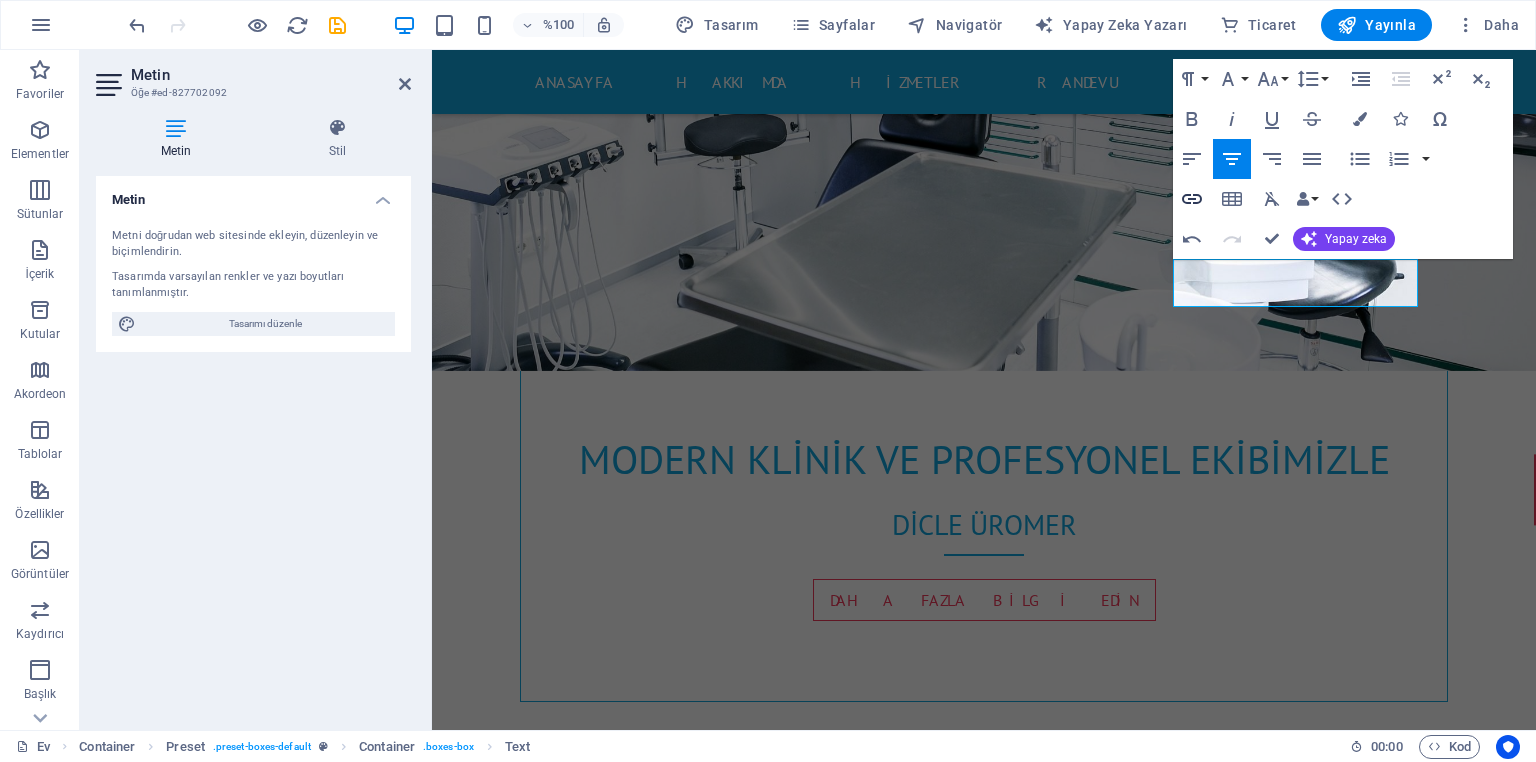 click 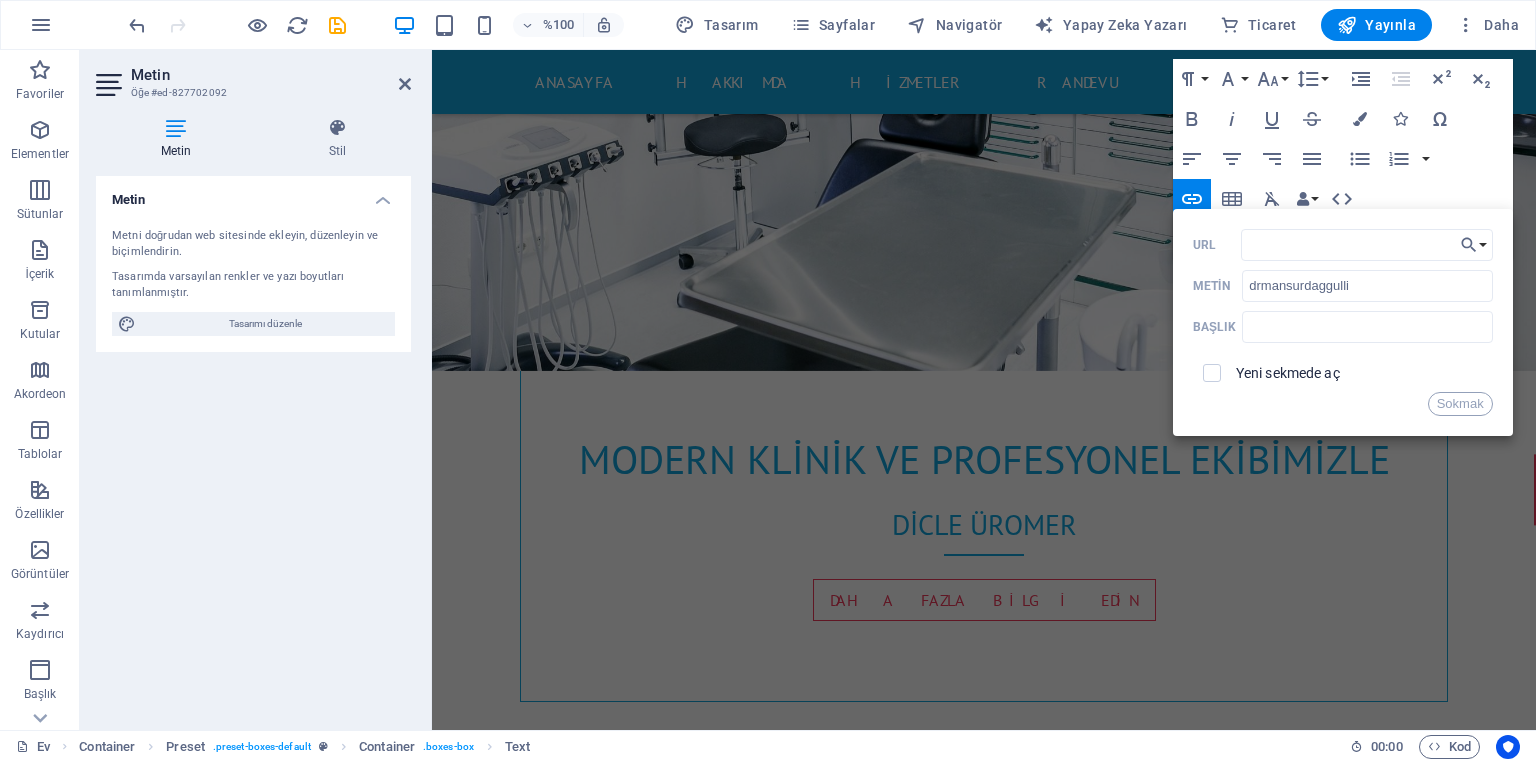 type on "https://www.facebook.com/dr.mansurdaggulu/" 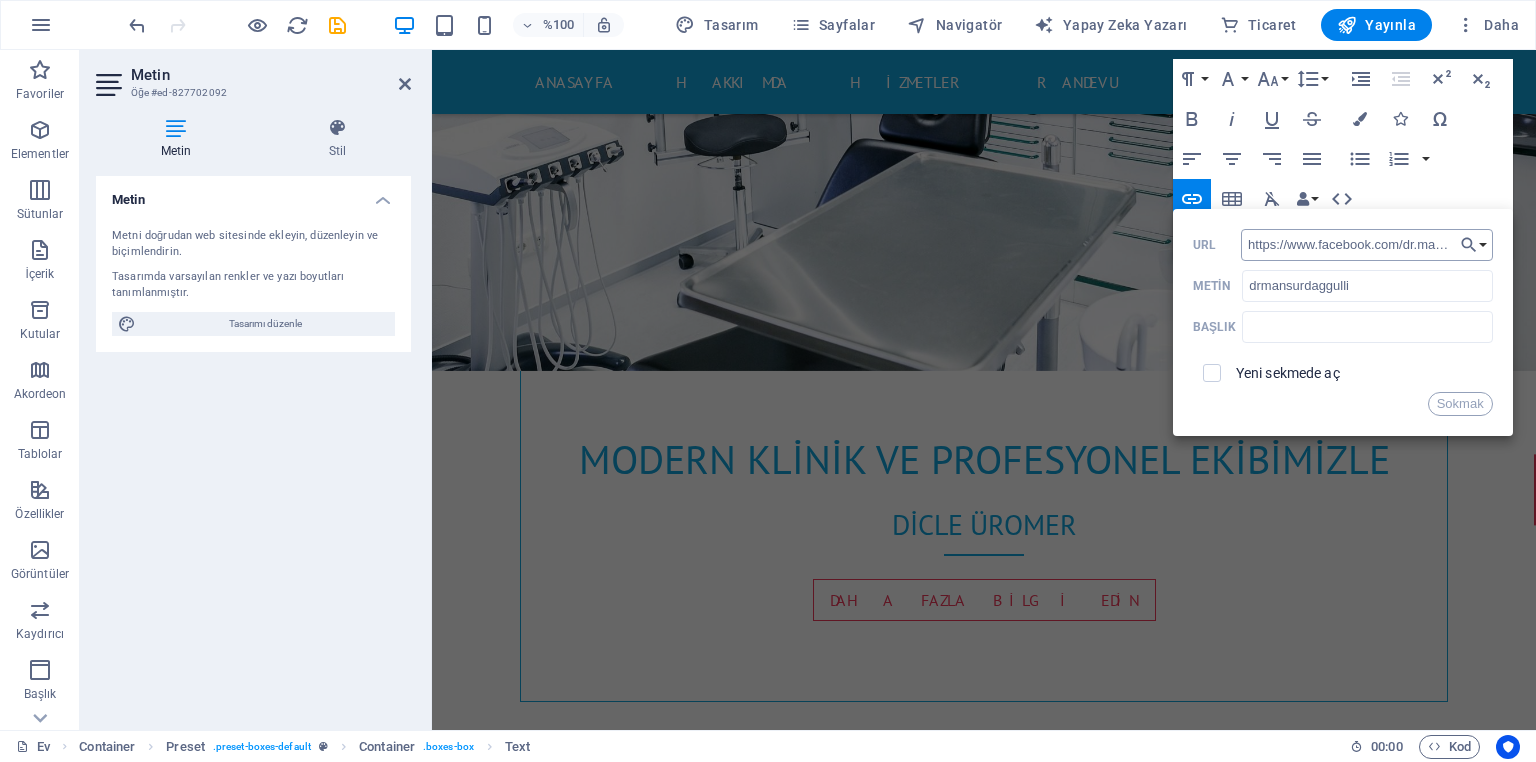 scroll, scrollTop: 0, scrollLeft: 60, axis: horizontal 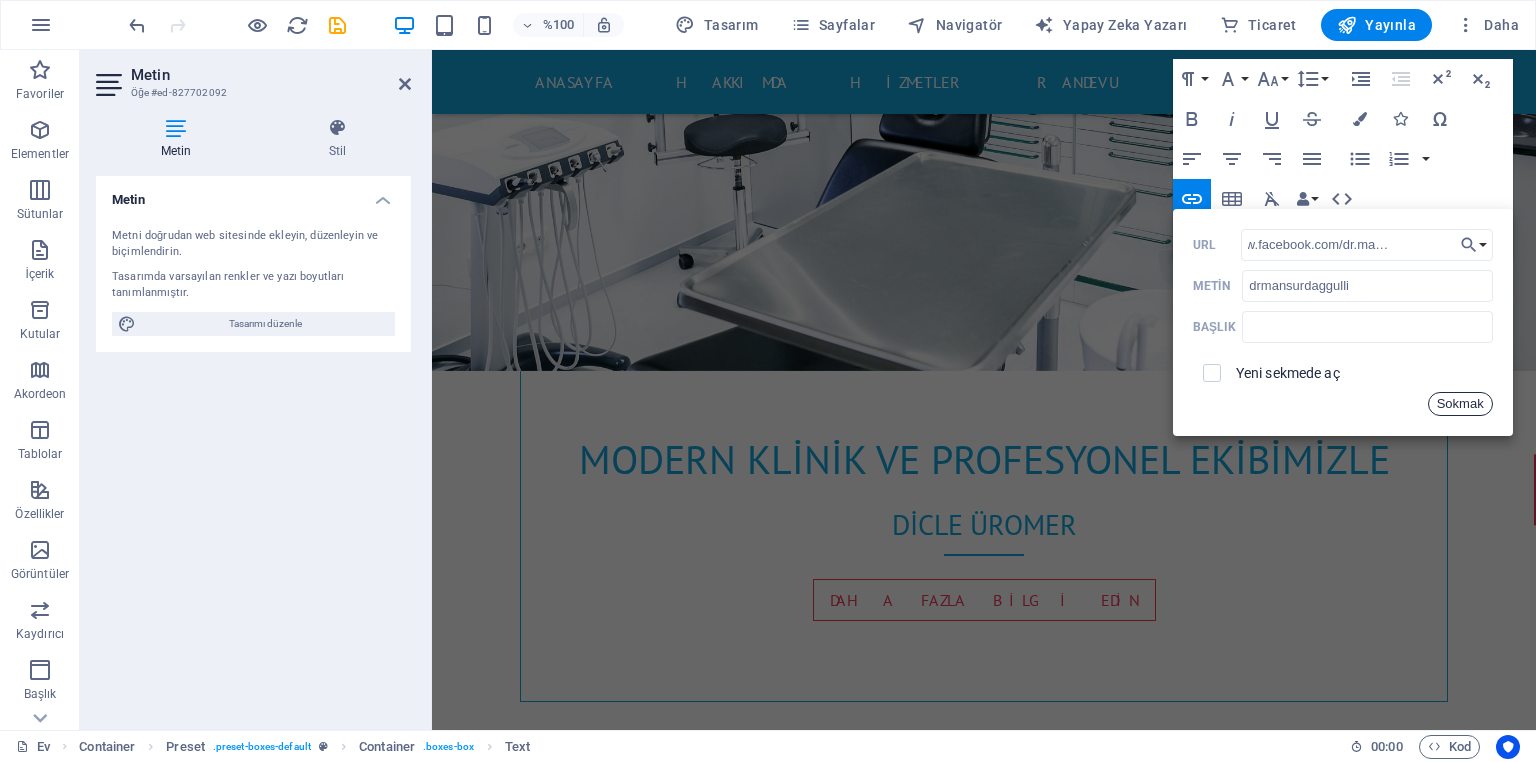 click on "Sokmak" at bounding box center (1460, 403) 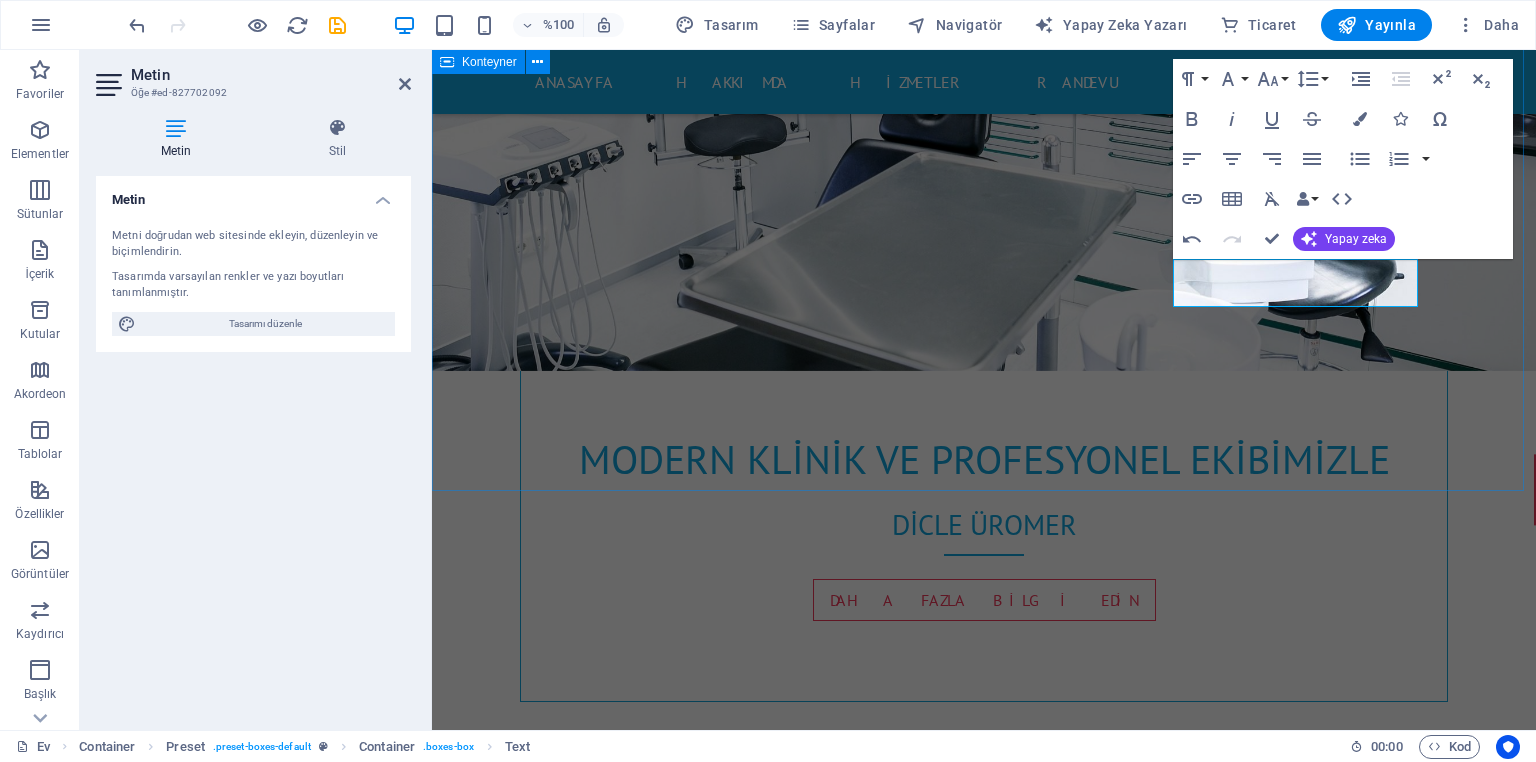 scroll, scrollTop: 0, scrollLeft: 0, axis: both 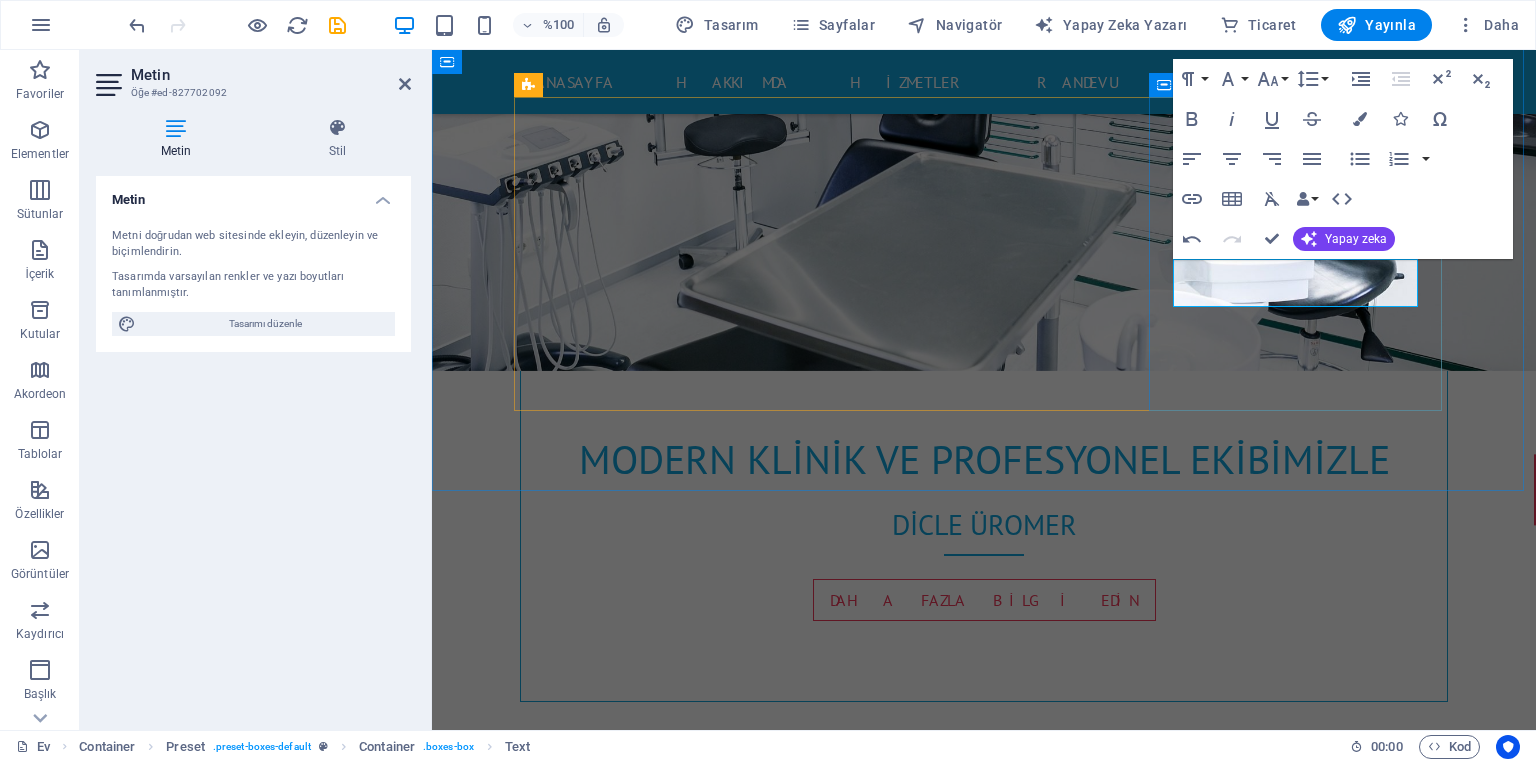 click on "Dr.[LAST]" at bounding box center (984, 3162) 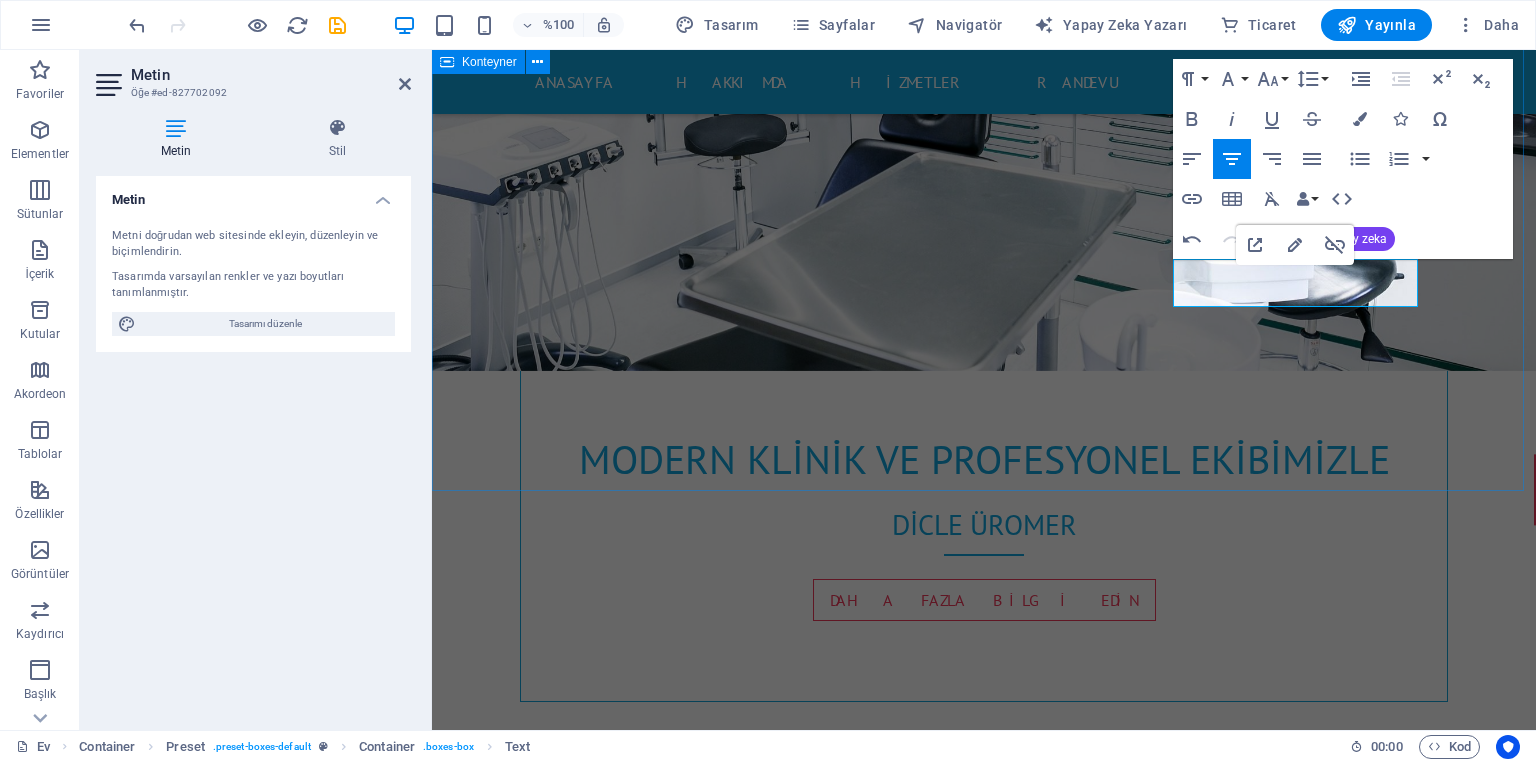 click on "Prof.Dr  Mansur DAĞGÜLLİ HAKKIMDA hizmetler Çocuk Ürolojisi Erkek Ürolojisi Yetişkin Ürolojisi Daha fazla bilgi edin SOSYAL MEDYA       Dr.Mansurdaggulli    Dr.Mansurdaggulli Bizi takip edin" at bounding box center (984, 2286) 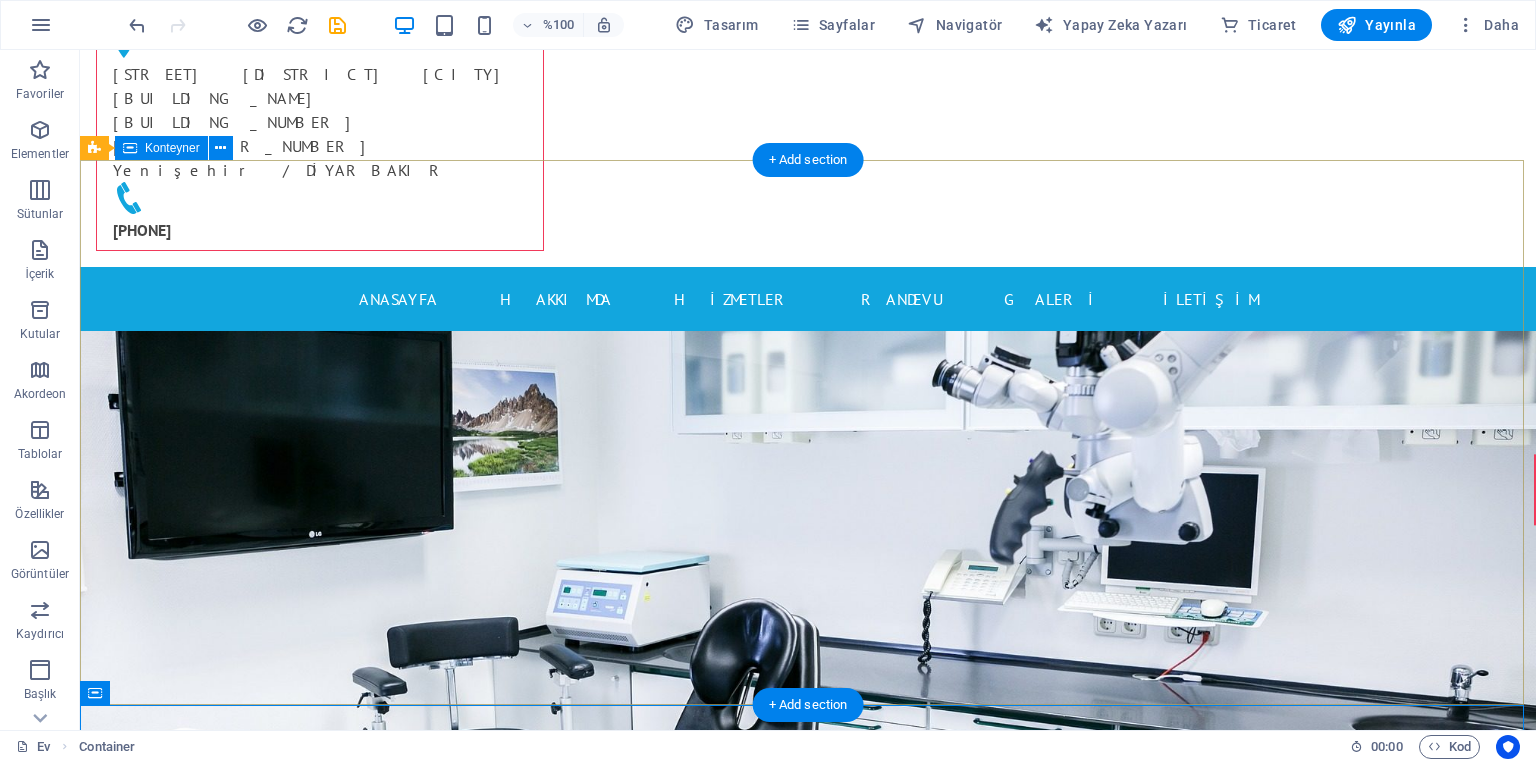 scroll, scrollTop: 0, scrollLeft: 0, axis: both 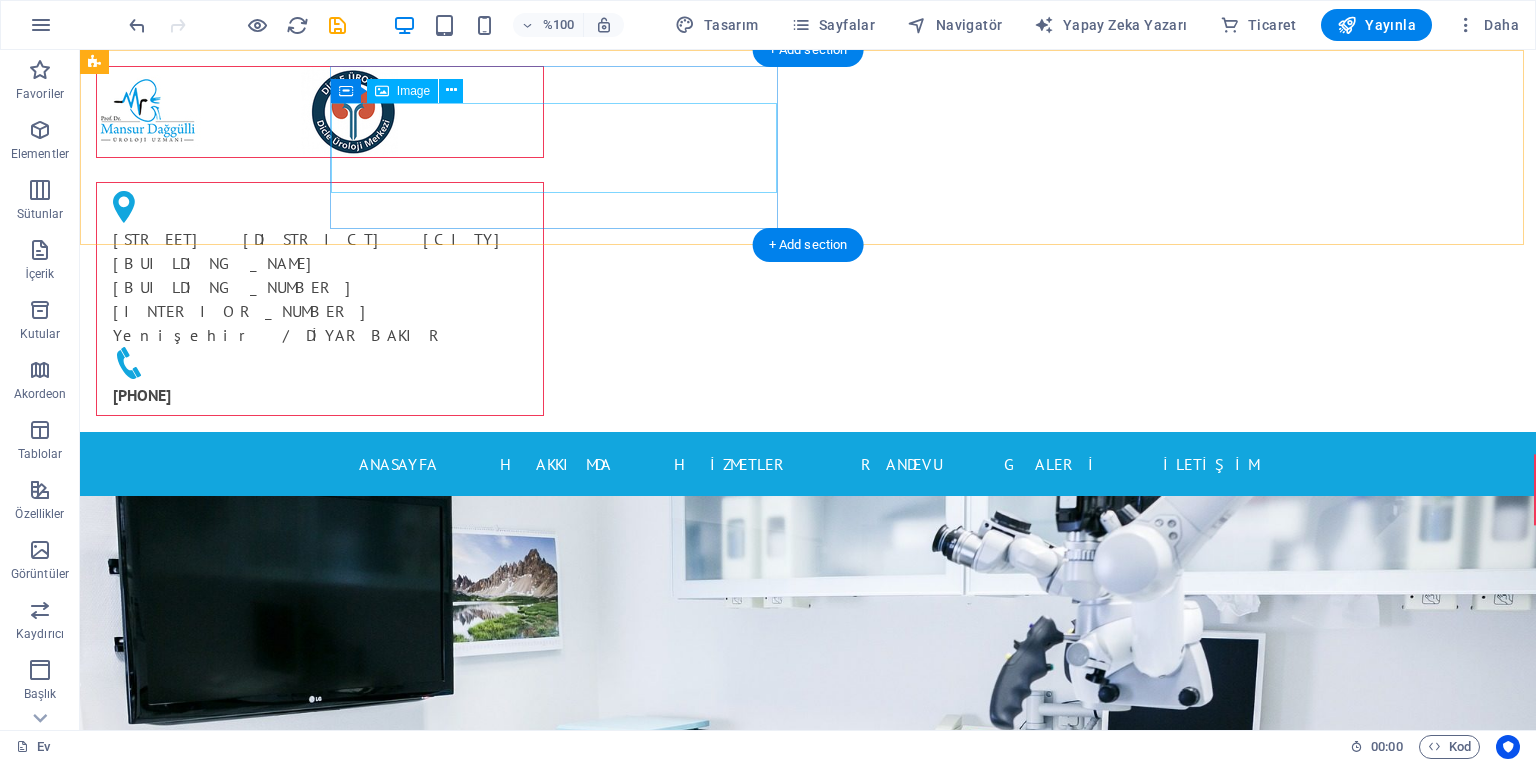 click at bounding box center (320, 112) 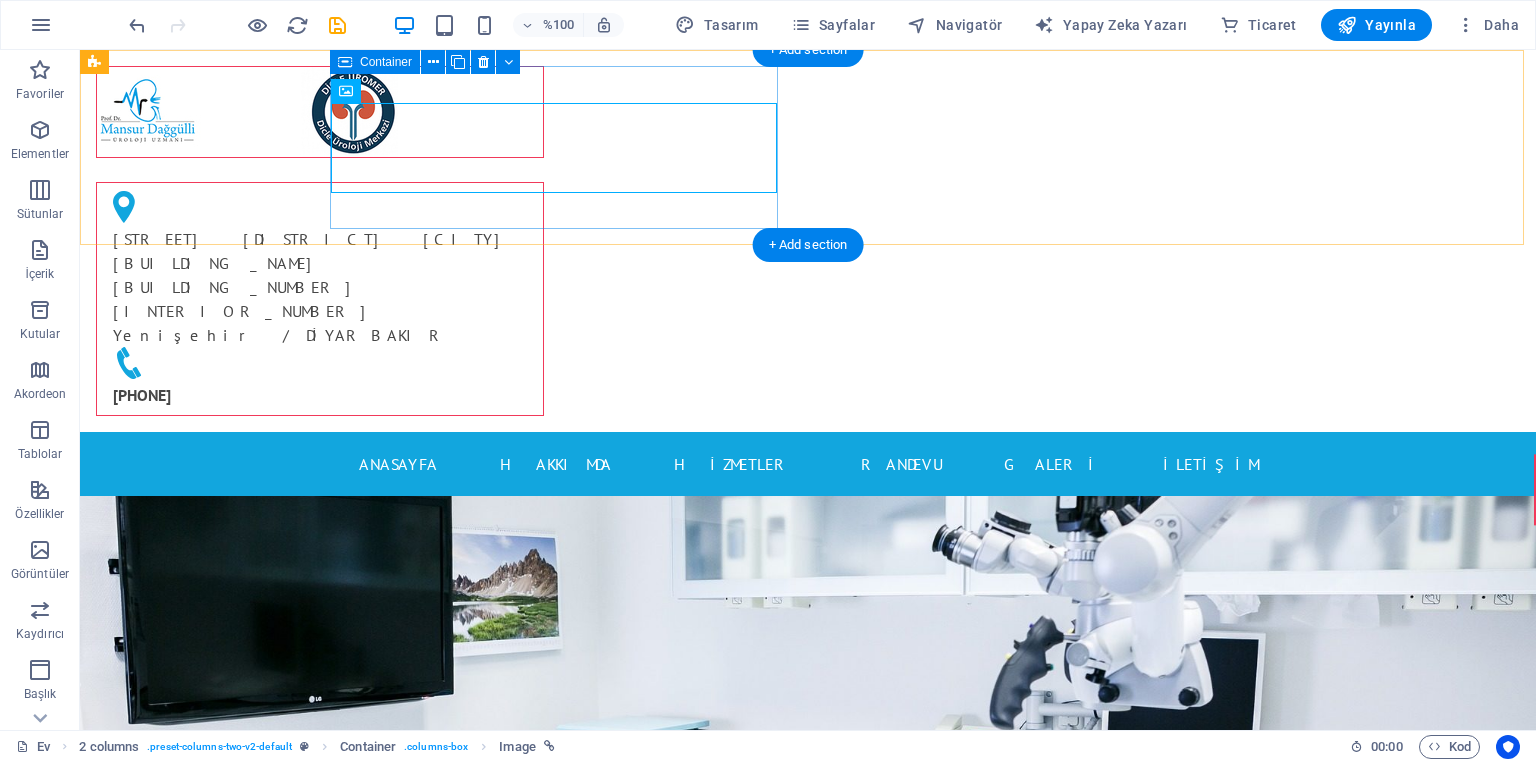 click at bounding box center [320, 112] 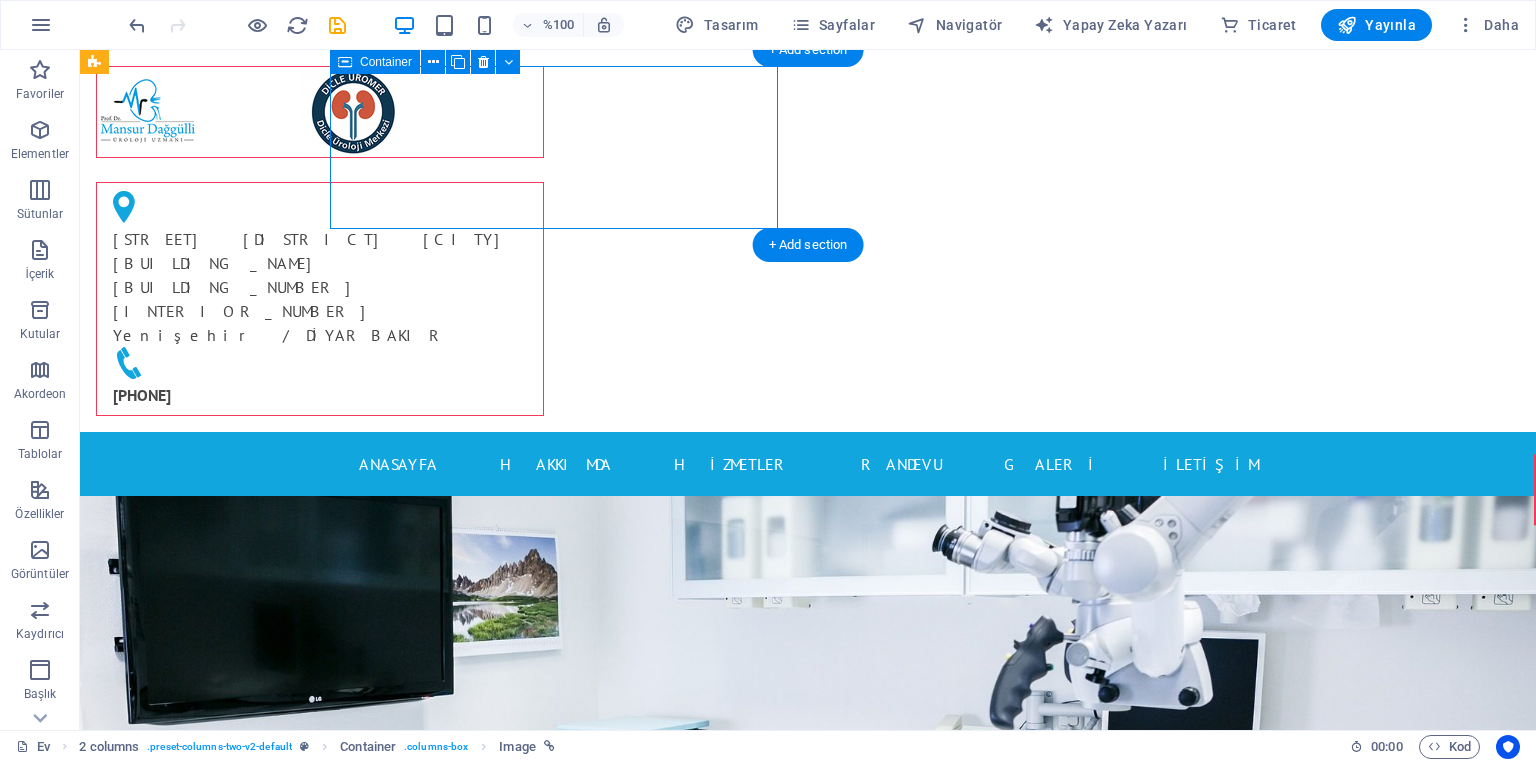 click at bounding box center [320, 112] 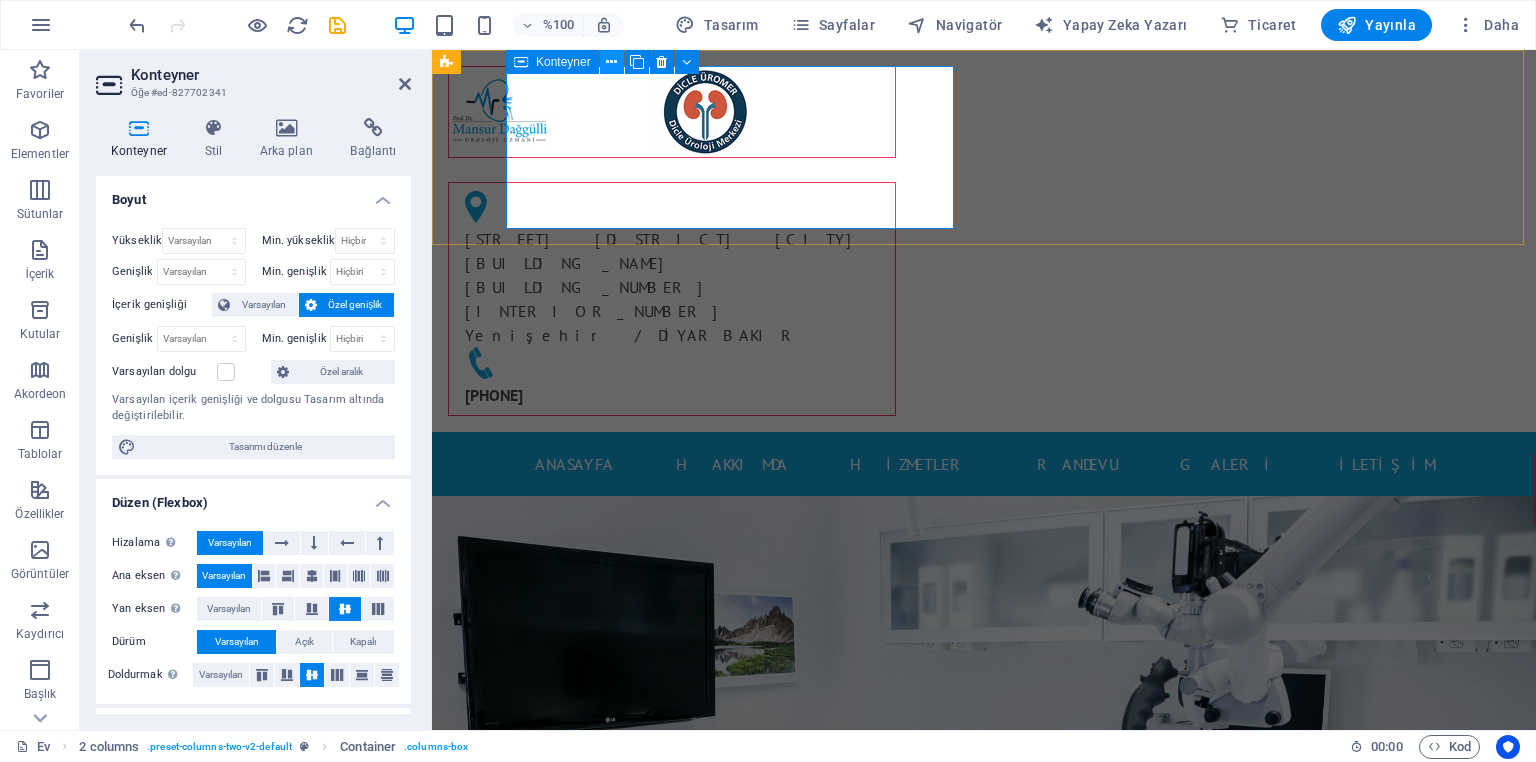 click at bounding box center [611, 62] 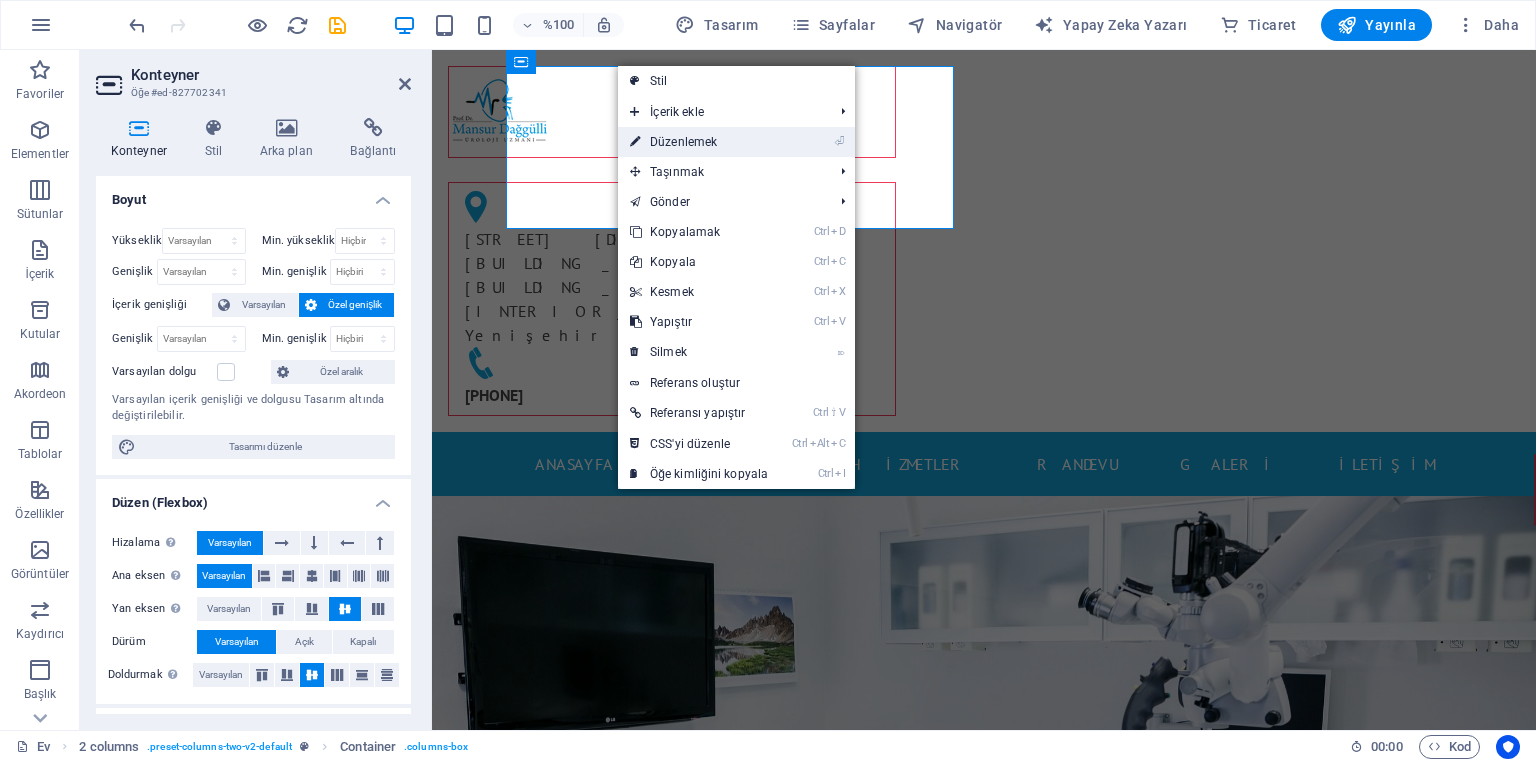 click on "Düzenlemek" at bounding box center (683, 142) 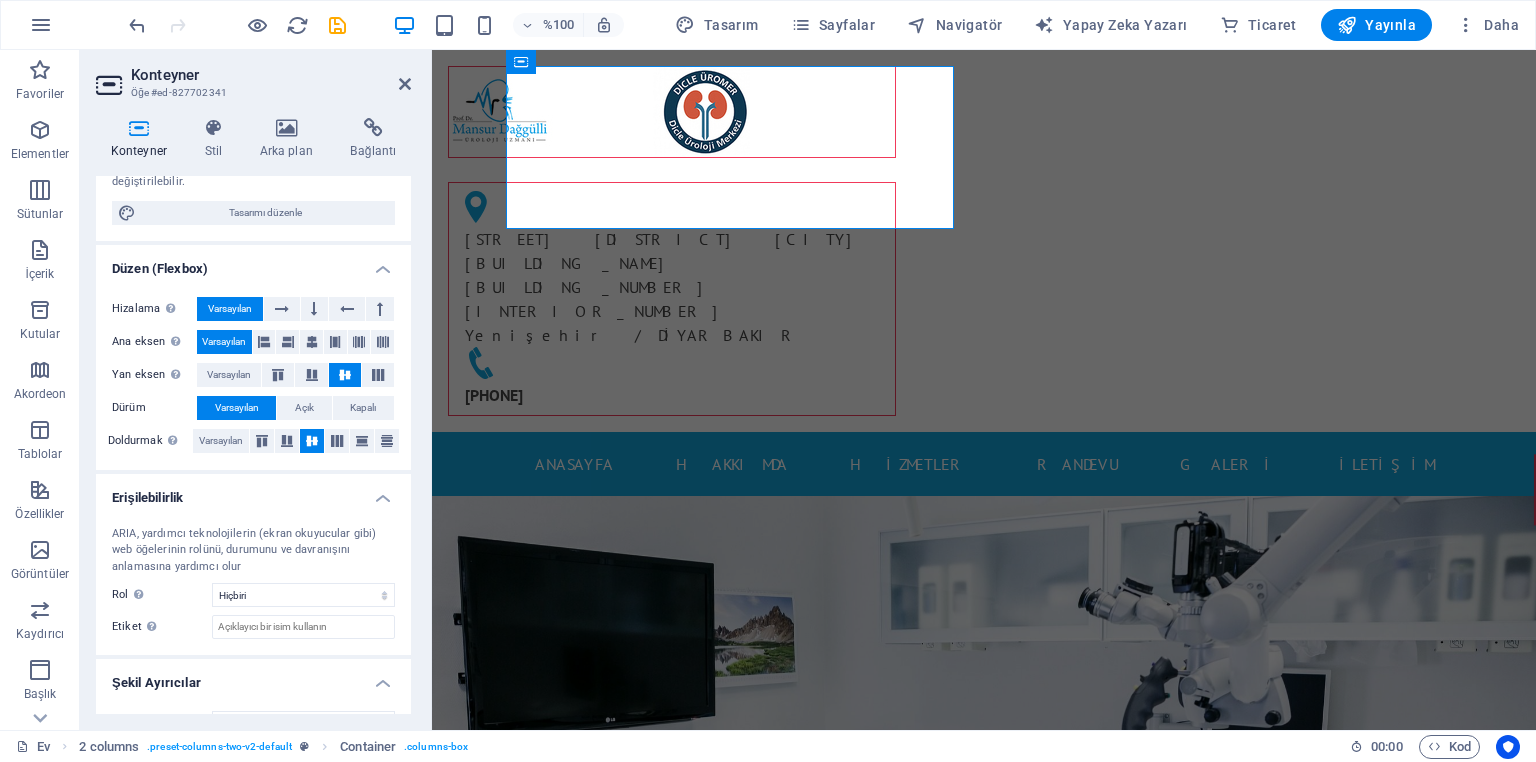 scroll, scrollTop: 268, scrollLeft: 0, axis: vertical 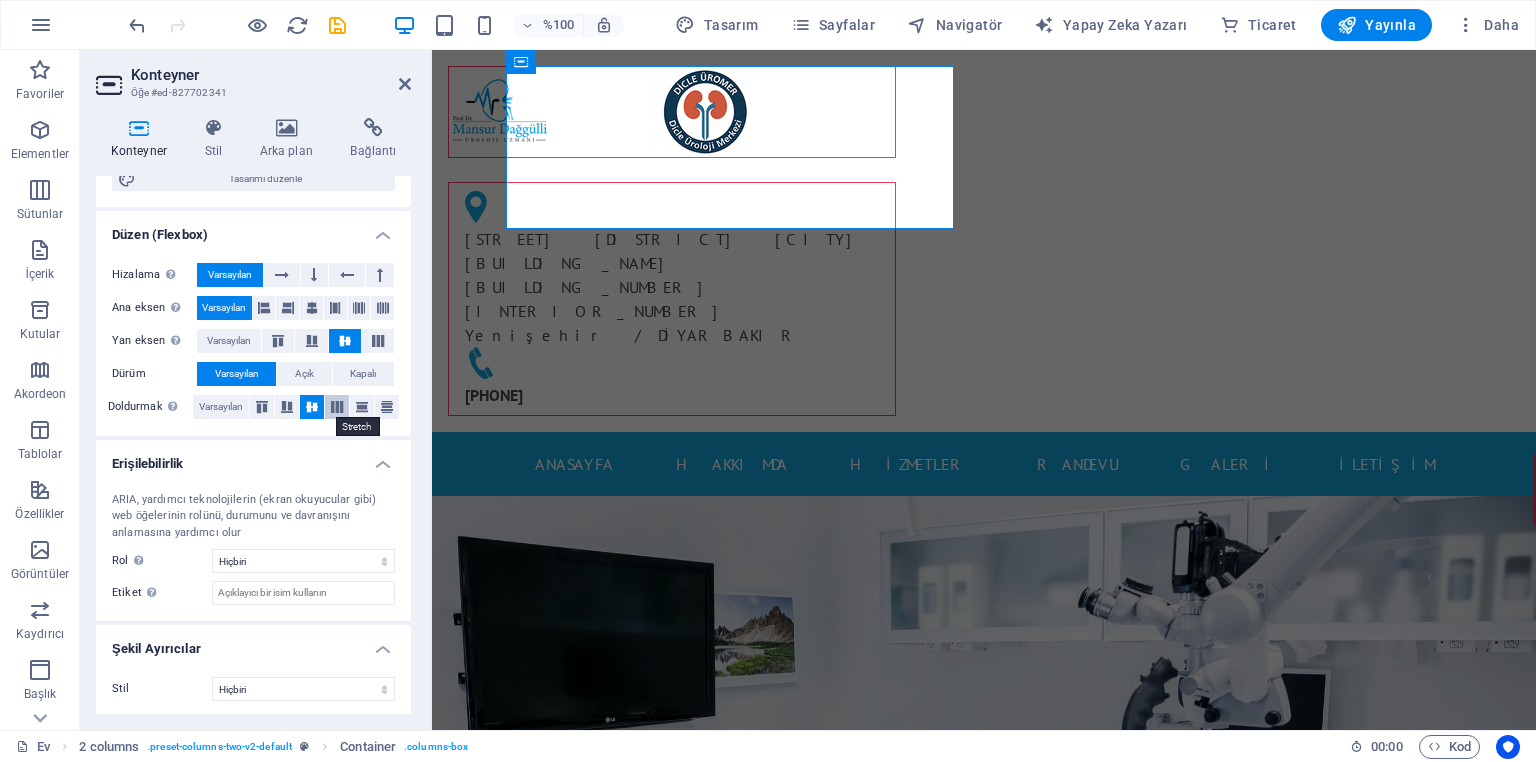 click at bounding box center [337, 407] 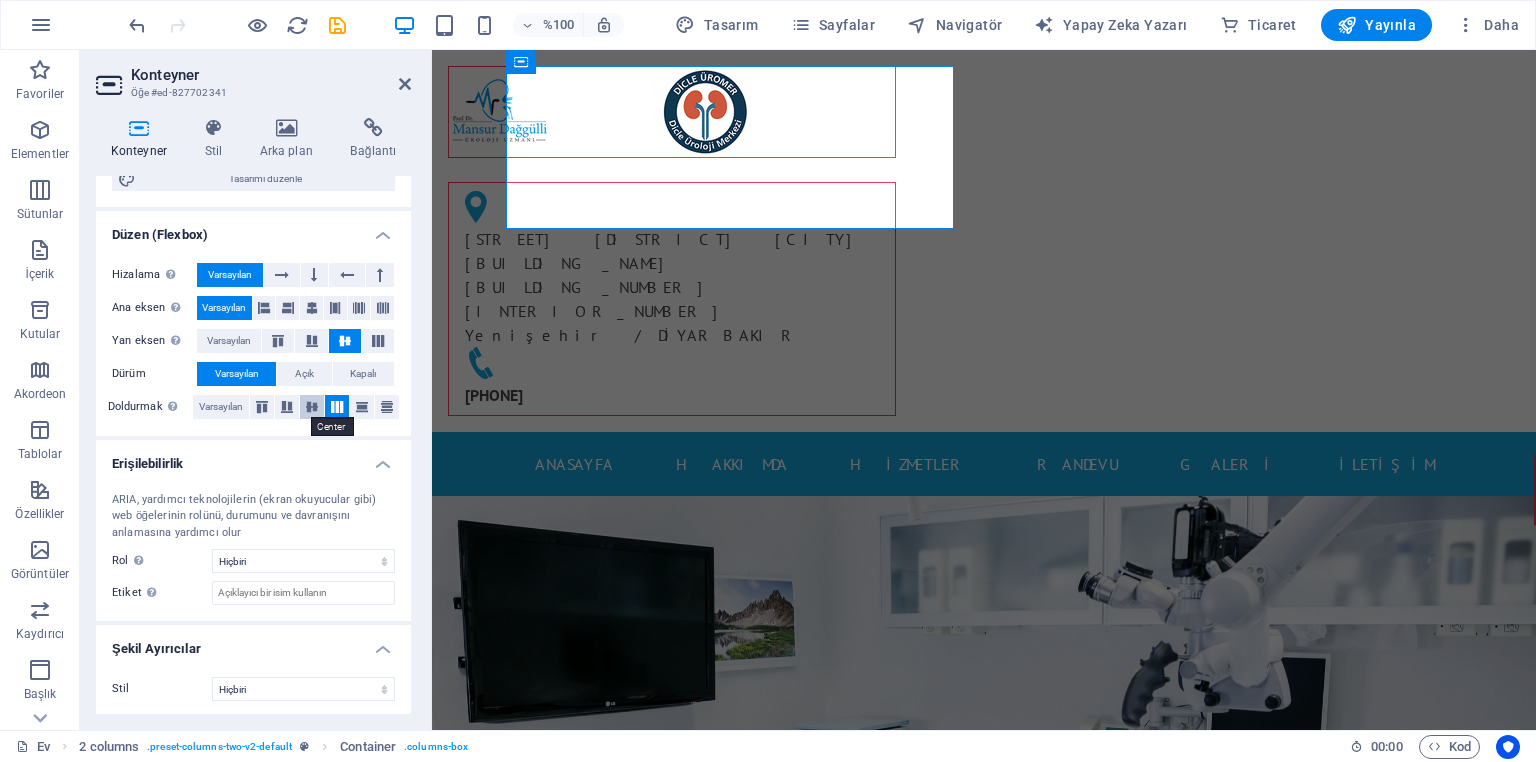 click at bounding box center (312, 407) 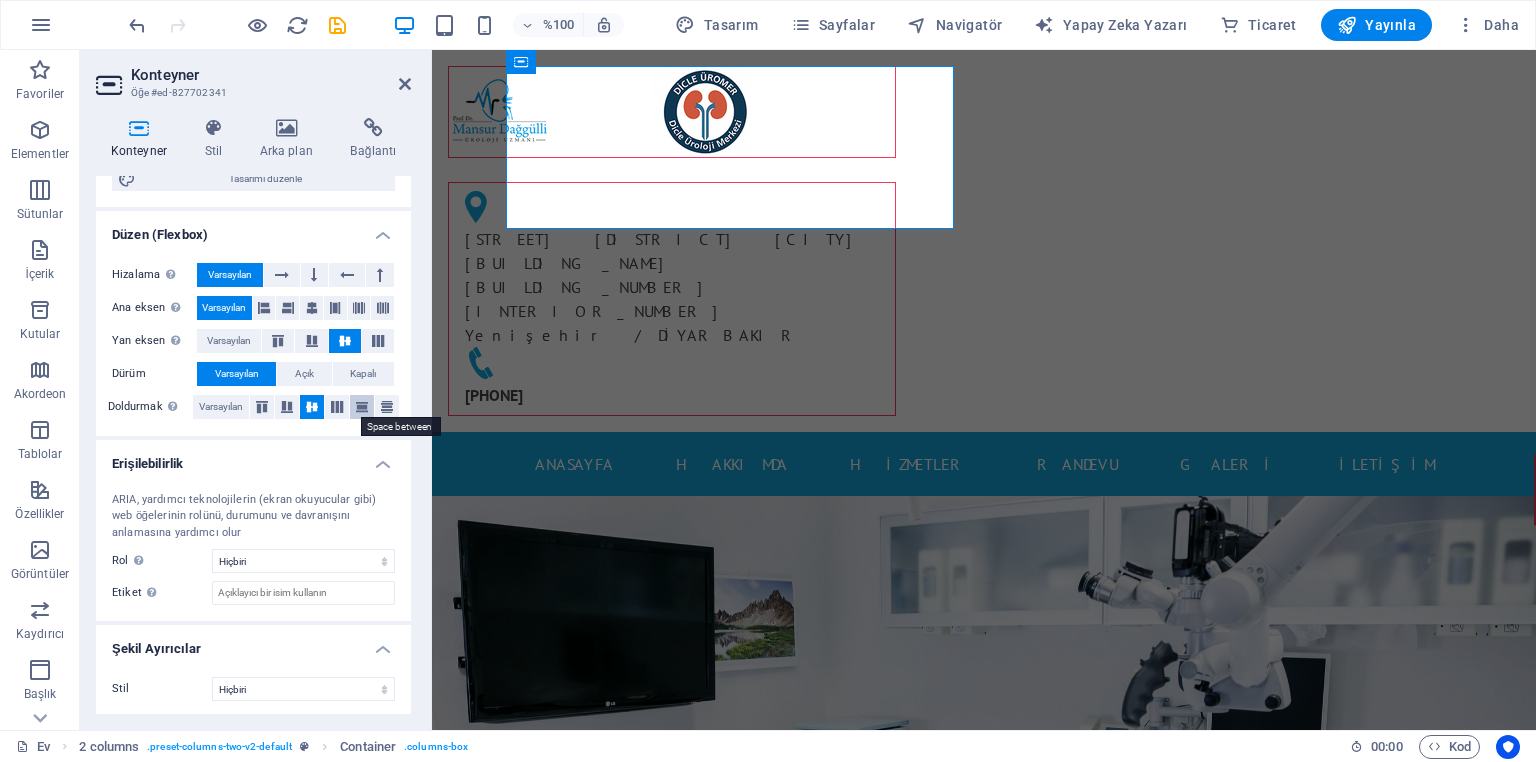 click at bounding box center [362, 407] 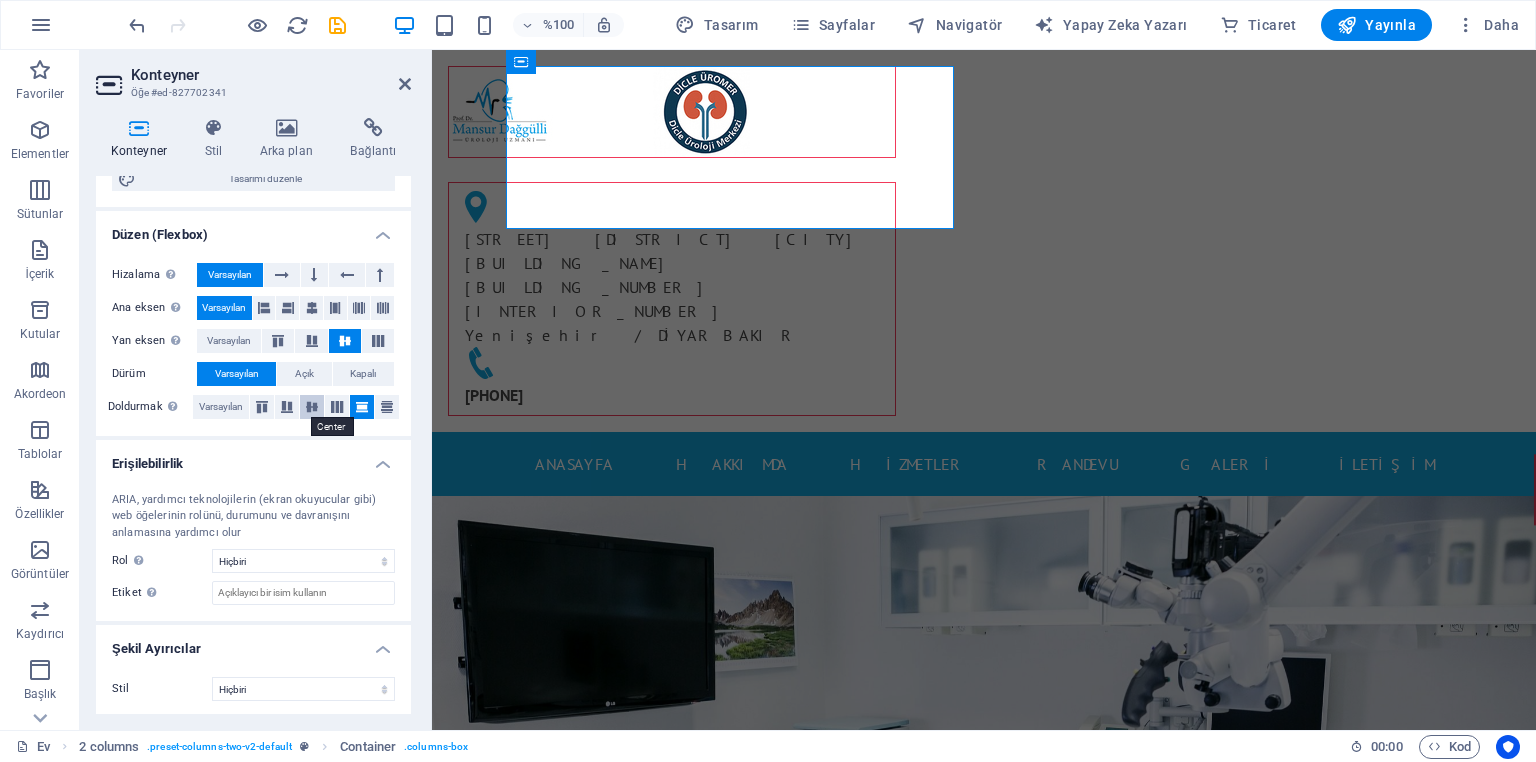 click at bounding box center [312, 407] 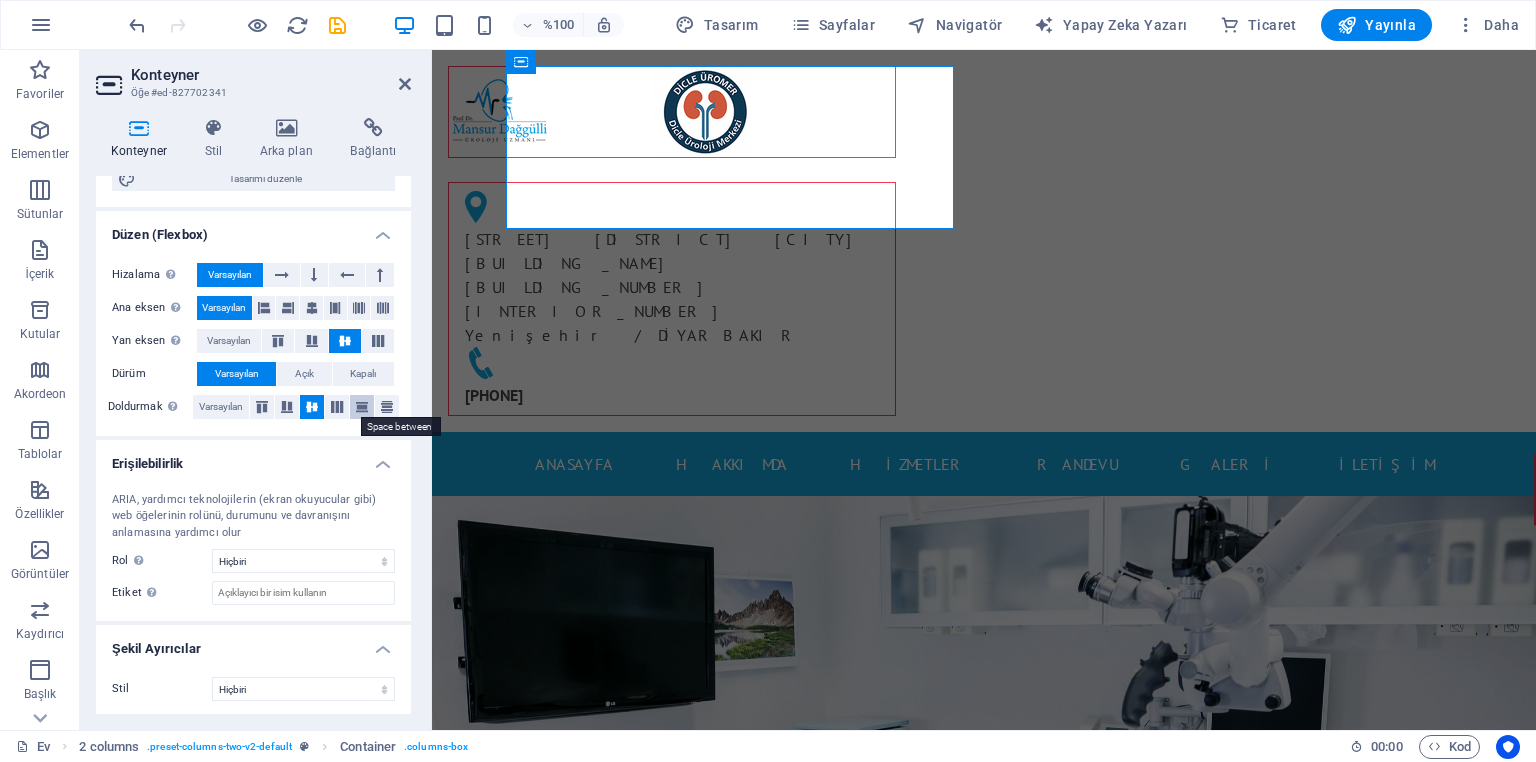 click at bounding box center (362, 407) 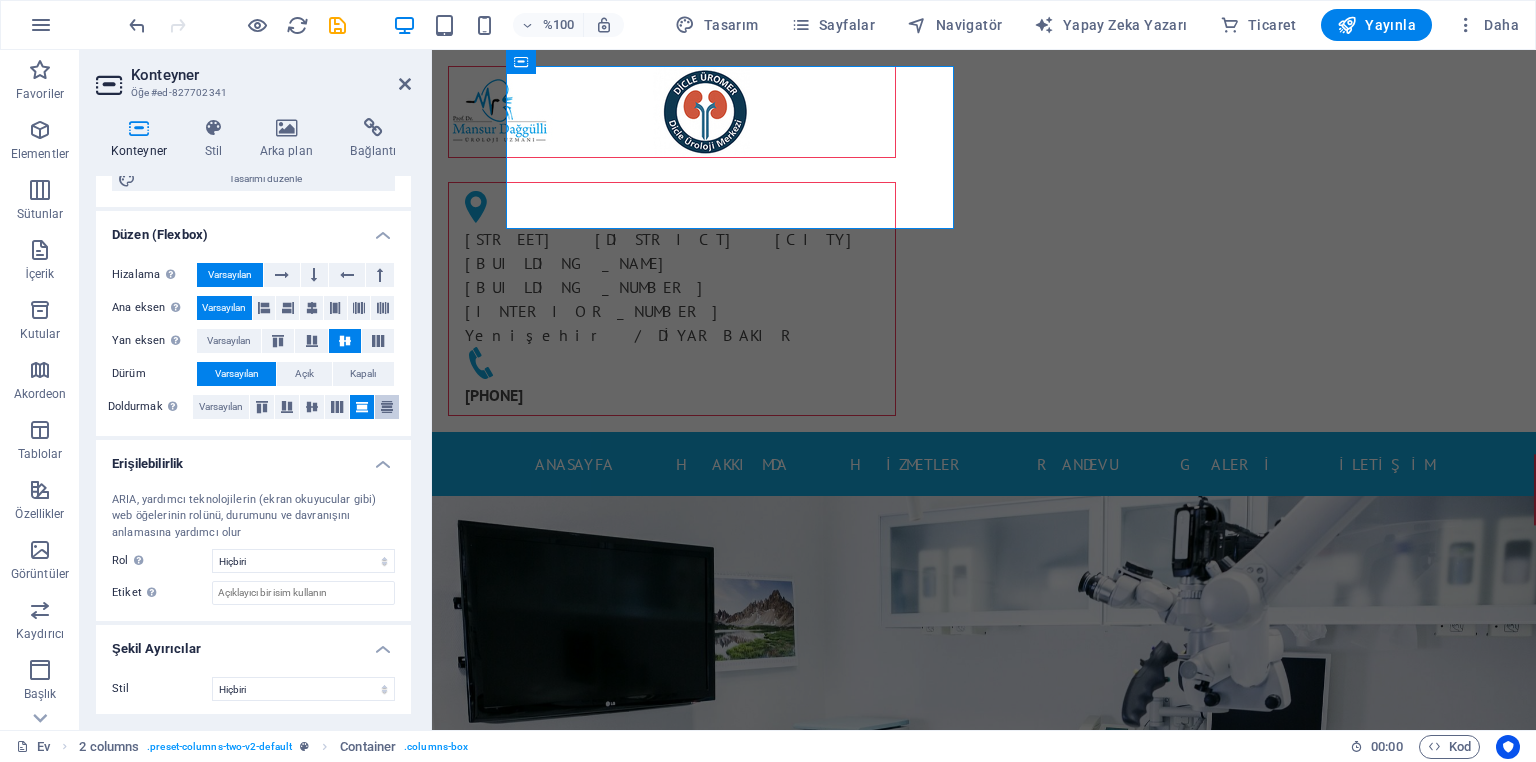 click at bounding box center (387, 407) 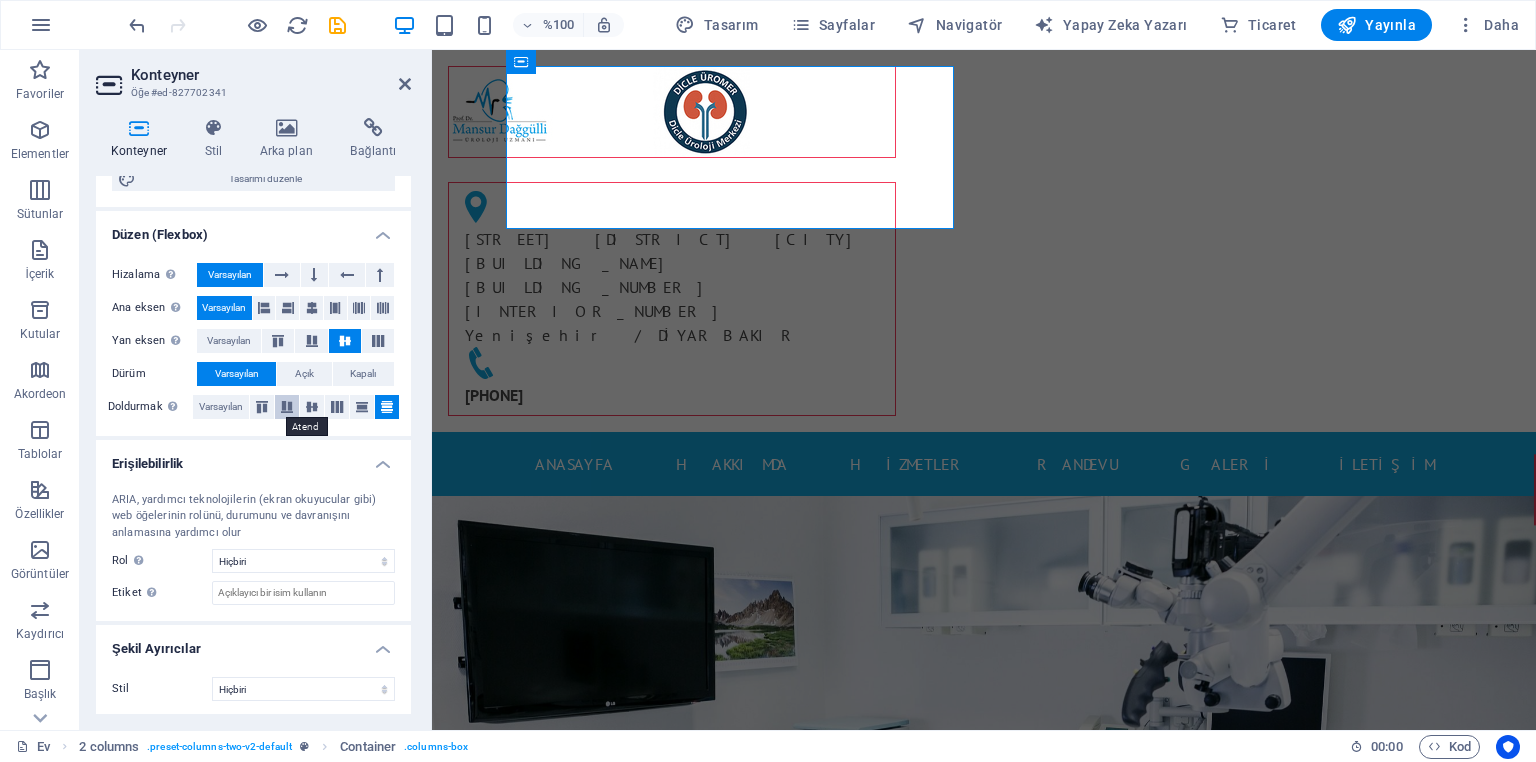 click at bounding box center [287, 407] 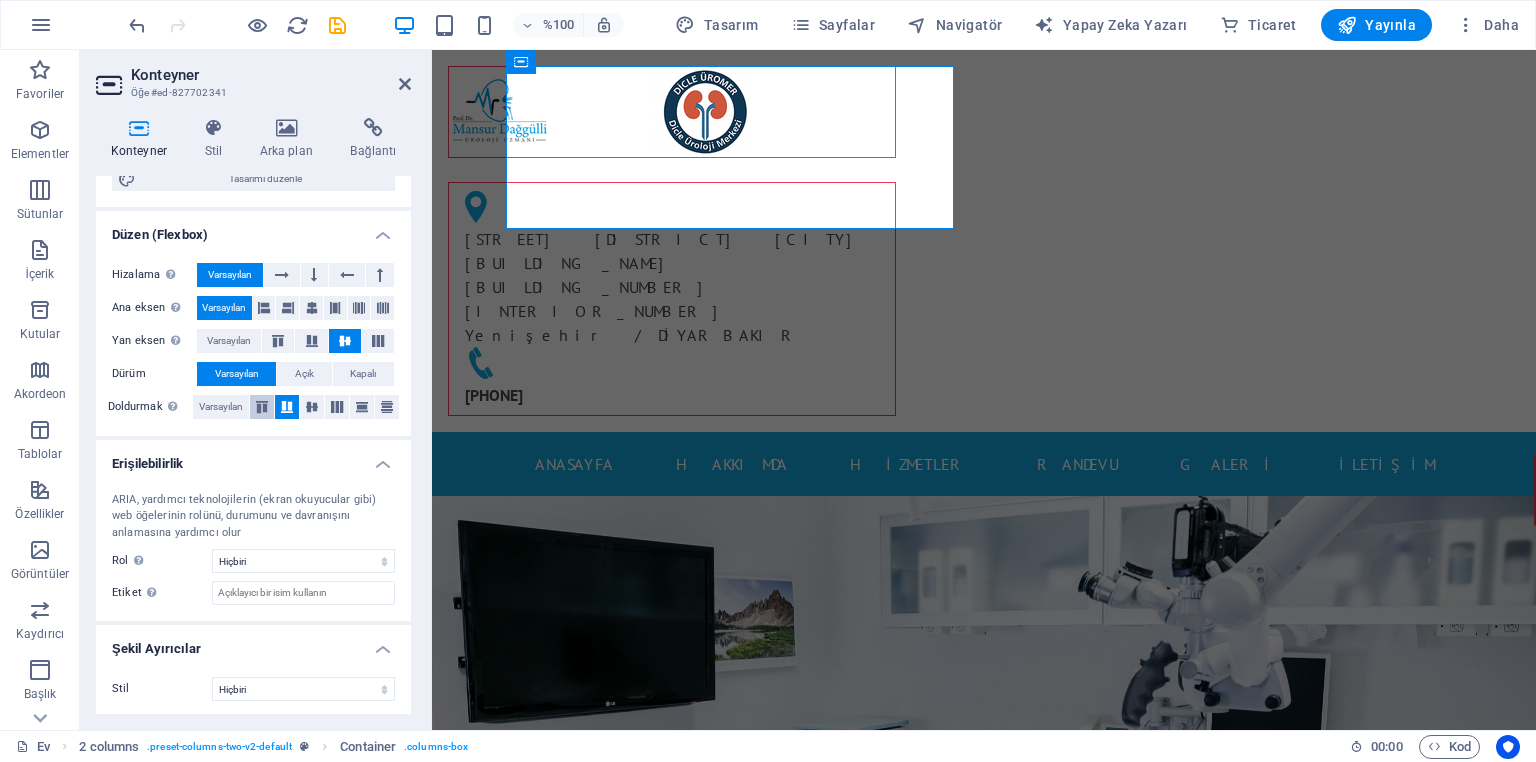 click at bounding box center [262, 407] 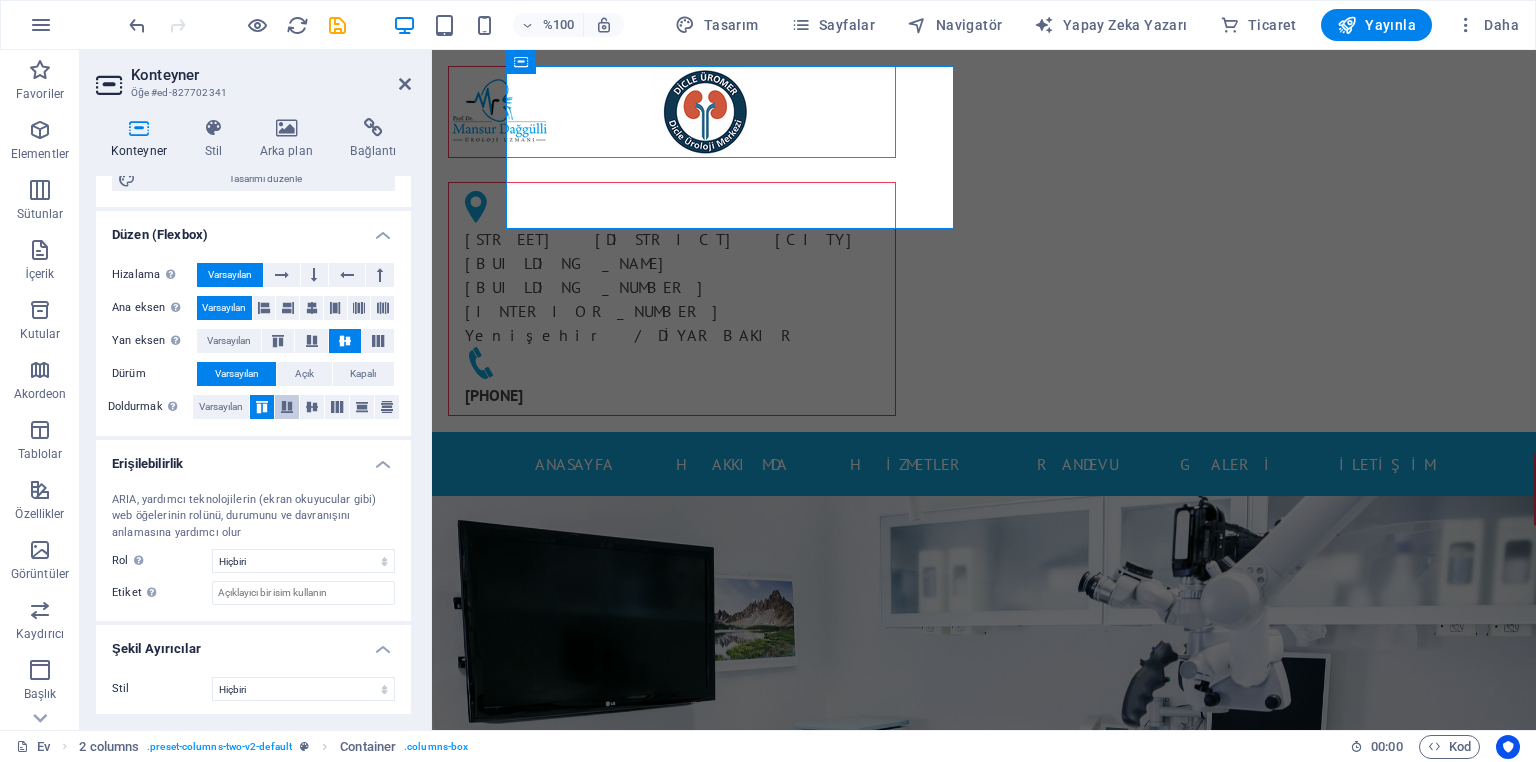 click at bounding box center (287, 407) 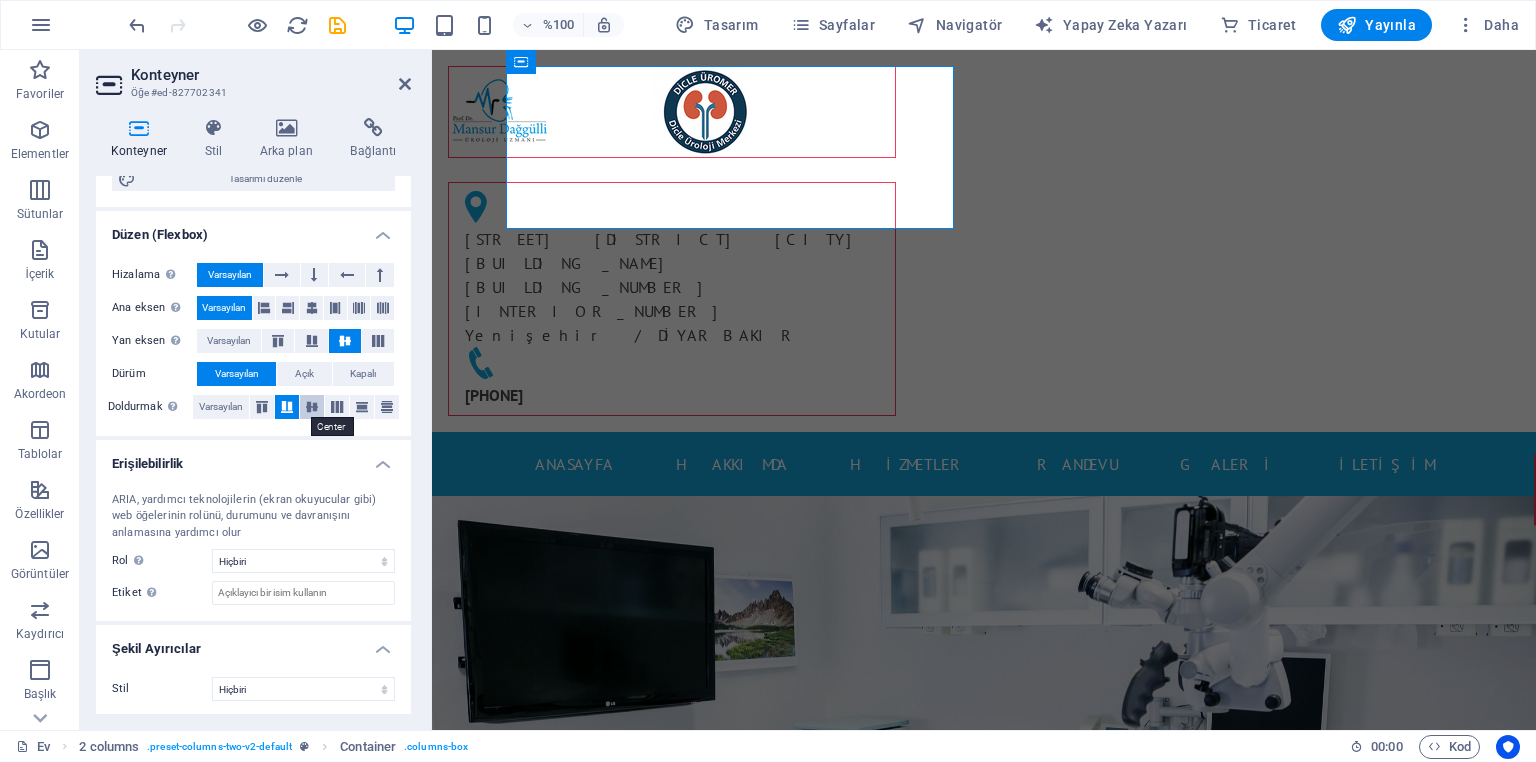 click at bounding box center (312, 407) 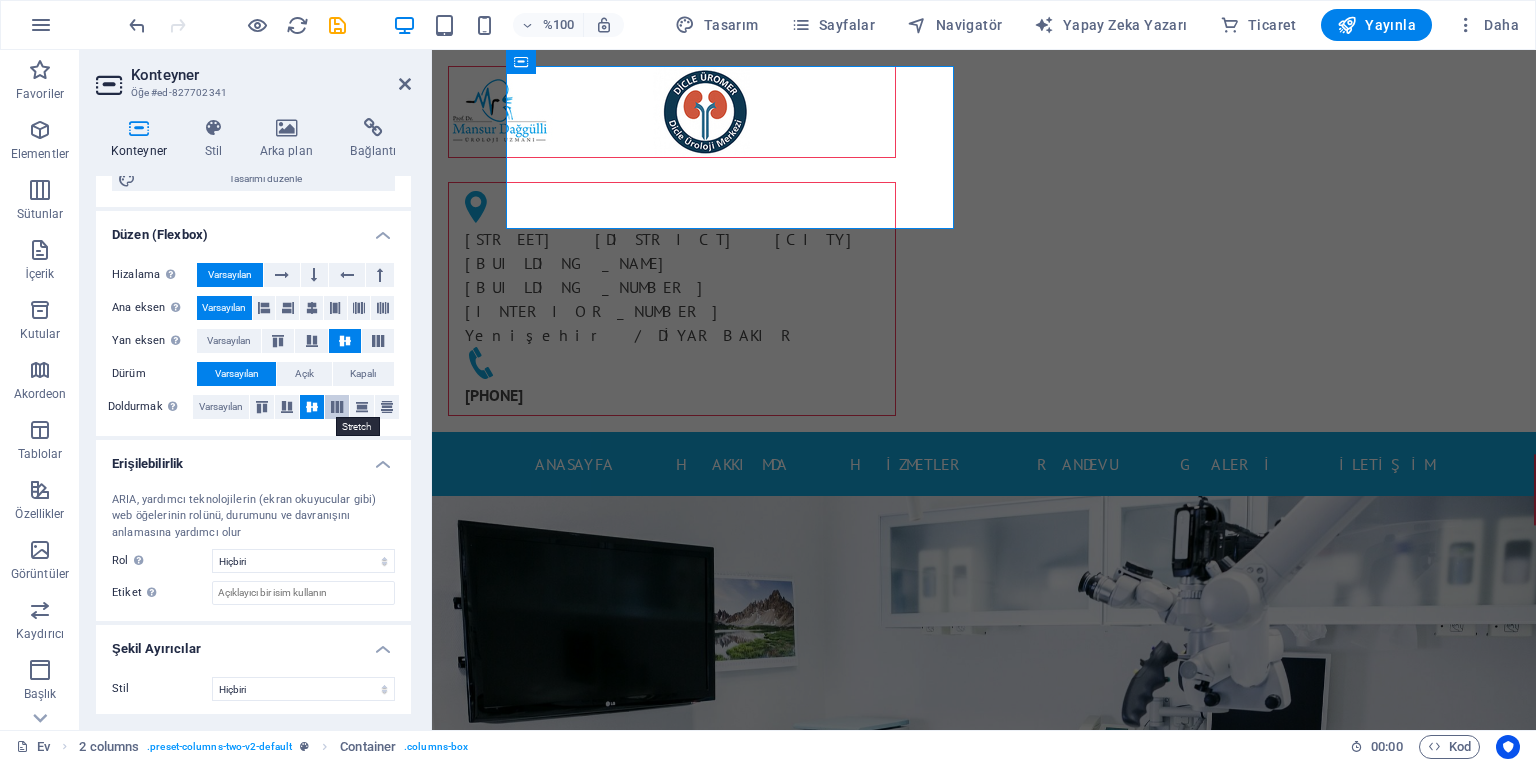 click at bounding box center (337, 407) 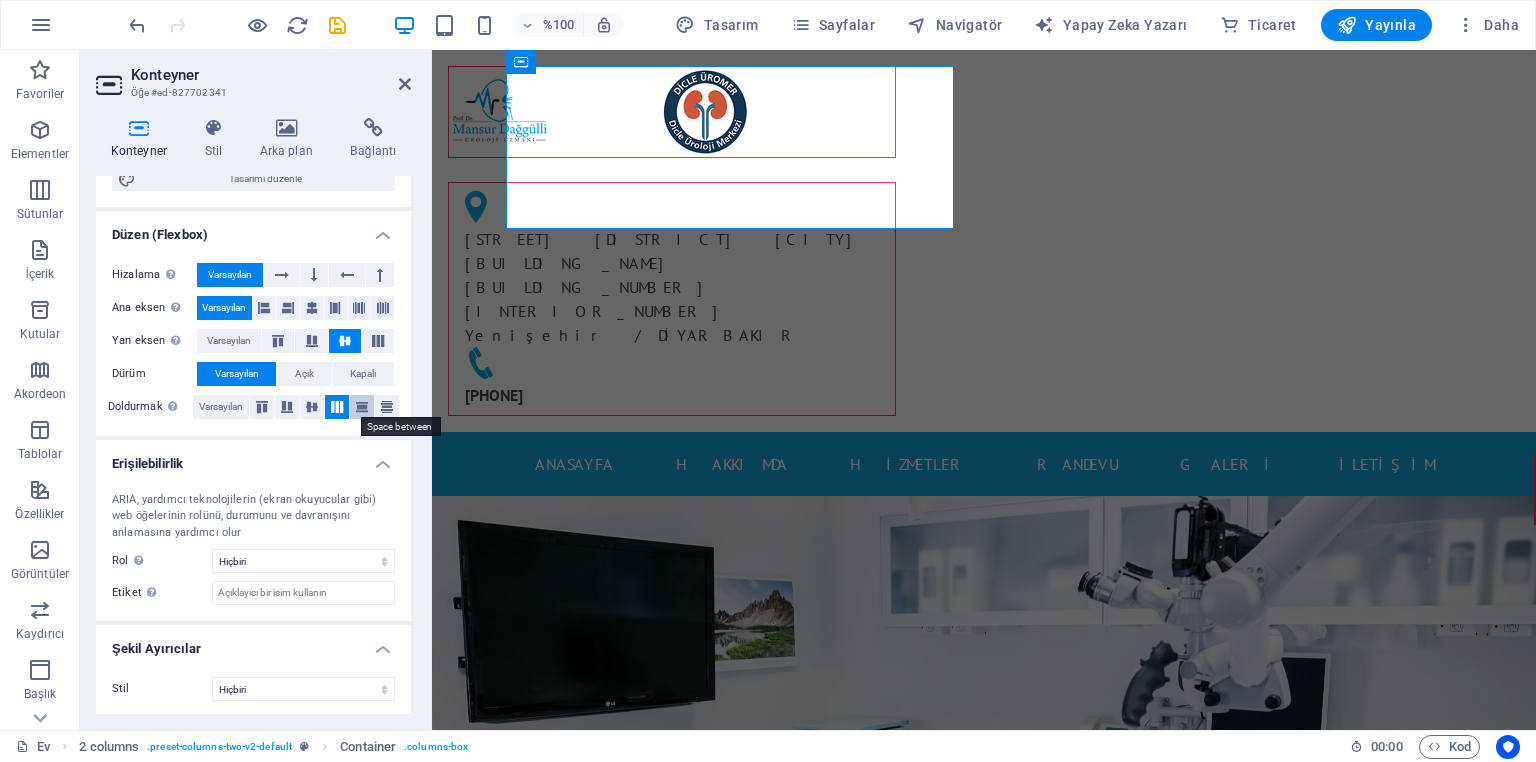 click at bounding box center (362, 407) 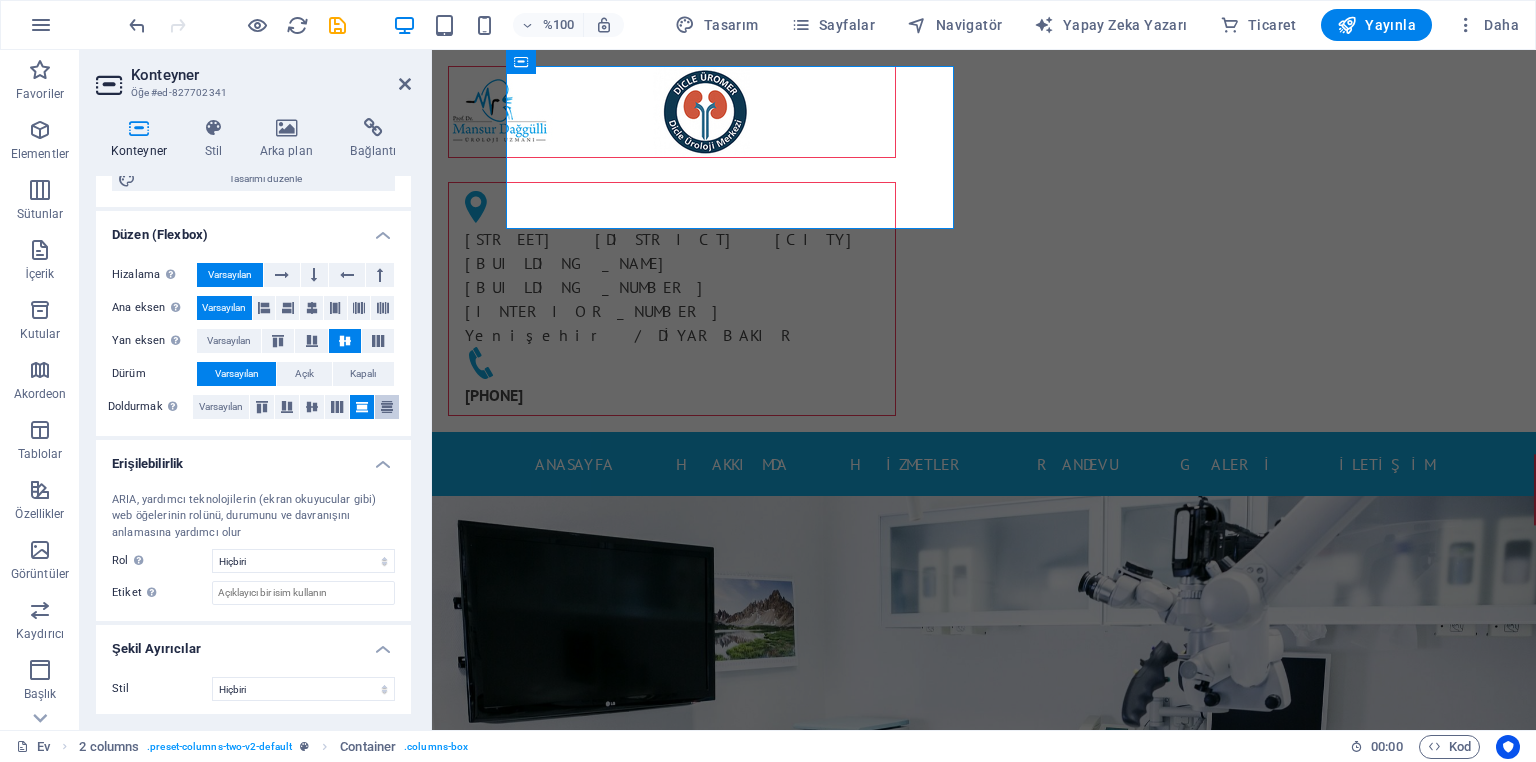 click at bounding box center (387, 407) 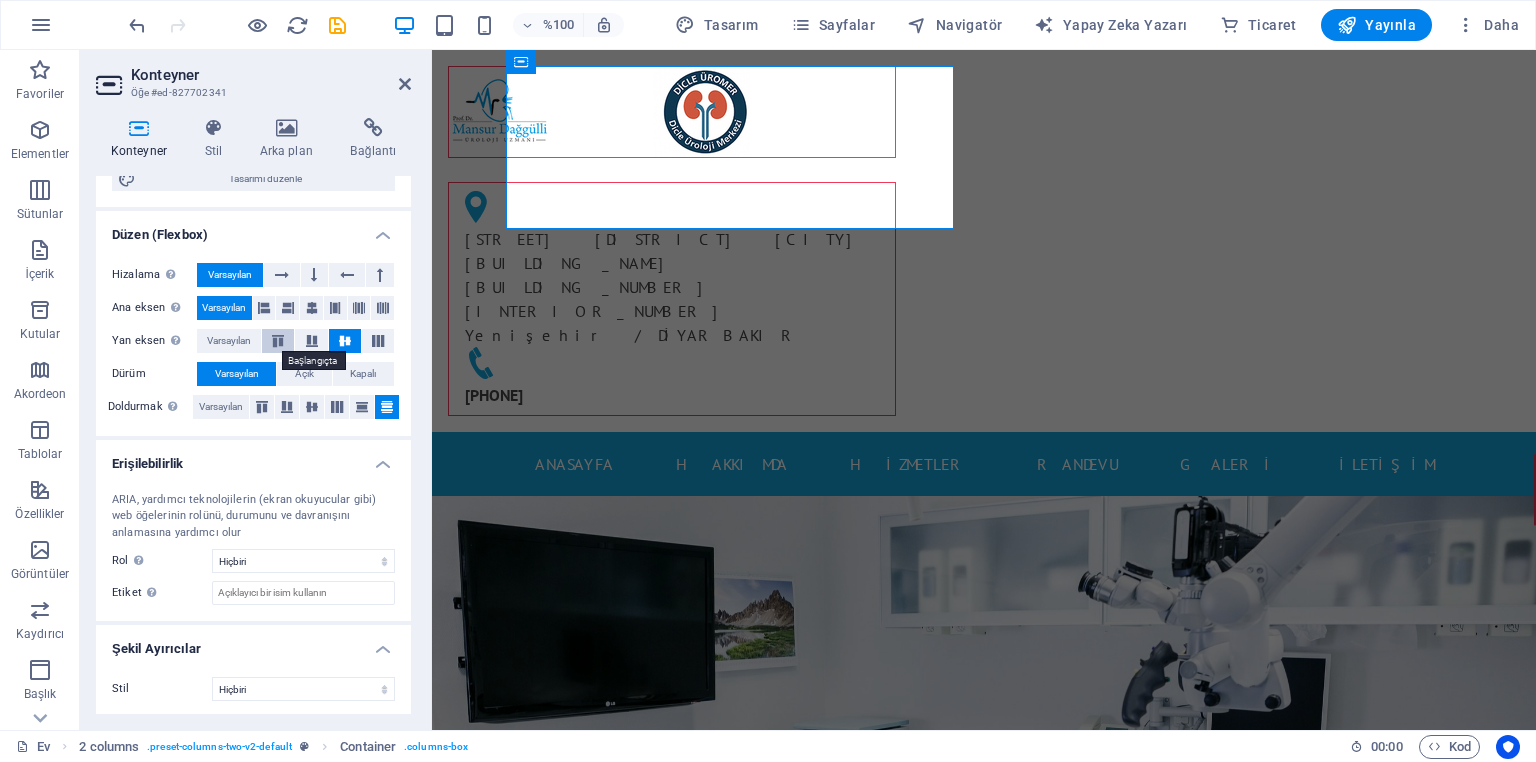click at bounding box center (278, 341) 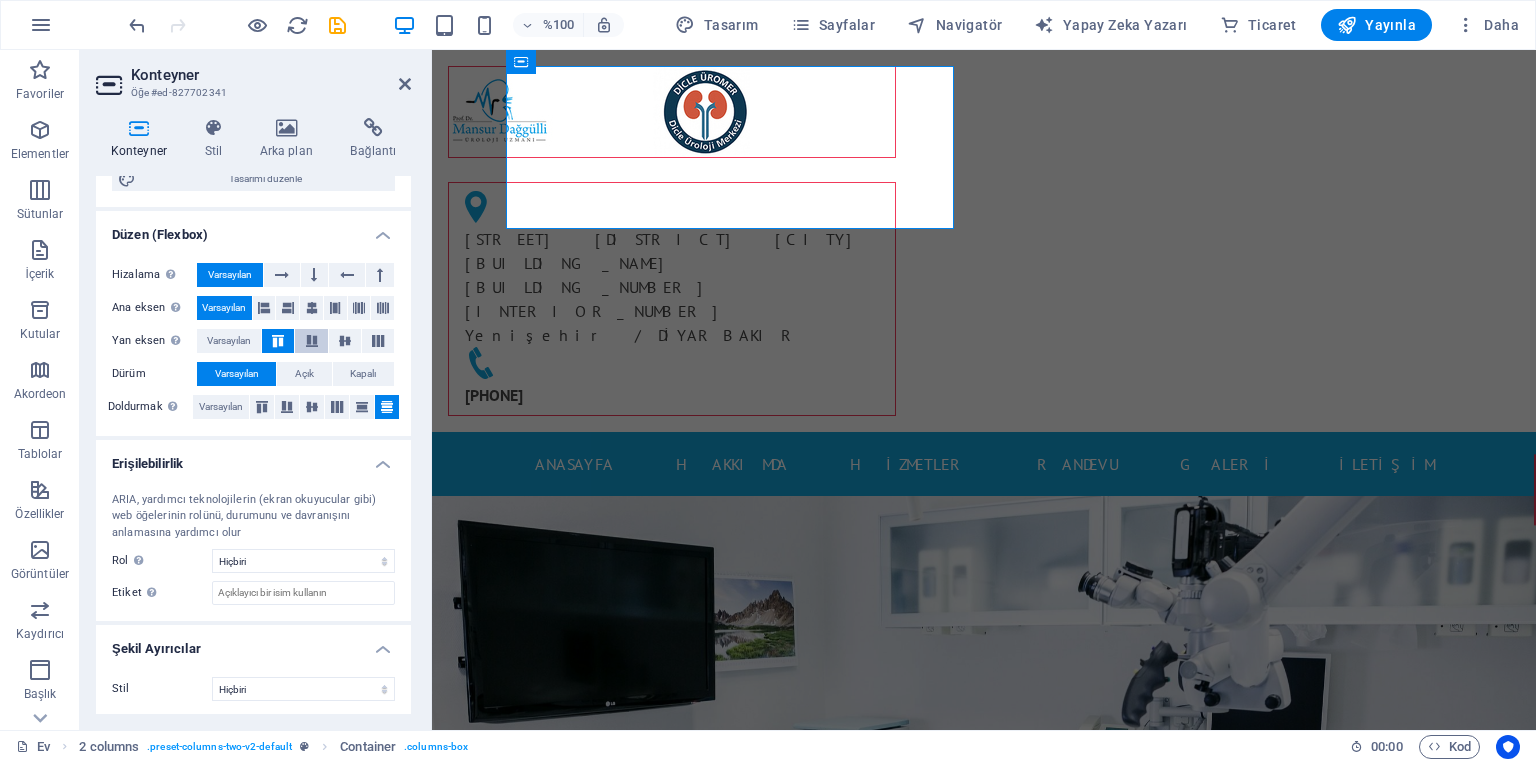 click at bounding box center [312, 341] 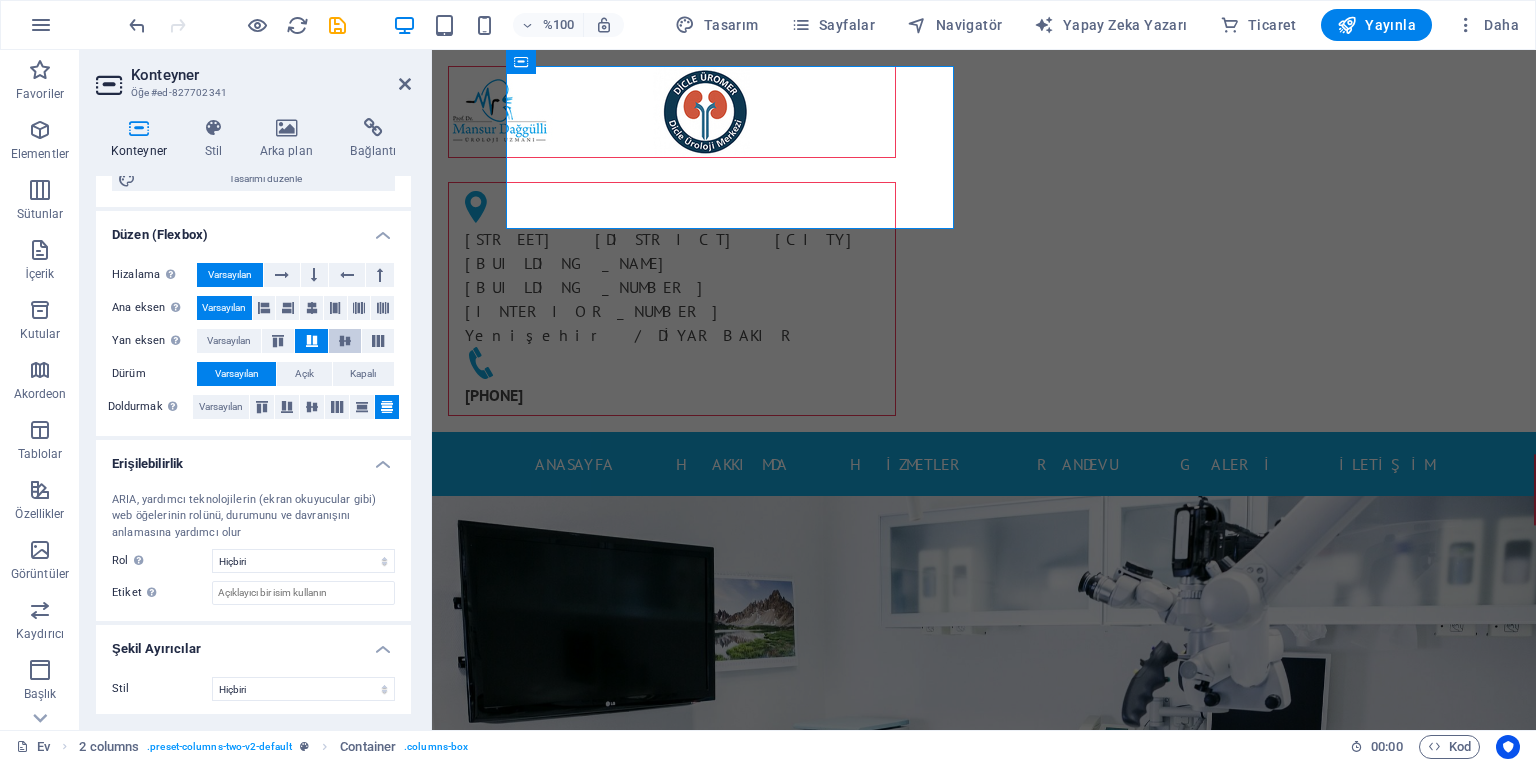 click at bounding box center (345, 341) 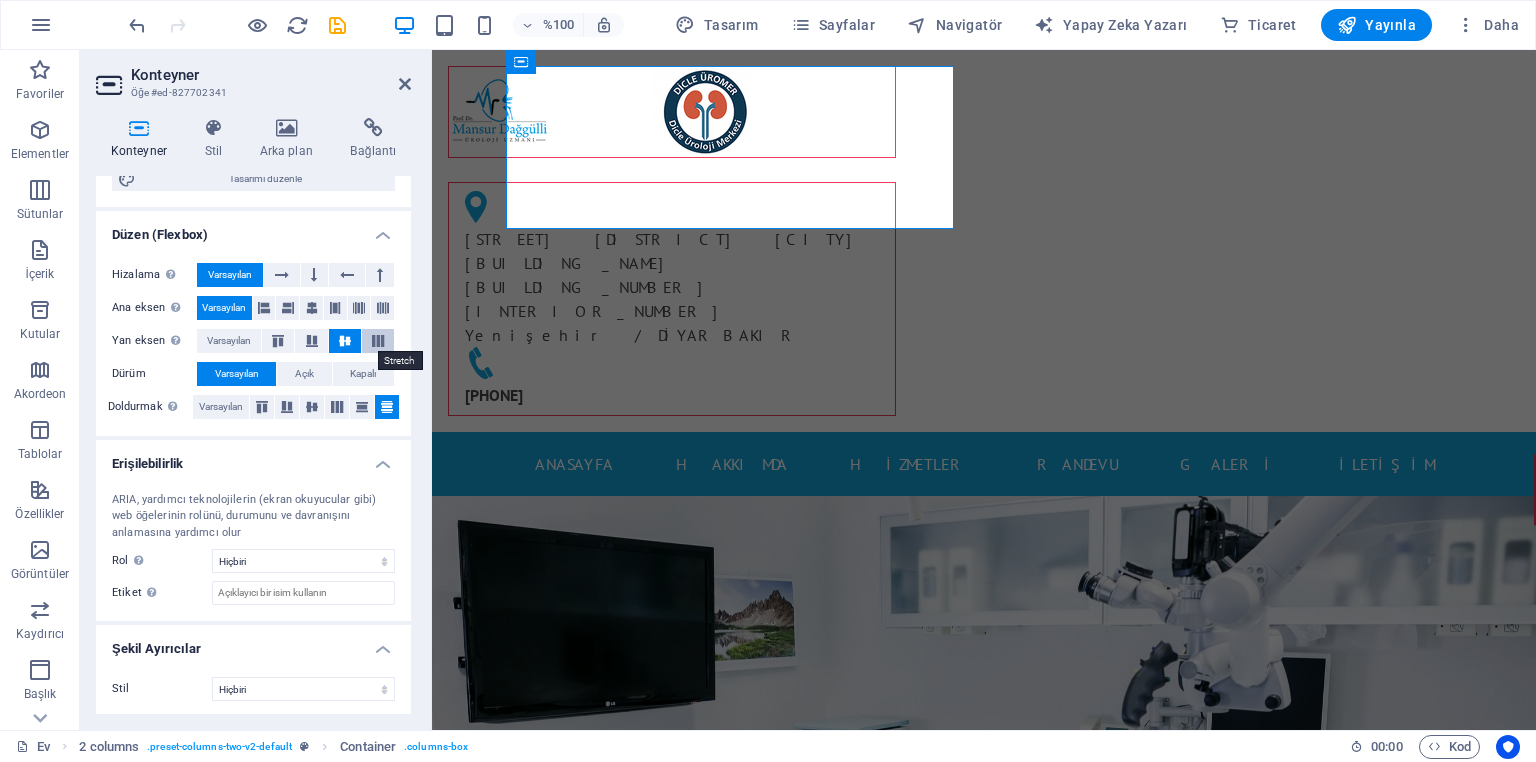 click at bounding box center [378, 341] 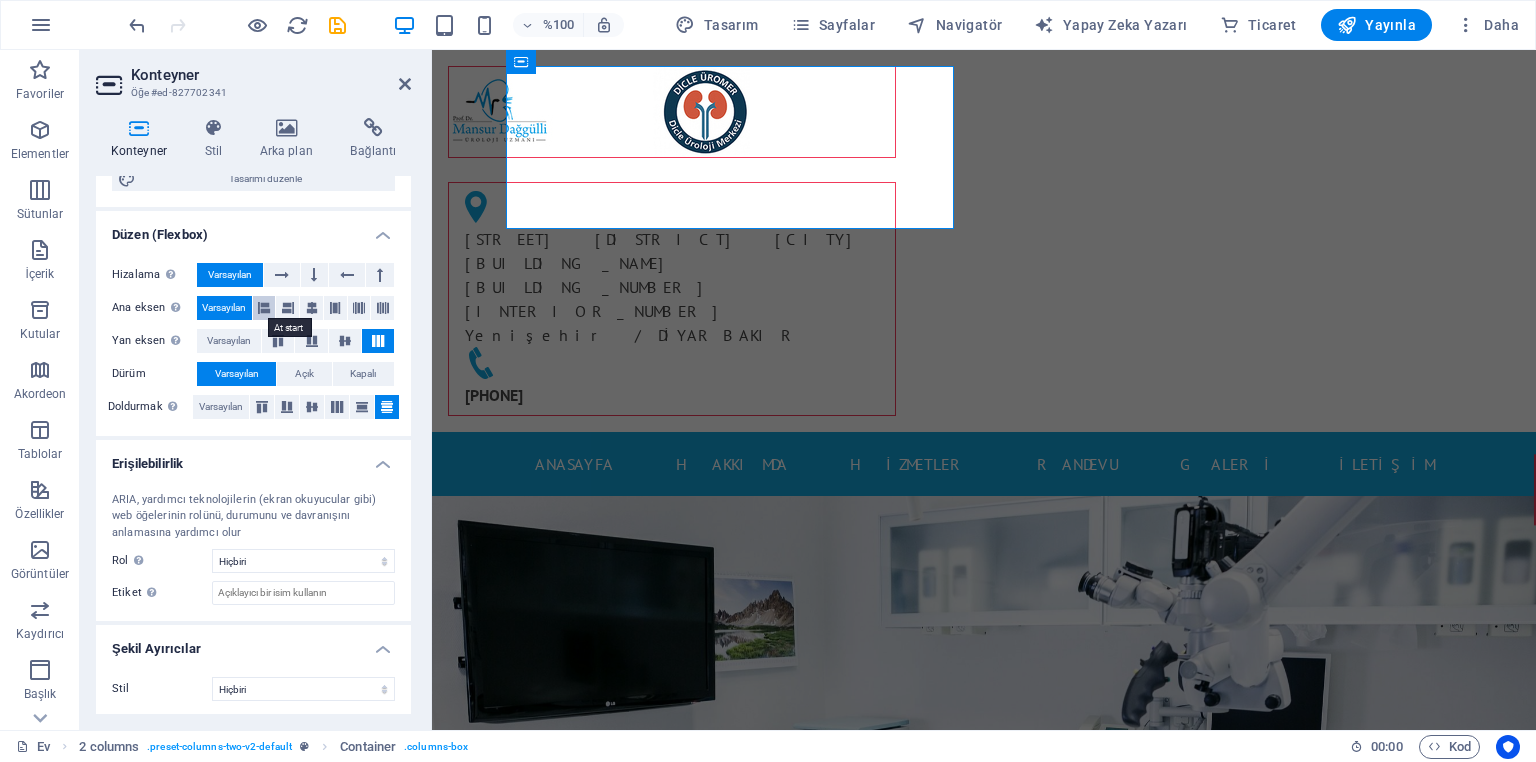 click at bounding box center [264, 308] 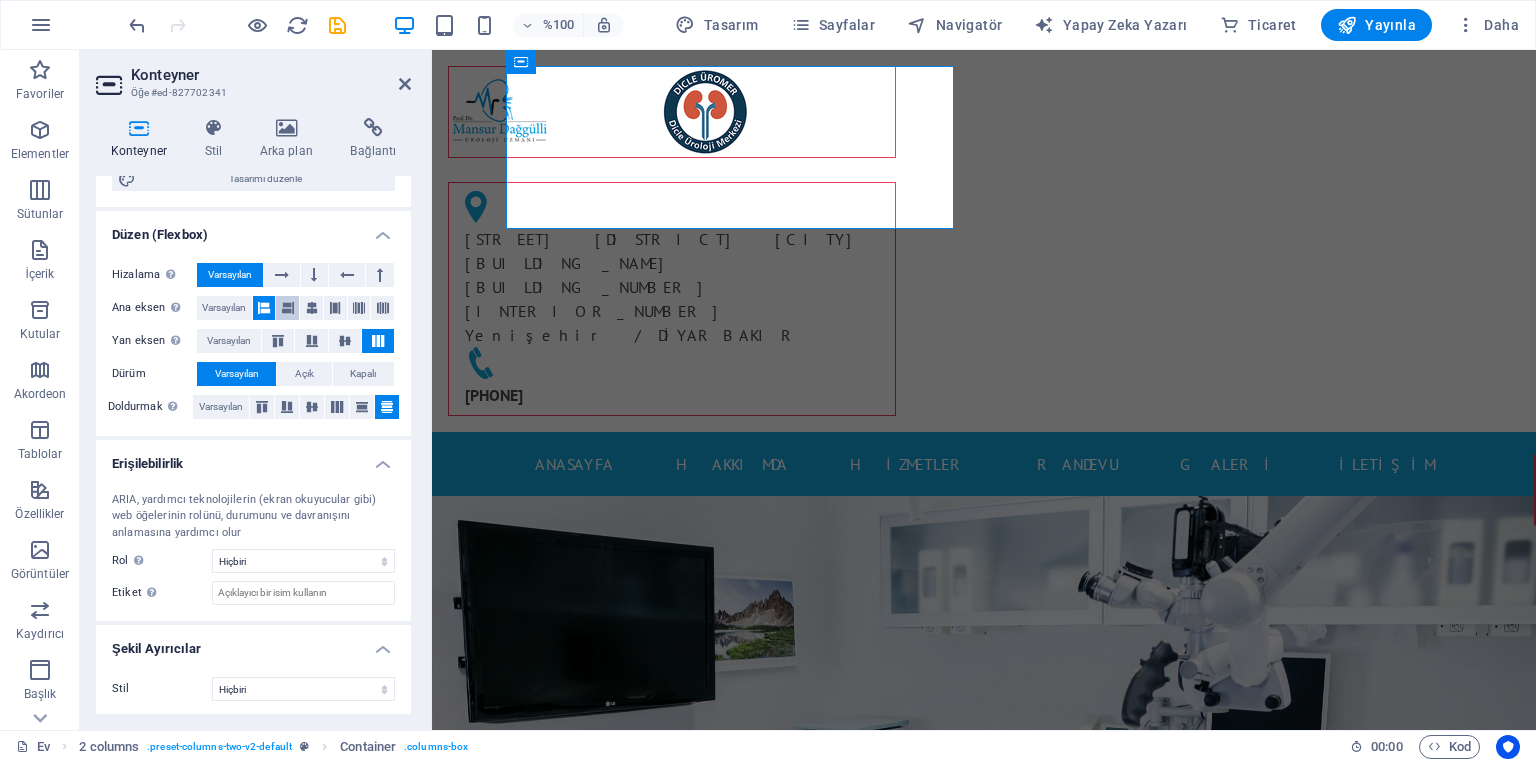click at bounding box center (287, 308) 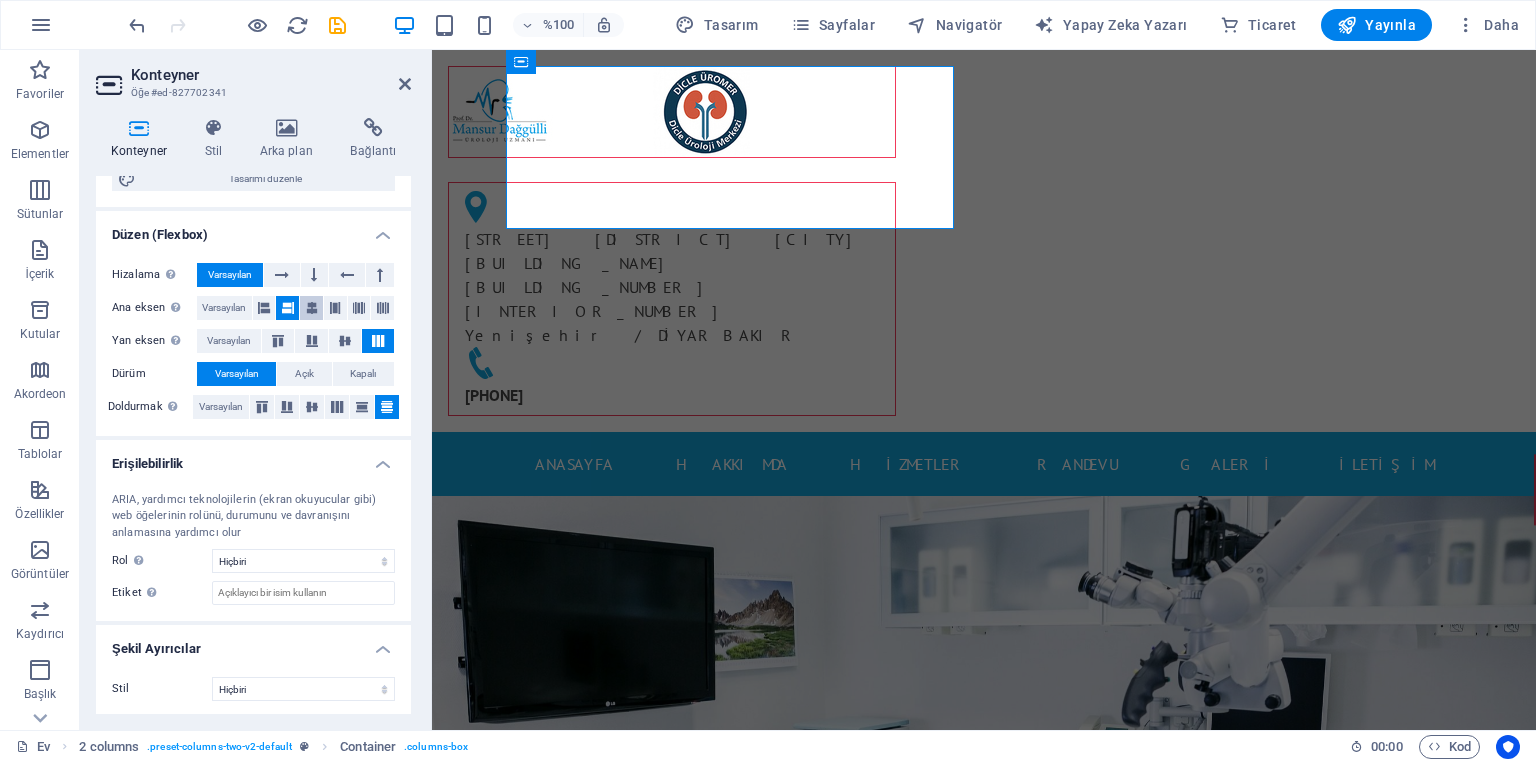 click at bounding box center (312, 308) 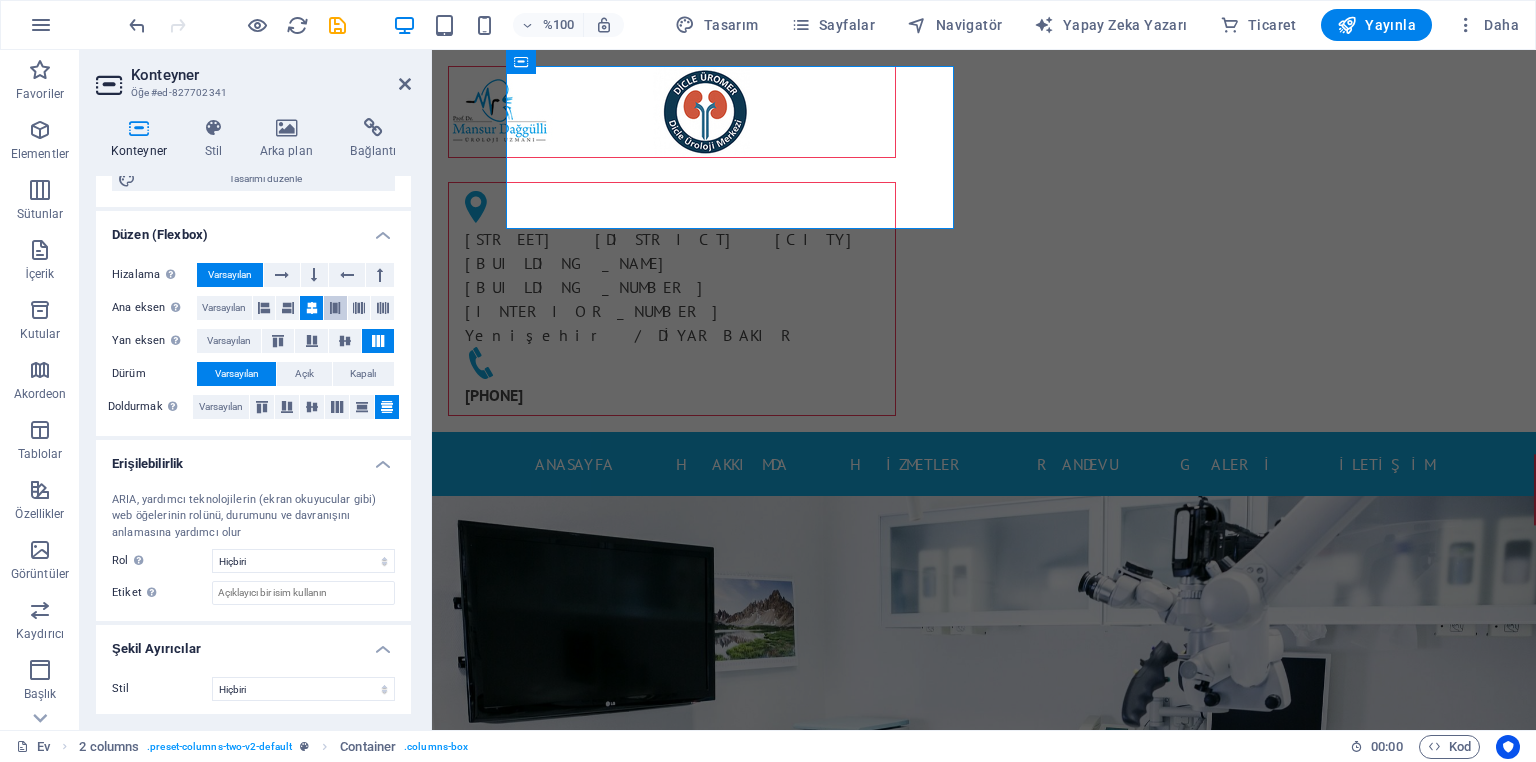 click at bounding box center (335, 308) 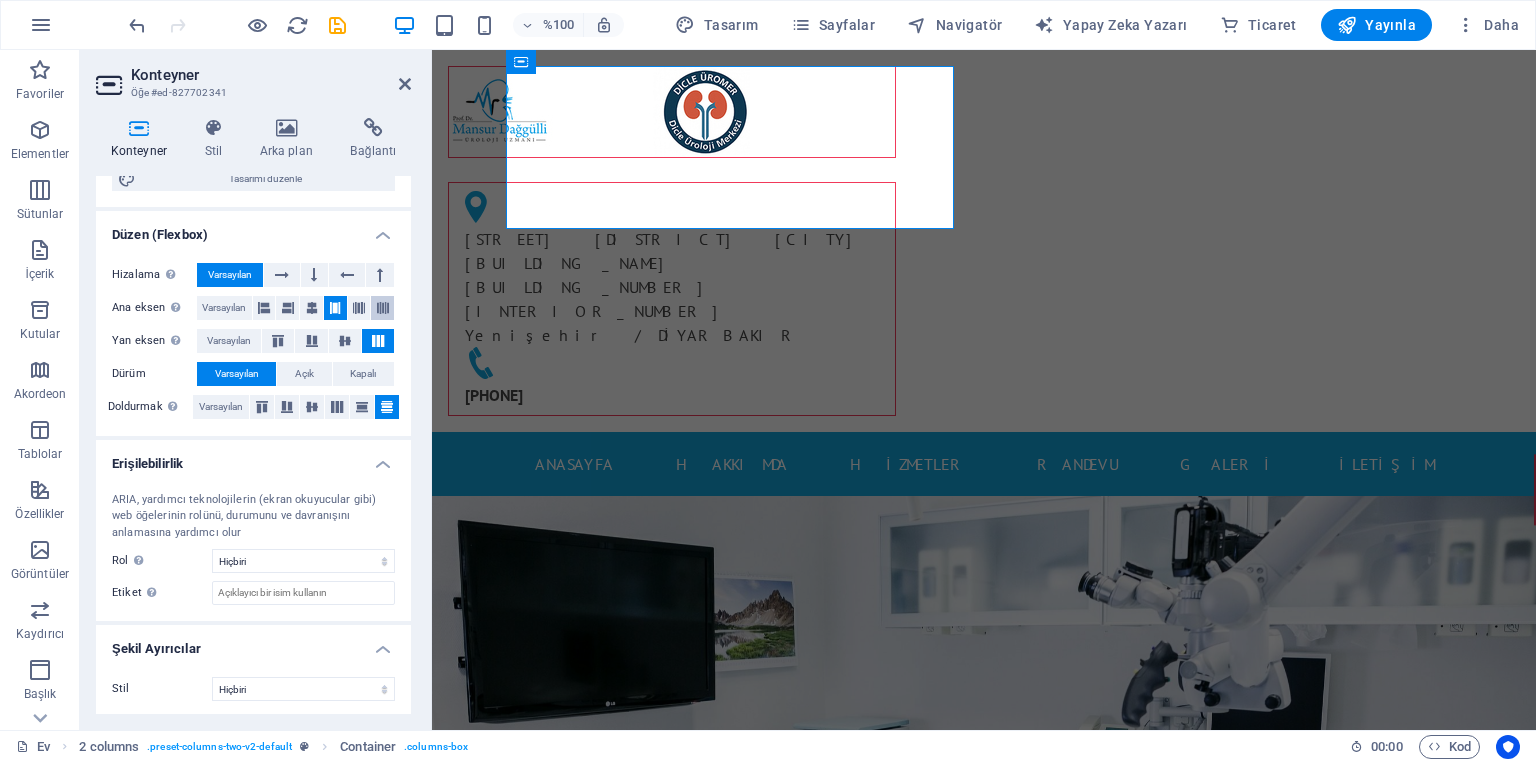 click at bounding box center [382, 308] 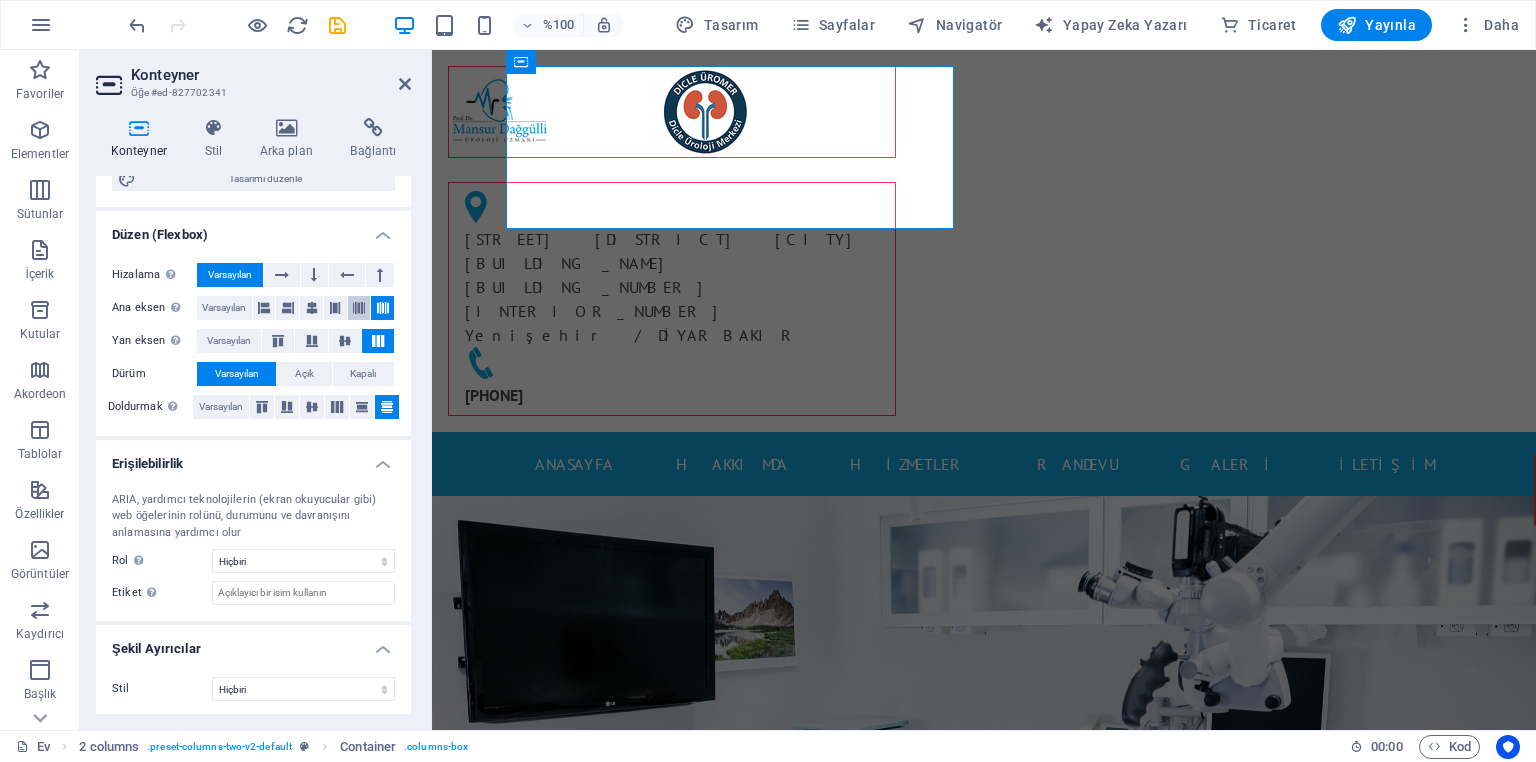click at bounding box center [359, 308] 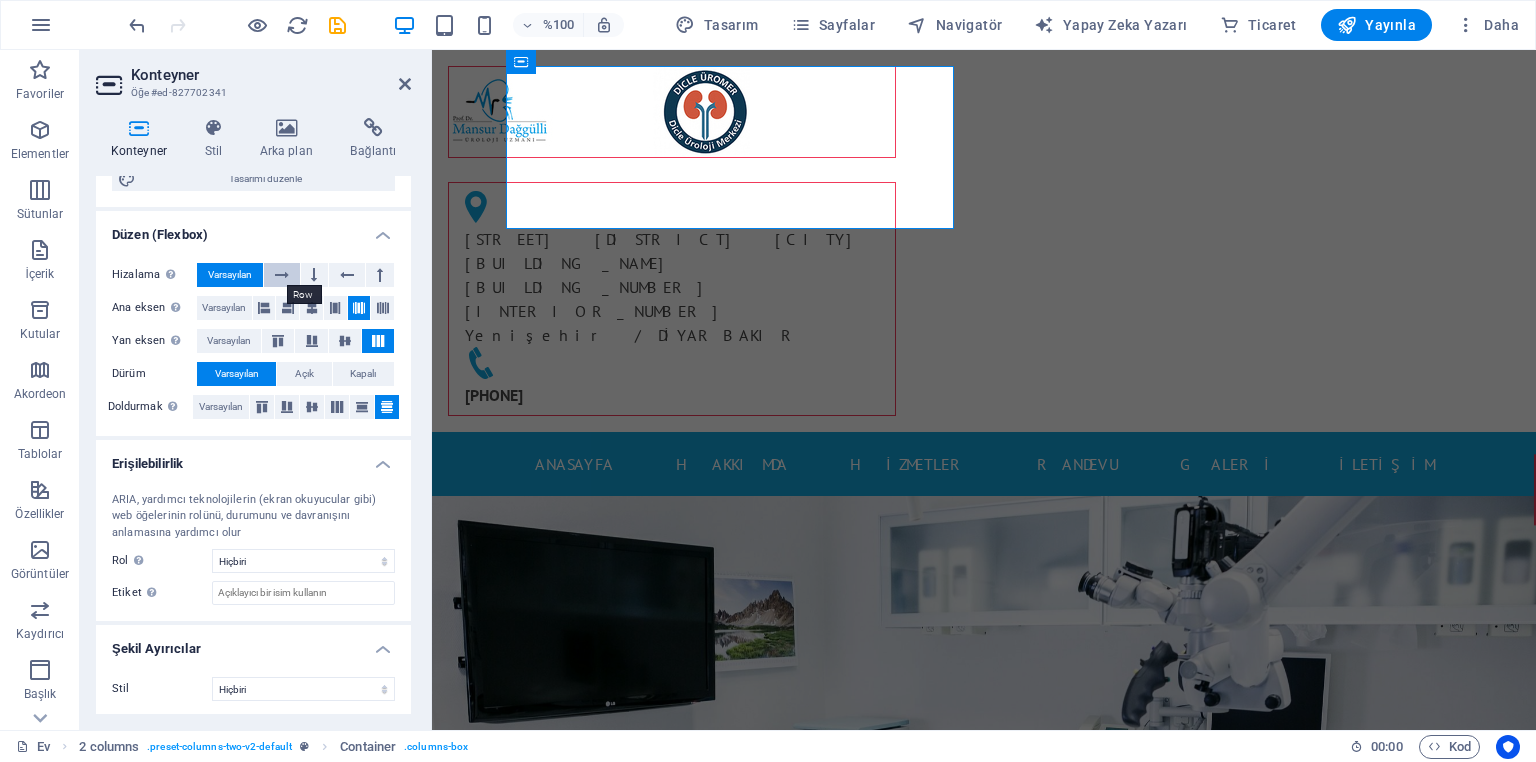 click at bounding box center (282, 275) 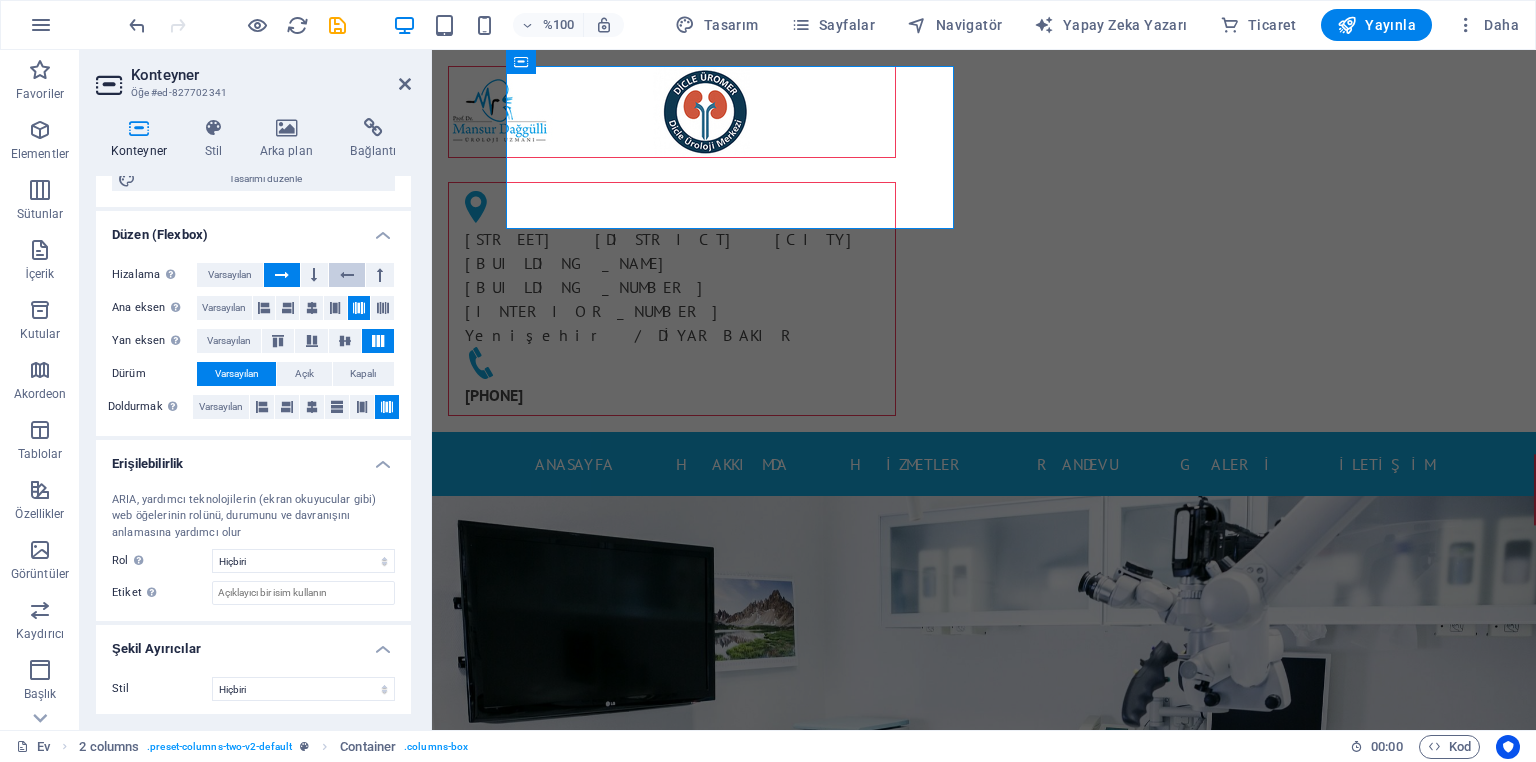 click at bounding box center (347, 275) 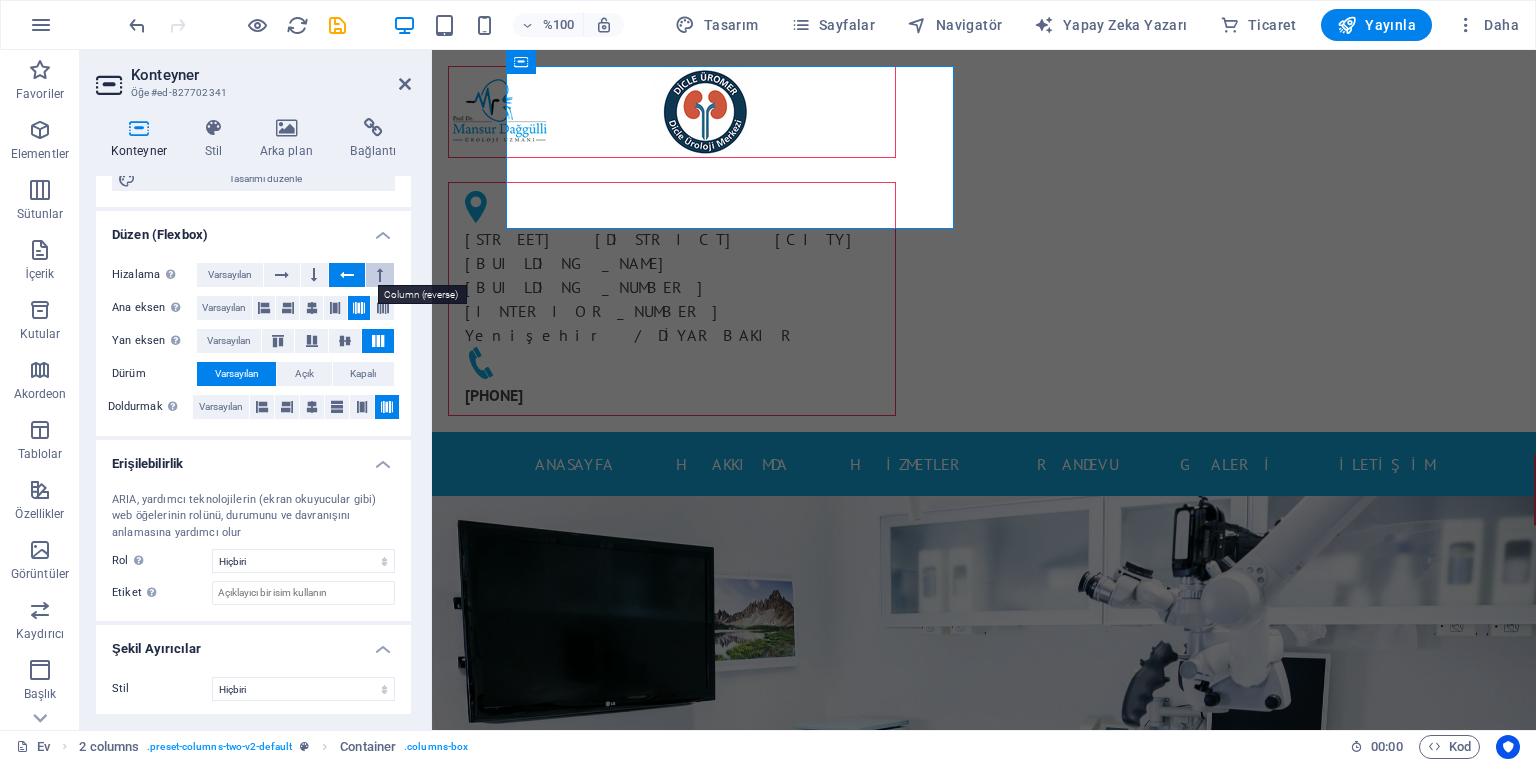 click at bounding box center [380, 275] 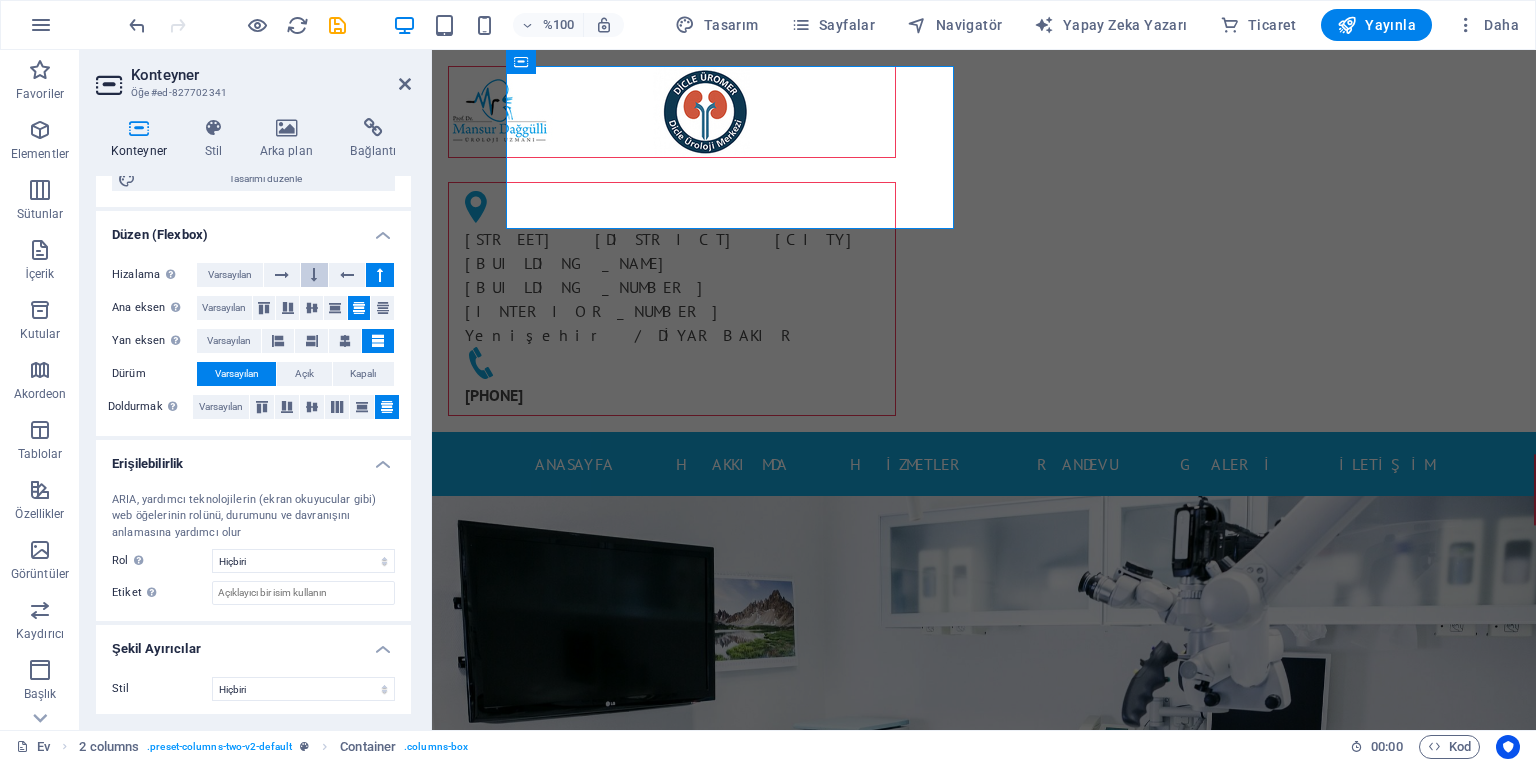 click at bounding box center [314, 275] 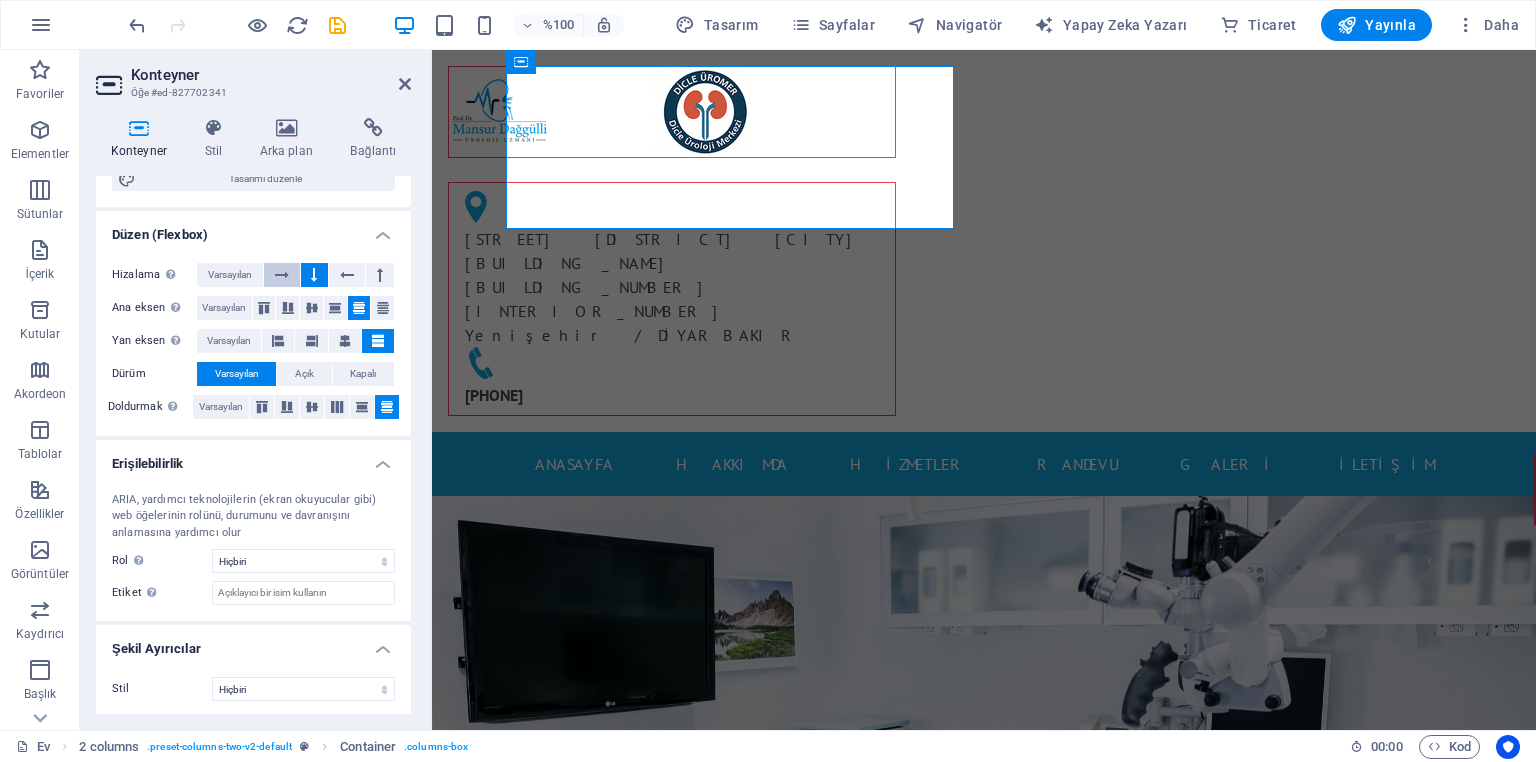 click at bounding box center (282, 275) 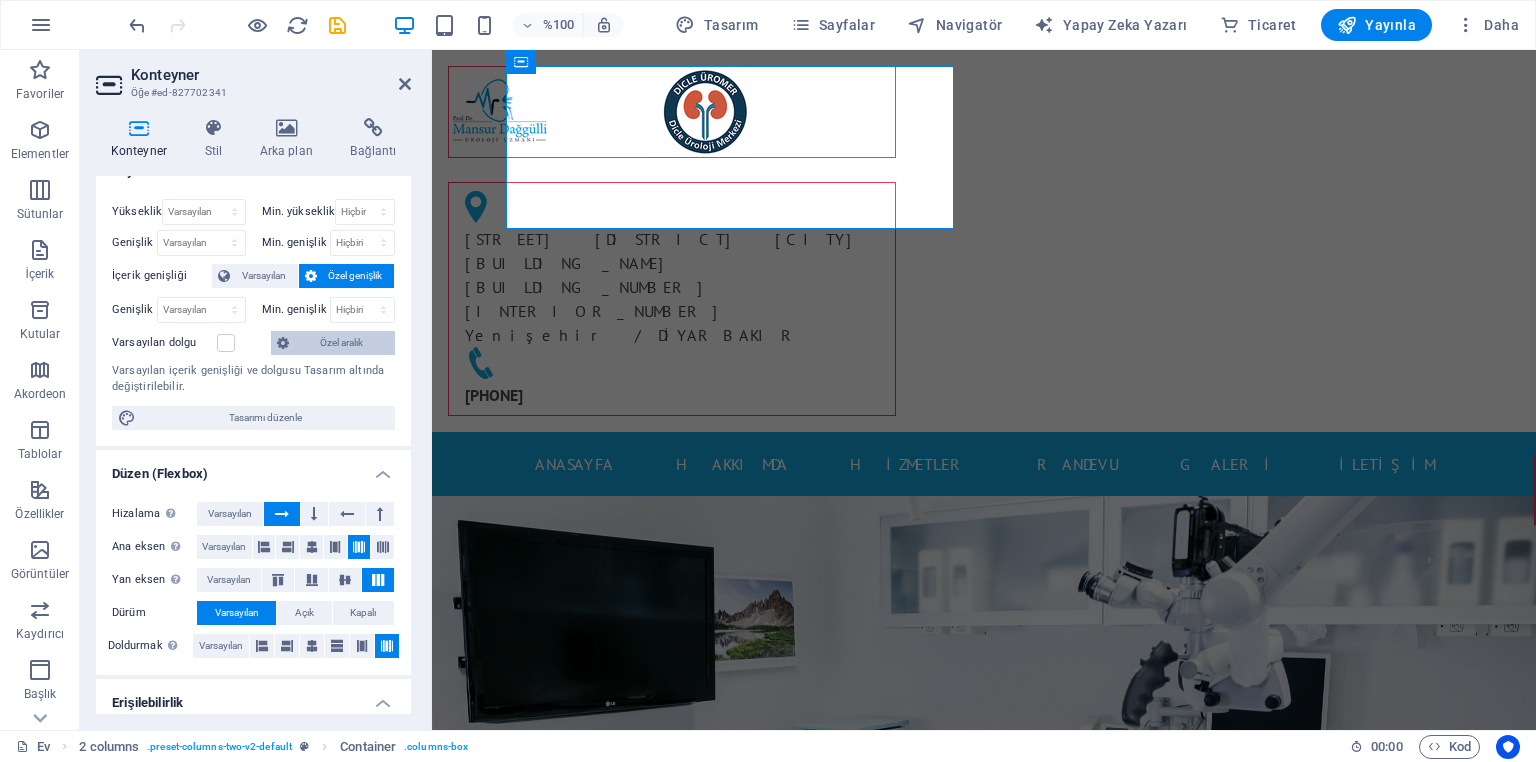 scroll, scrollTop: 0, scrollLeft: 0, axis: both 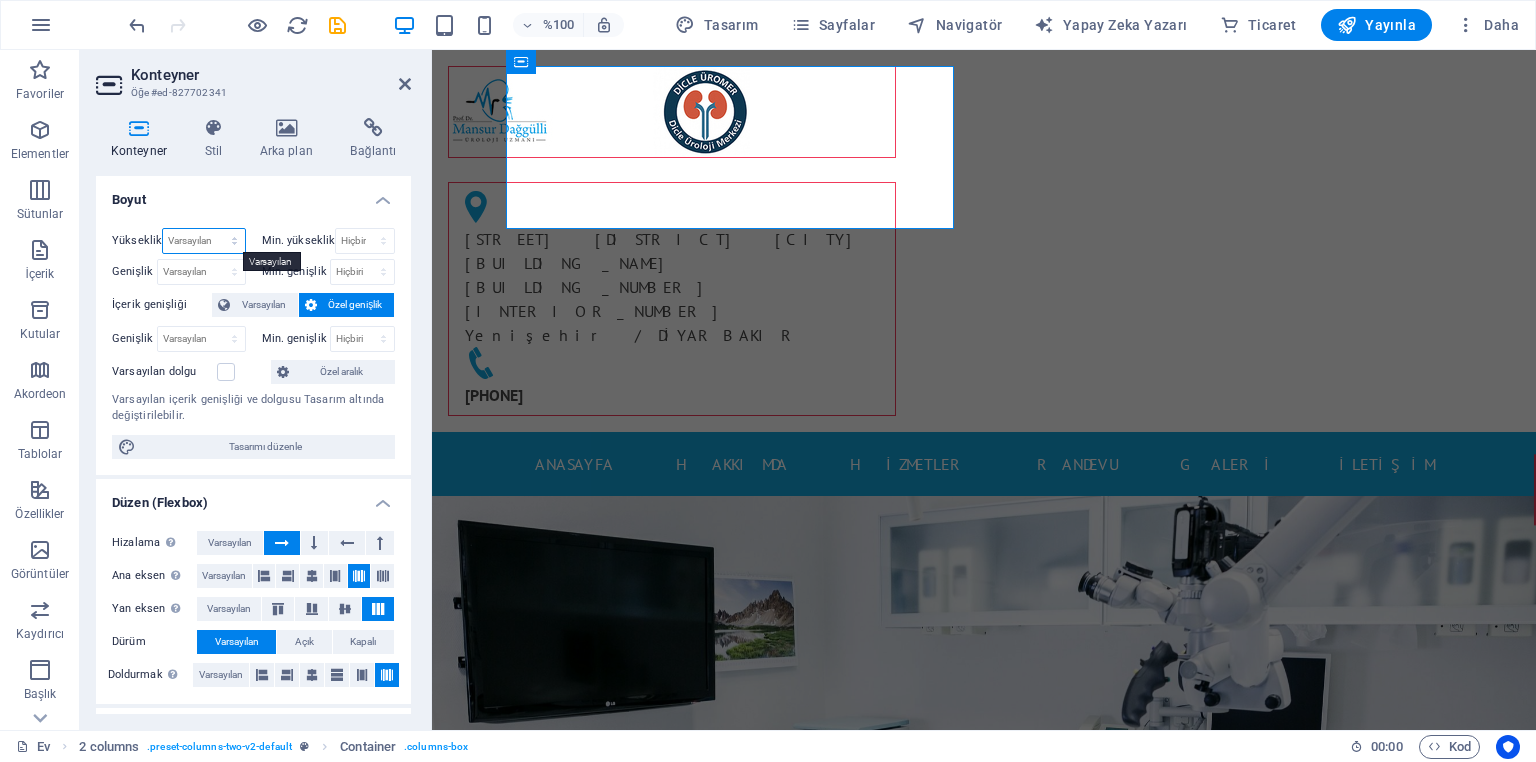 click on "Varsayılan piksel rem % vh vw" at bounding box center [203, 241] 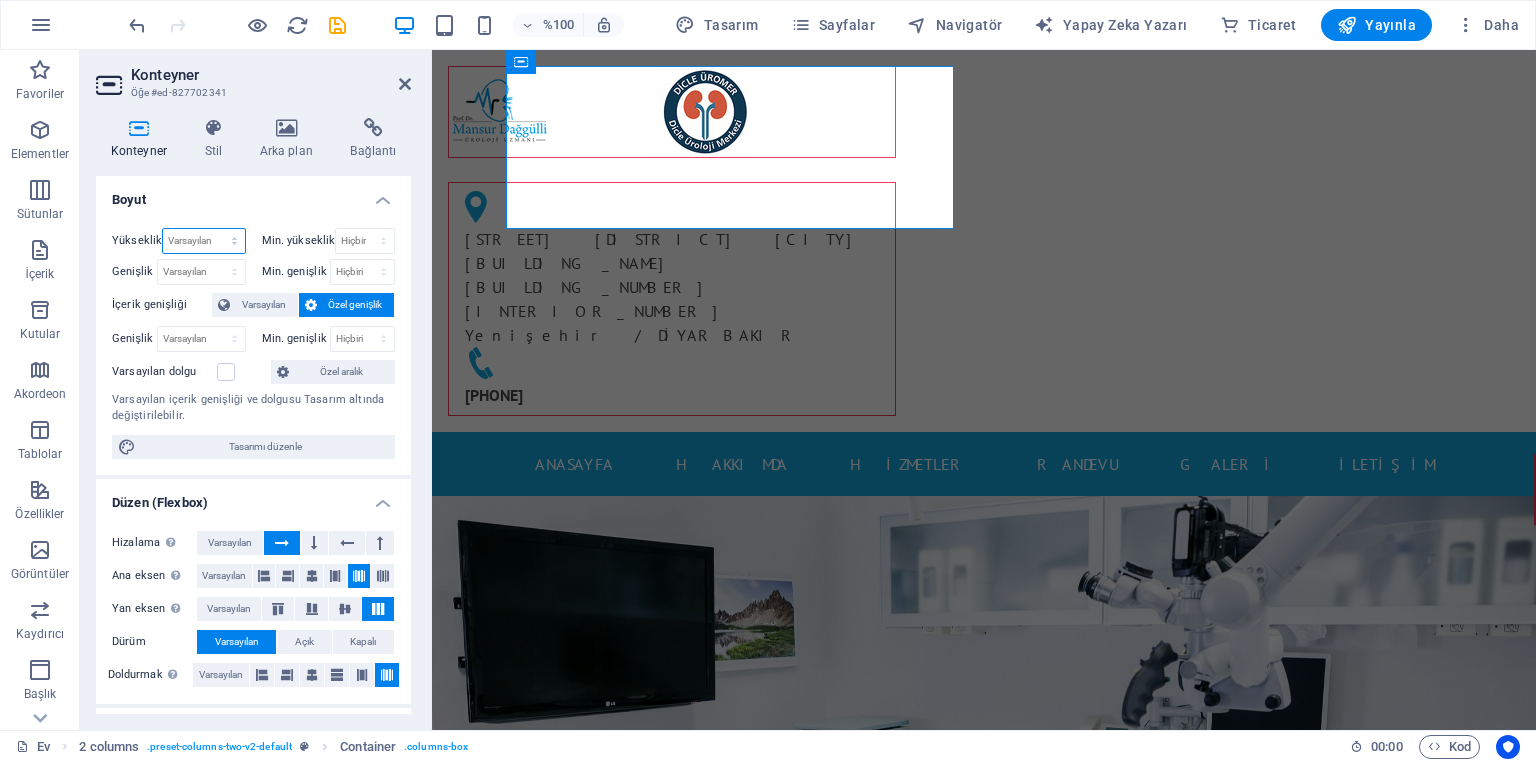 select on "px" 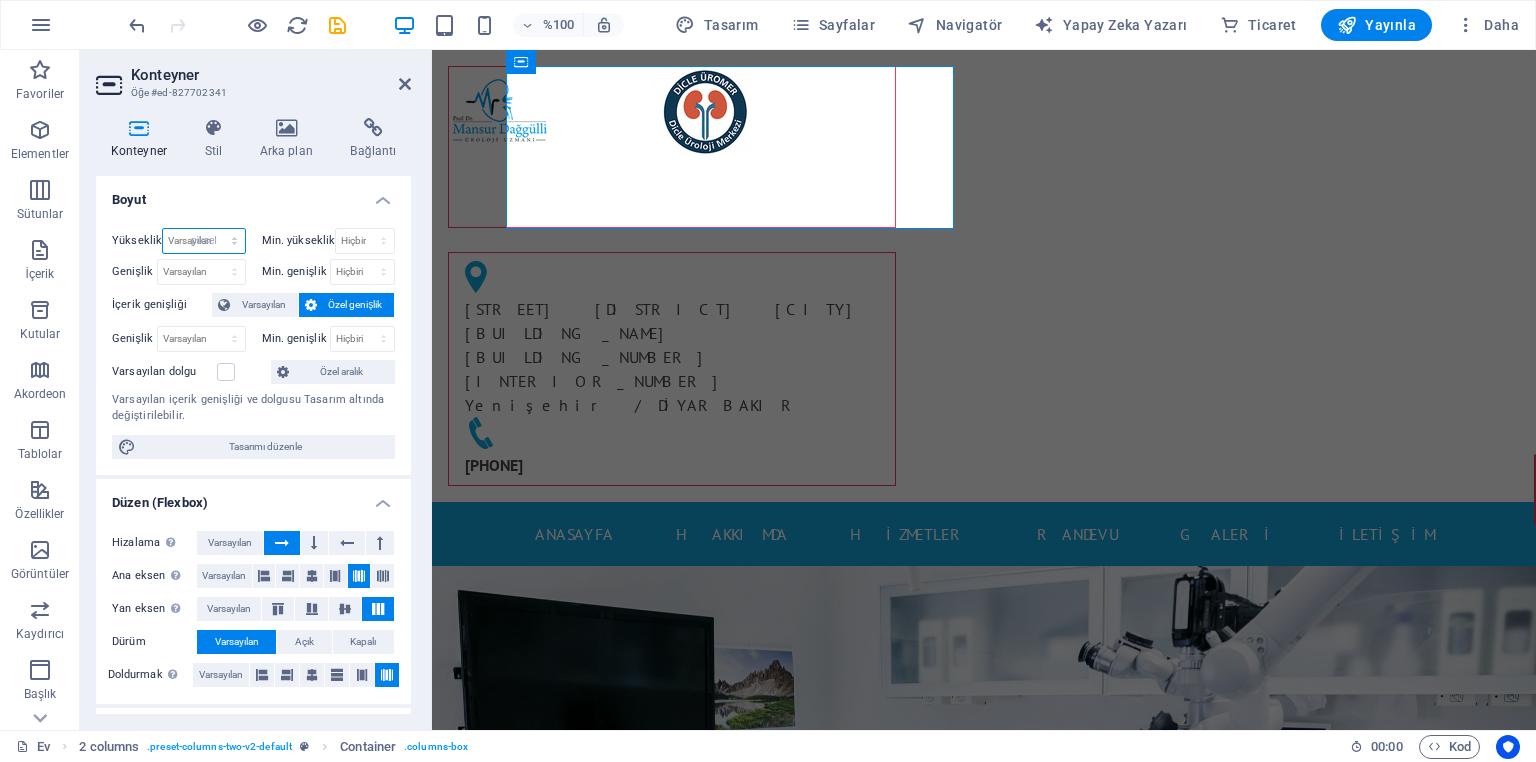 click on "Varsayılan piksel rem % vh vw" at bounding box center (203, 241) 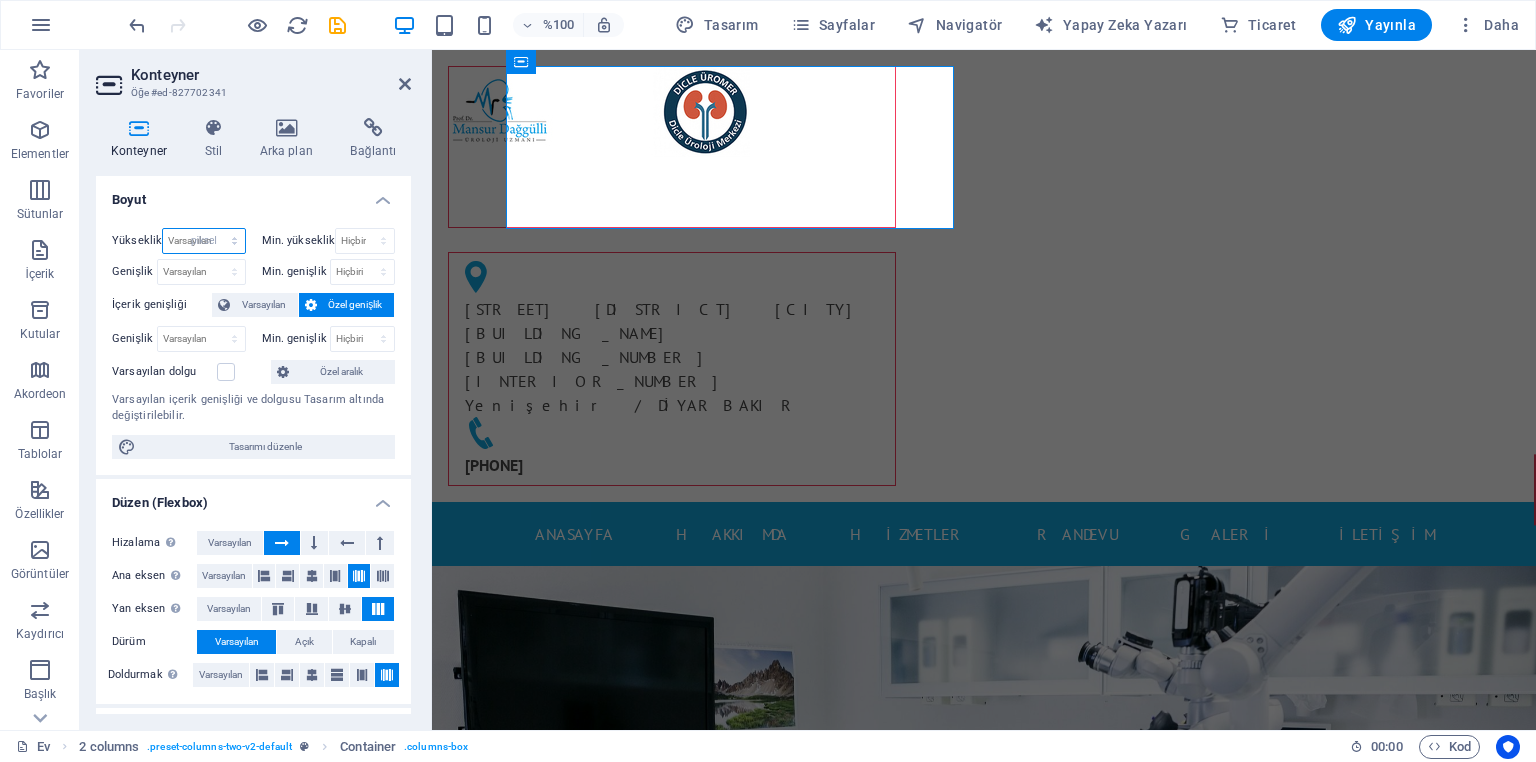 type on "162" 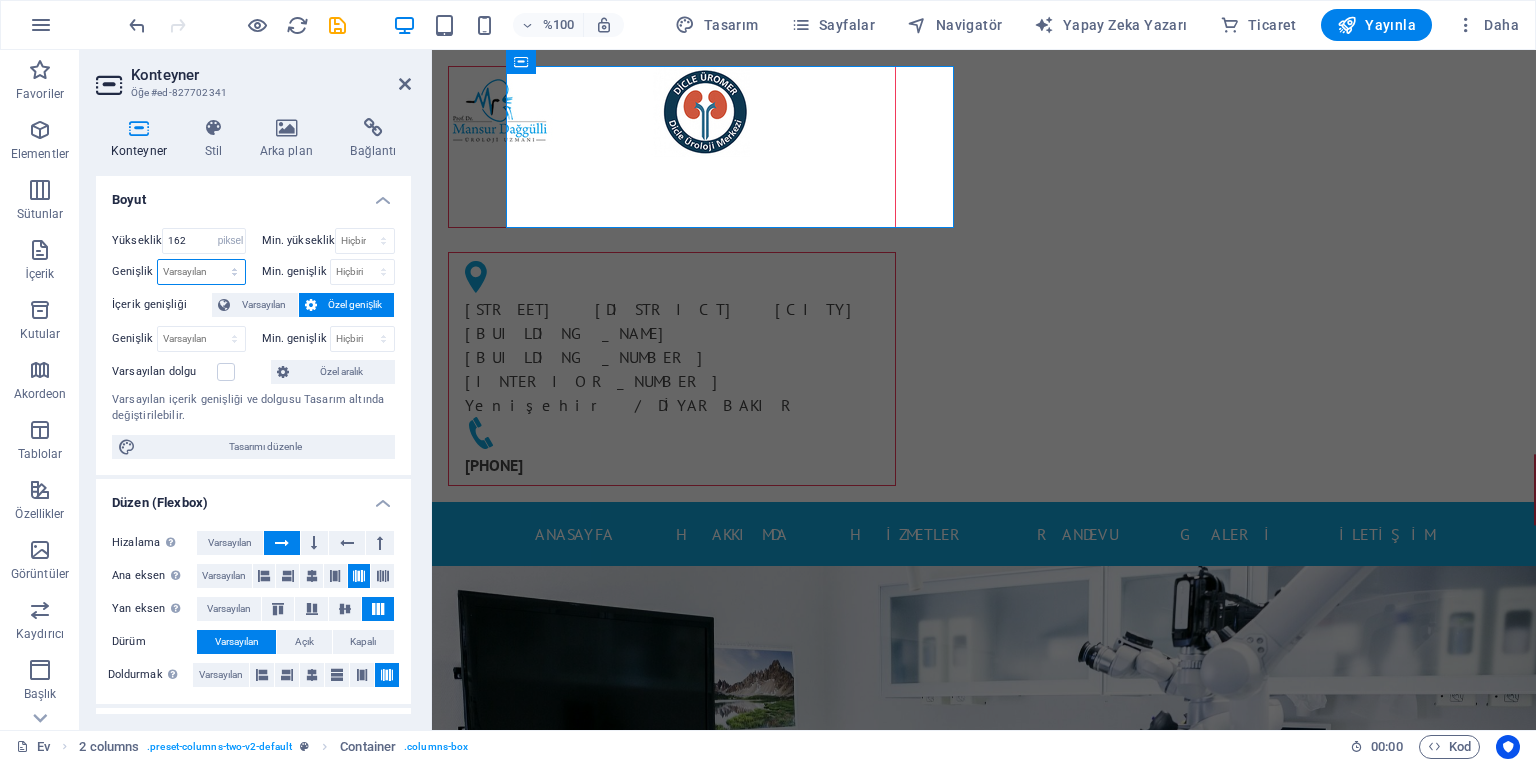 click on "Varsayılan piksel rem % onlar vh vw" at bounding box center [201, 272] 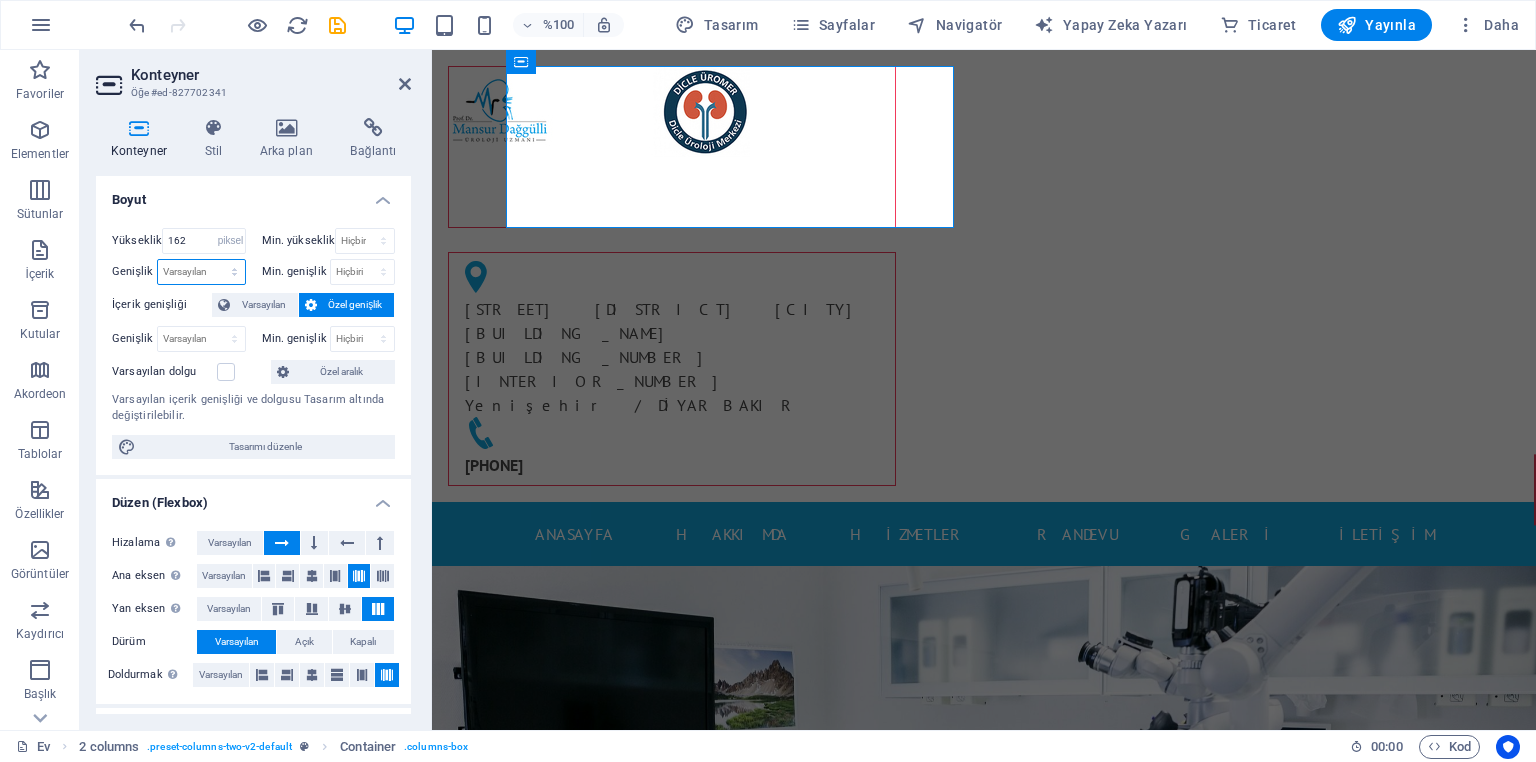 select on "px" 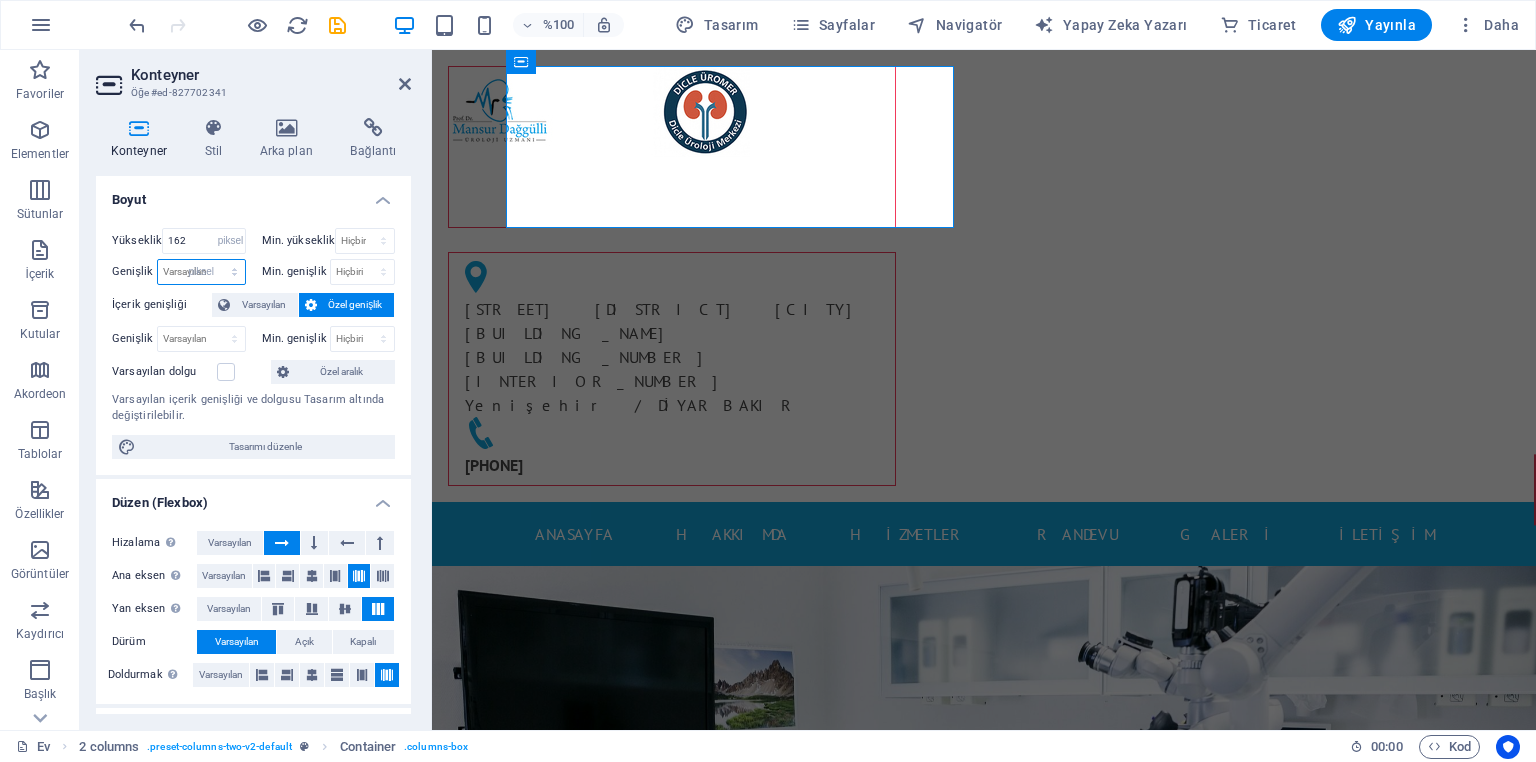 click on "Varsayılan piksel rem % onlar vh vw" at bounding box center (201, 272) 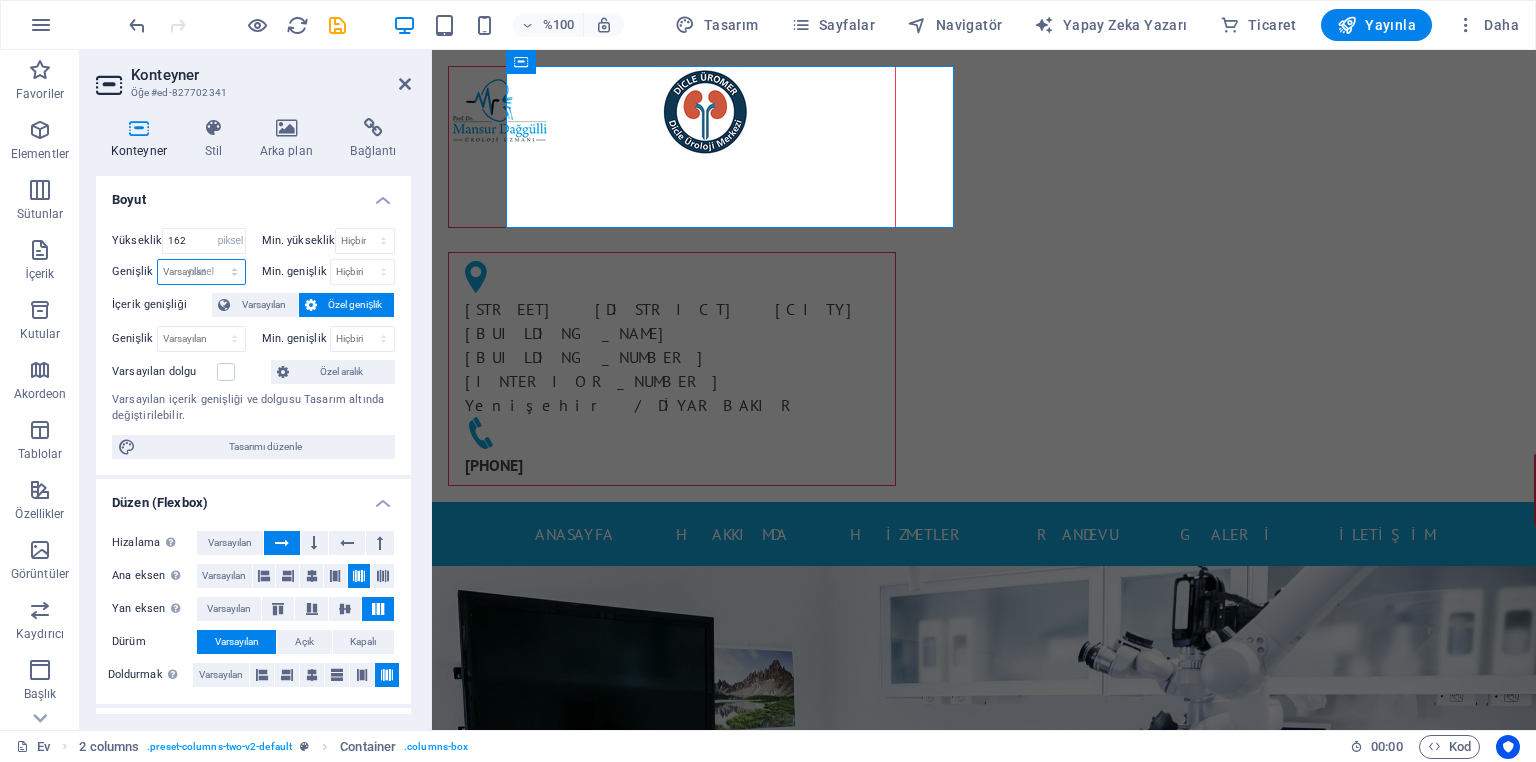 type on "448" 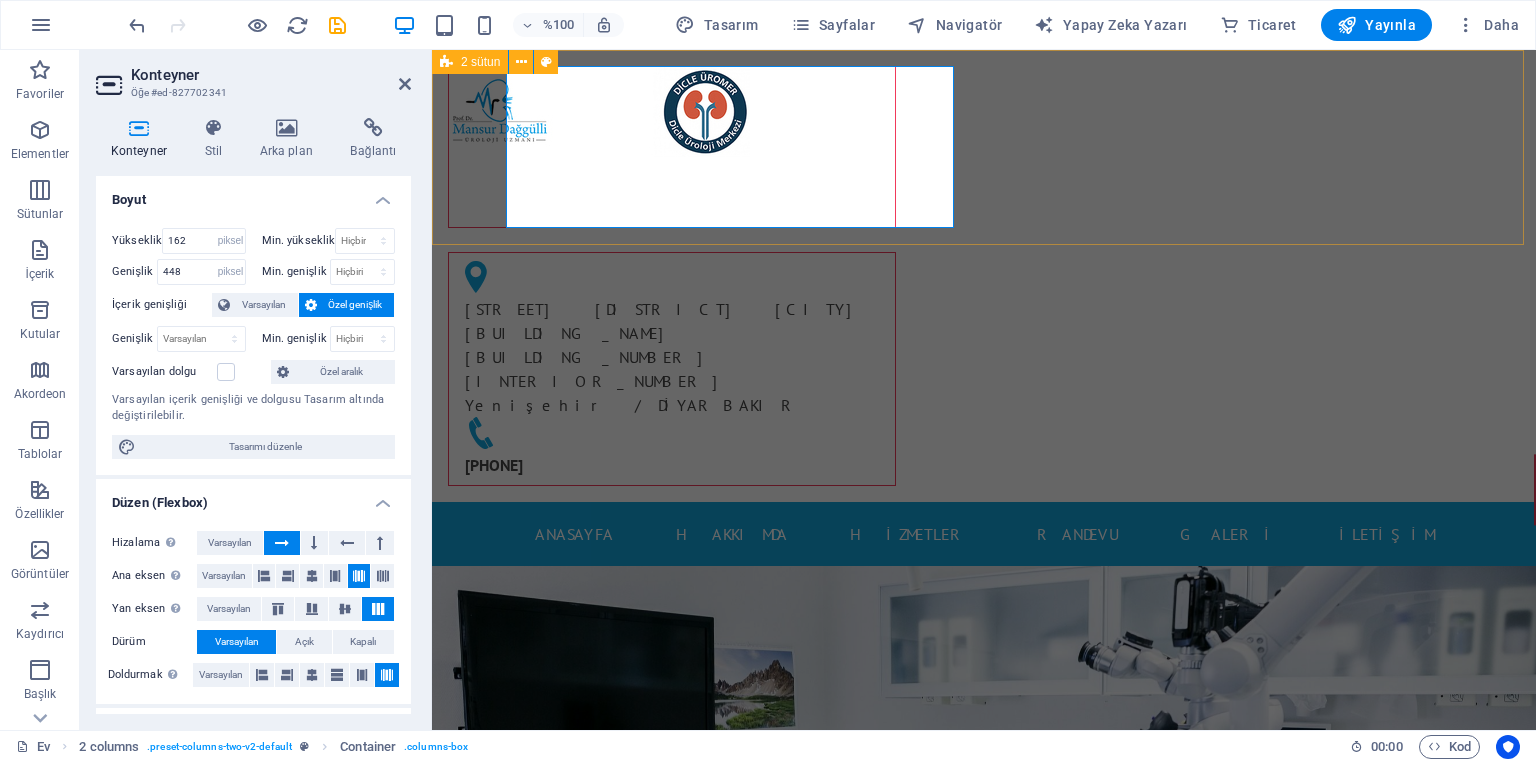 click on "[STREET_ADDRESS] [CITY] [PHONE]" at bounding box center [984, 276] 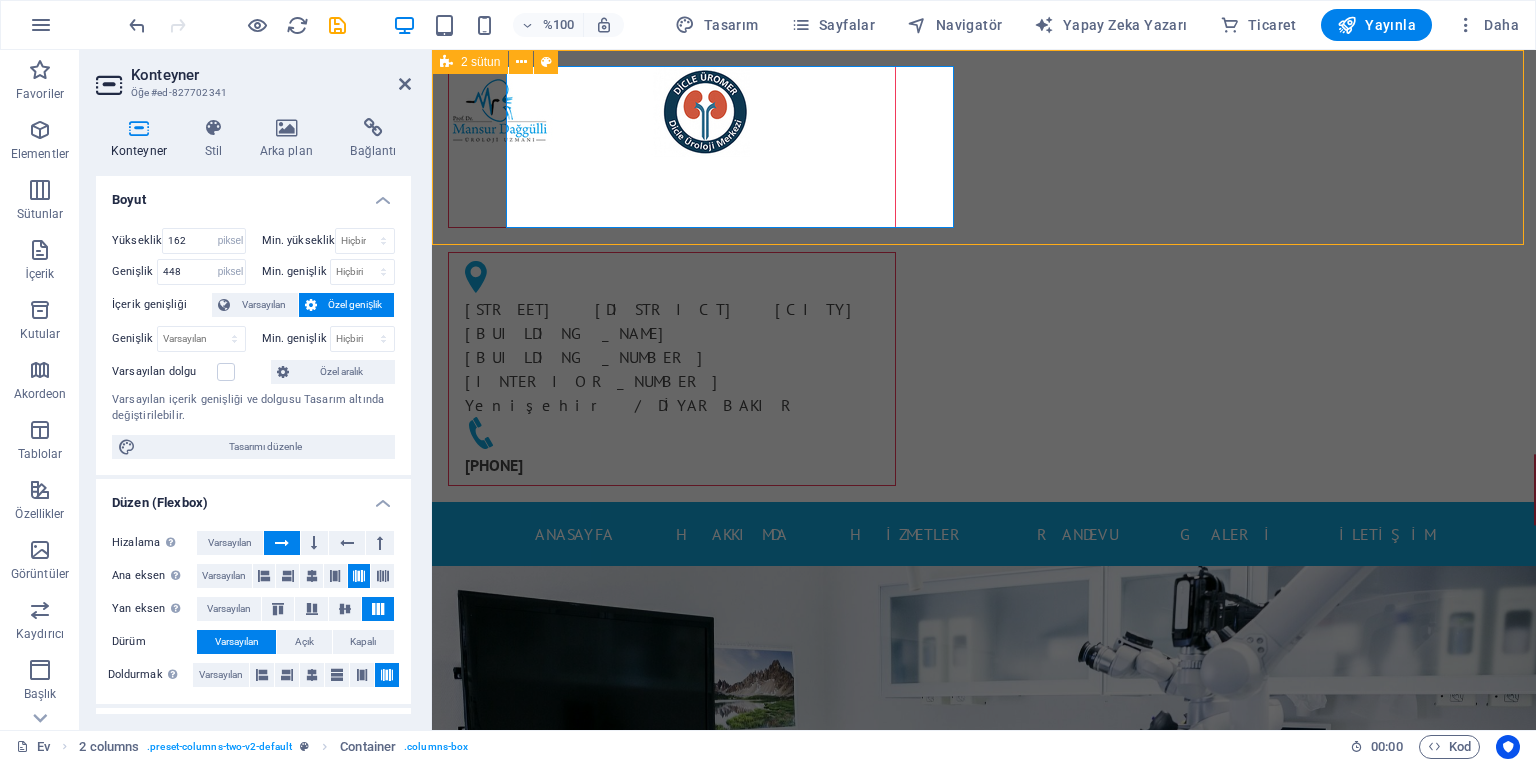 click on "[STREET_ADDRESS] [CITY] [PHONE]" at bounding box center [984, 276] 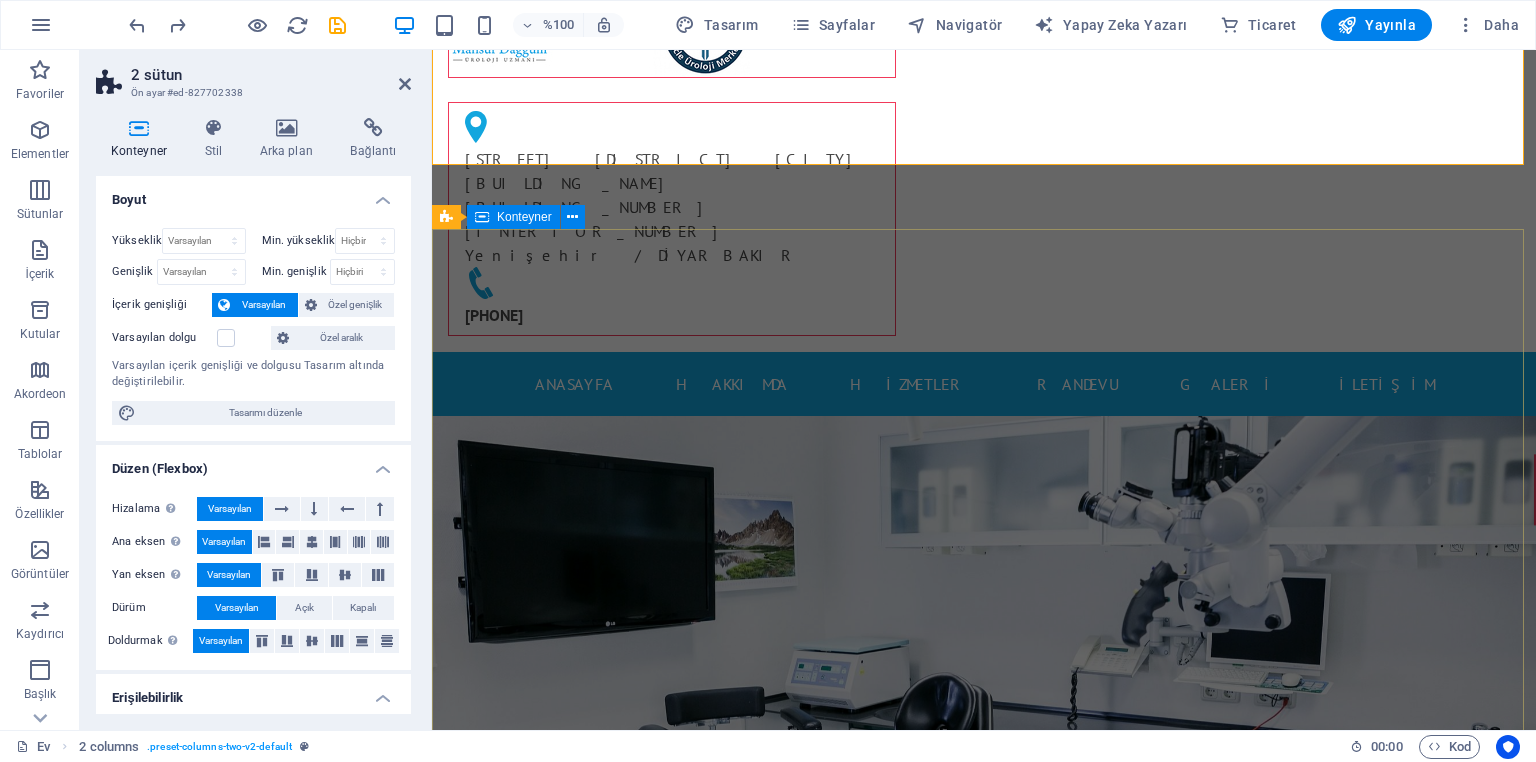 scroll, scrollTop: 80, scrollLeft: 0, axis: vertical 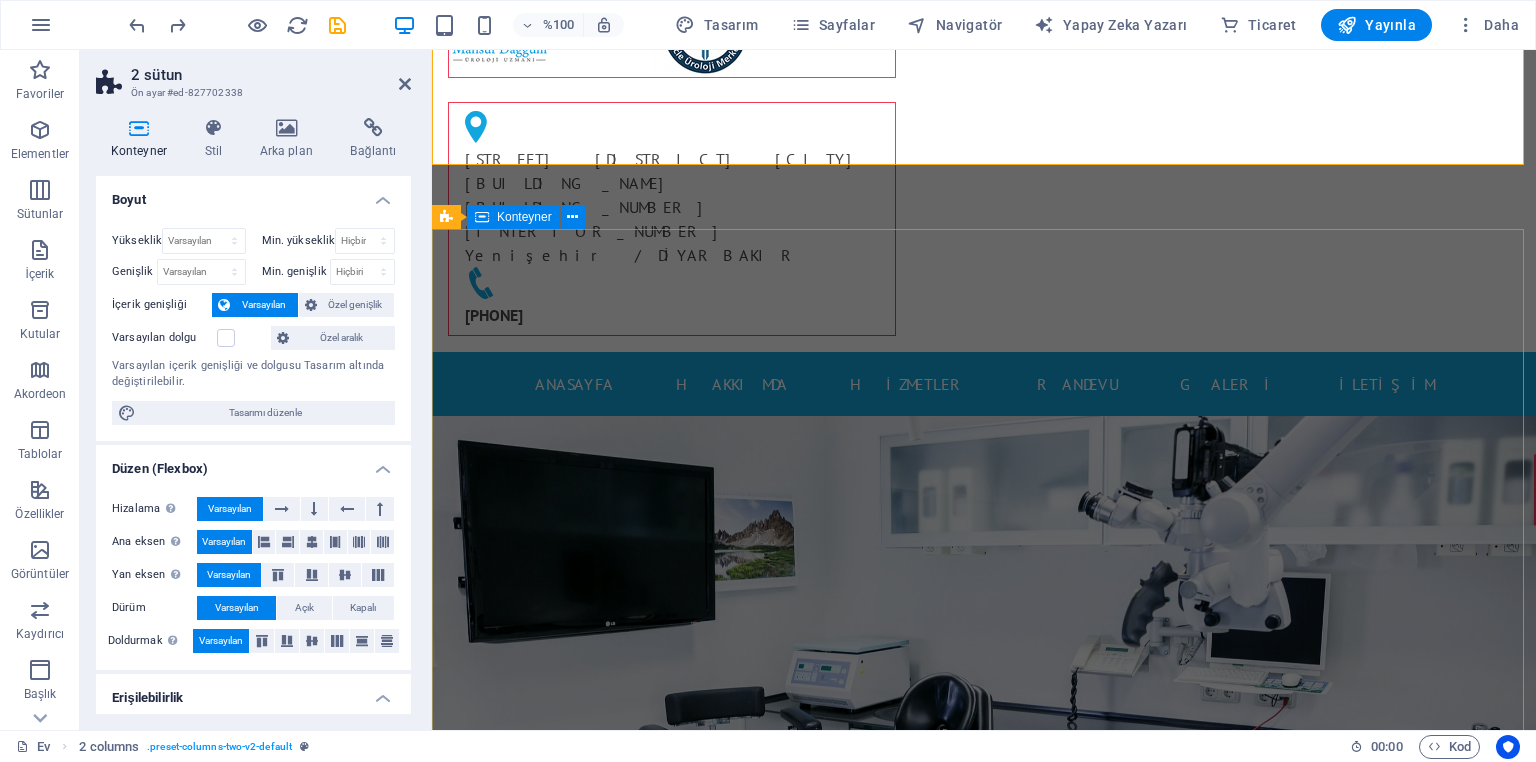 click on "Modern kliniK ve profesyonel ekiBİMİZLE DİCLE ÜROMER Daha fazla bilgi edin" at bounding box center (984, 1218) 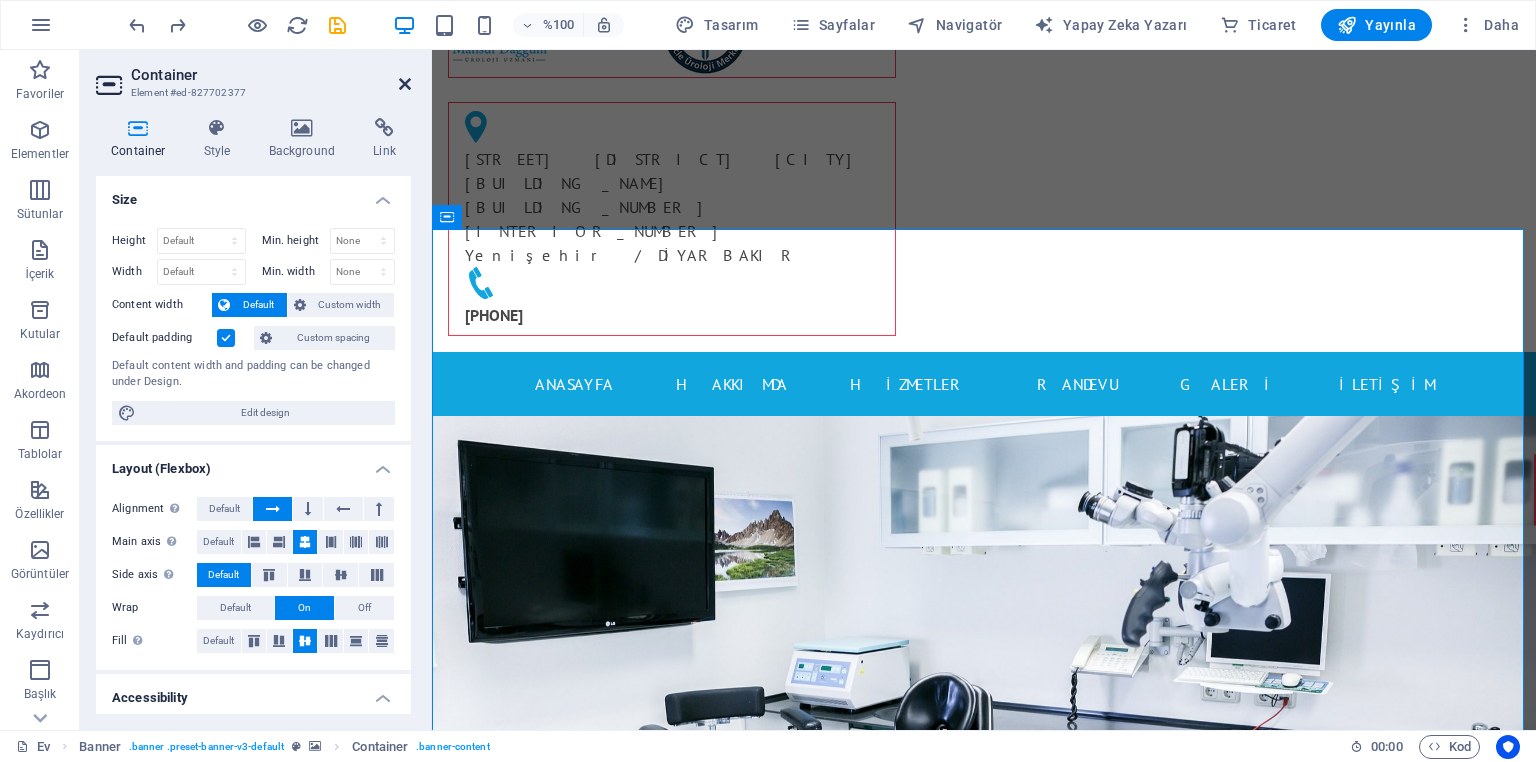 click at bounding box center [405, 84] 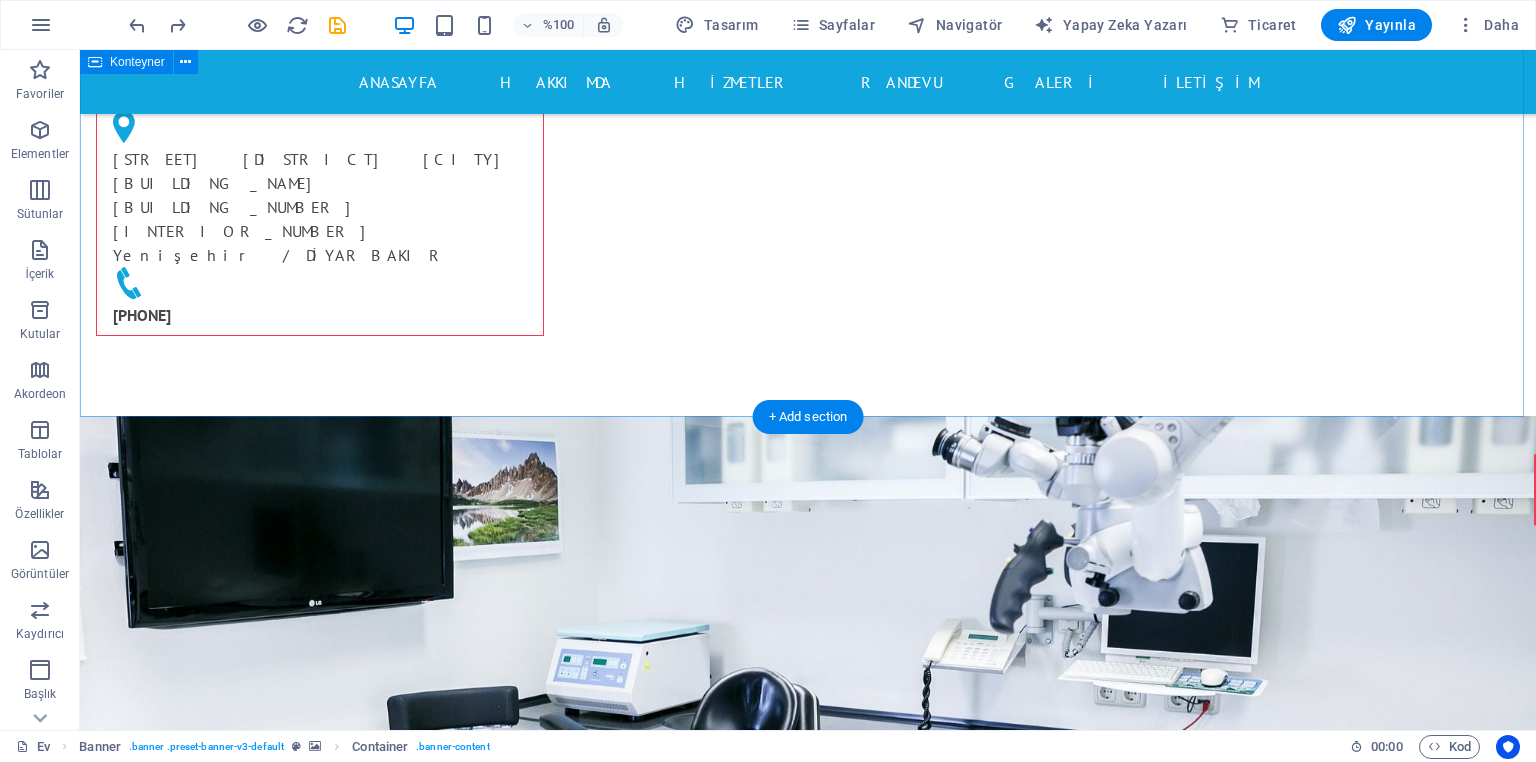 scroll, scrollTop: 880, scrollLeft: 0, axis: vertical 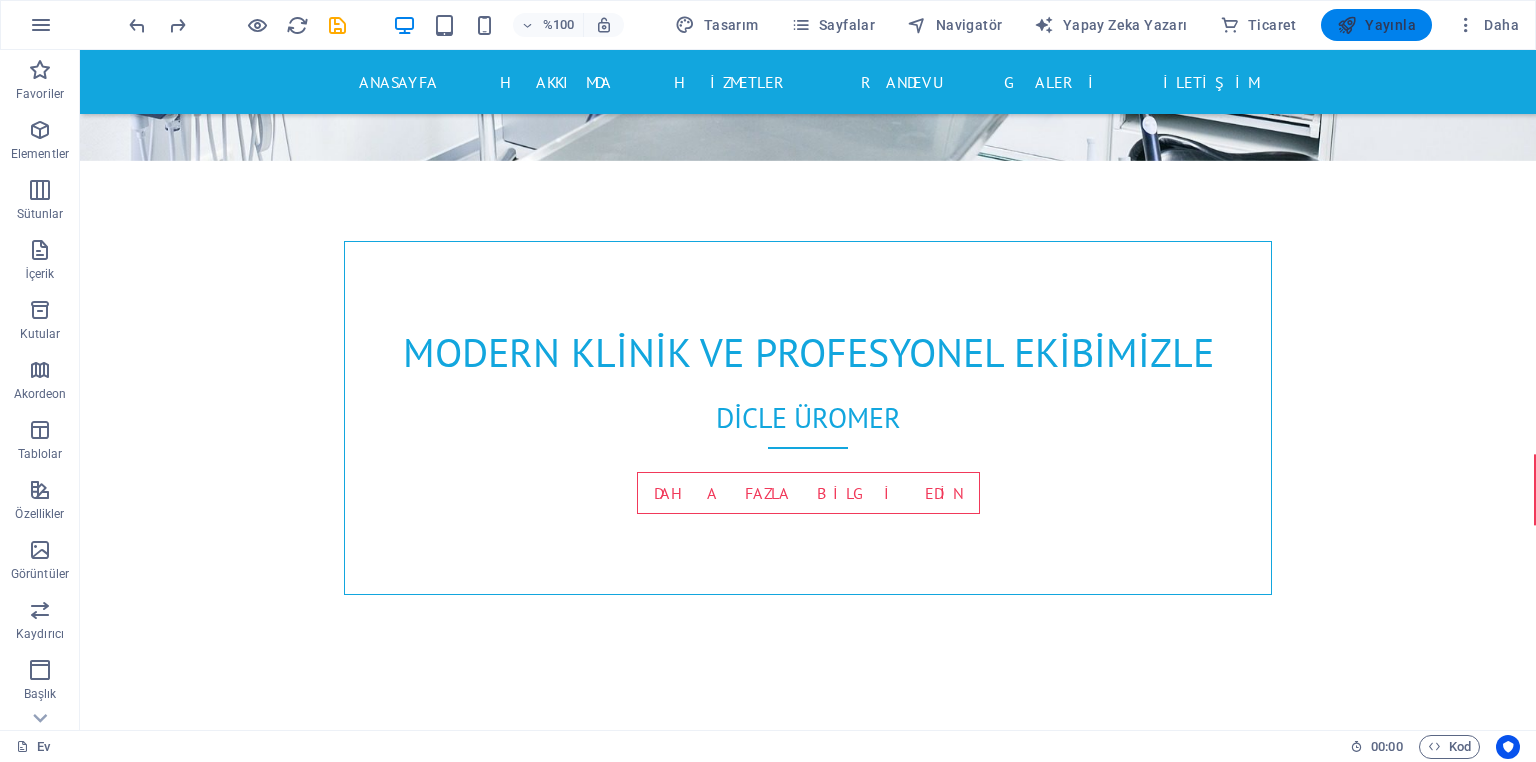 click on "Yayınla" at bounding box center (1390, 25) 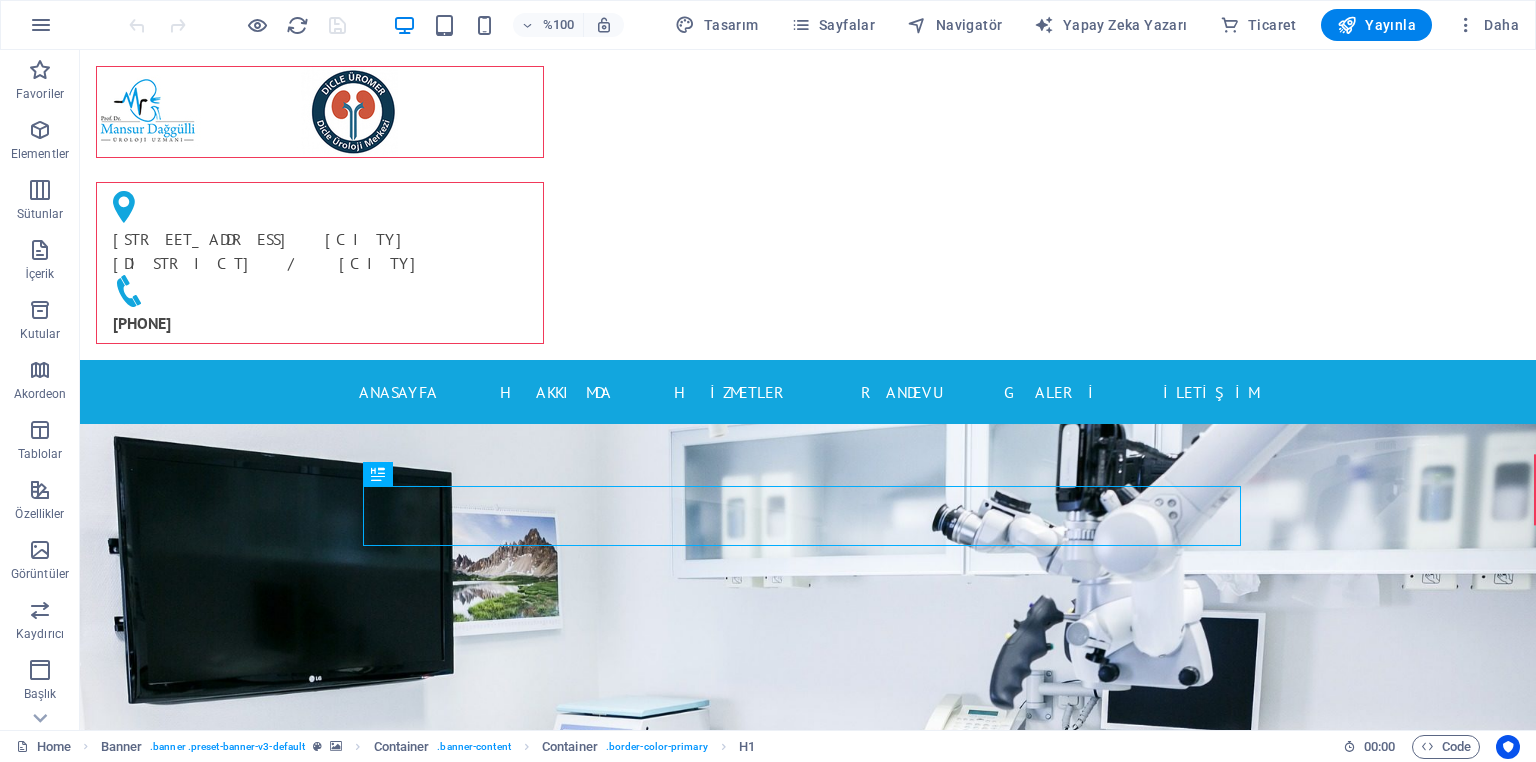 scroll, scrollTop: 0, scrollLeft: 0, axis: both 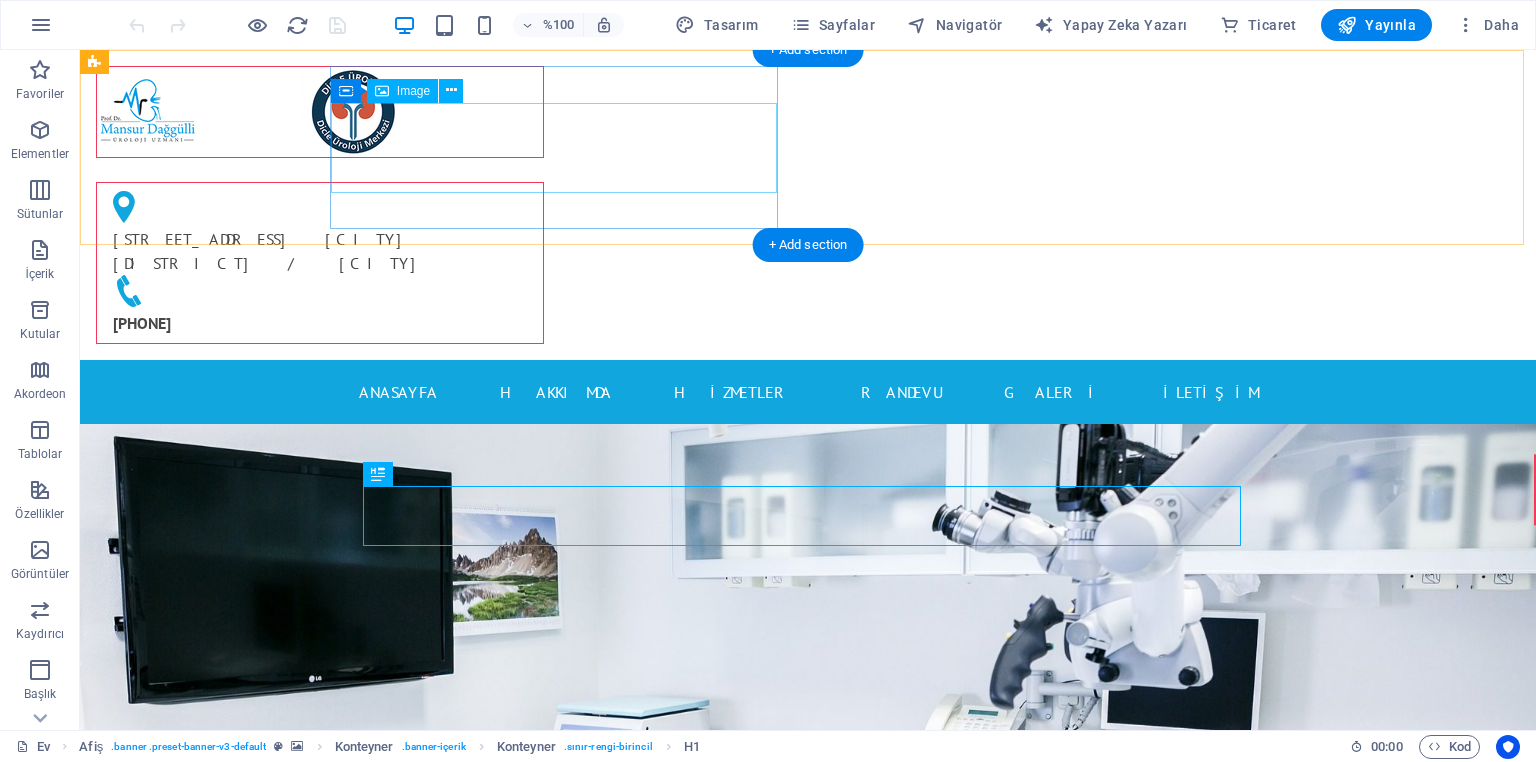 click at bounding box center (320, 112) 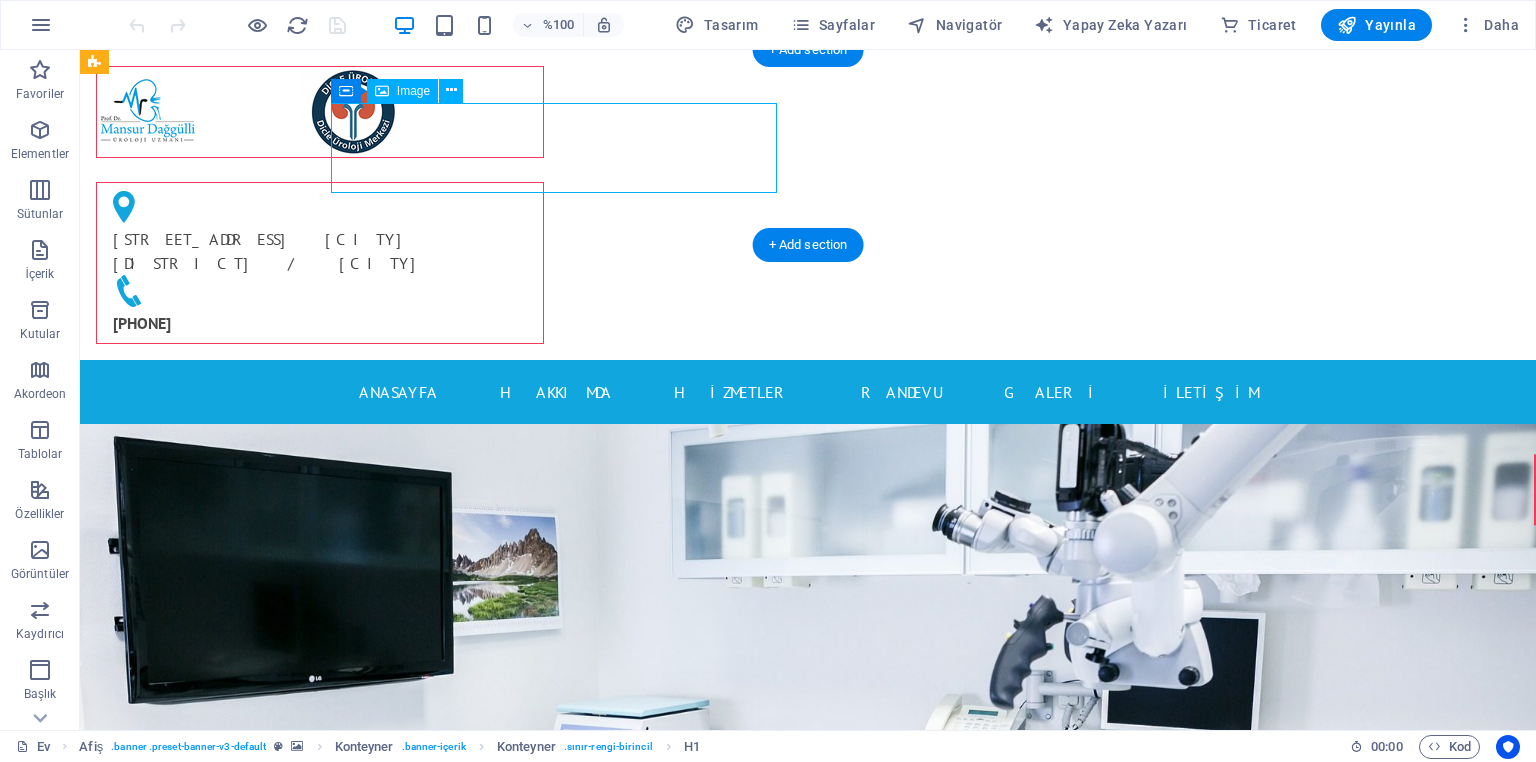 click at bounding box center (320, 112) 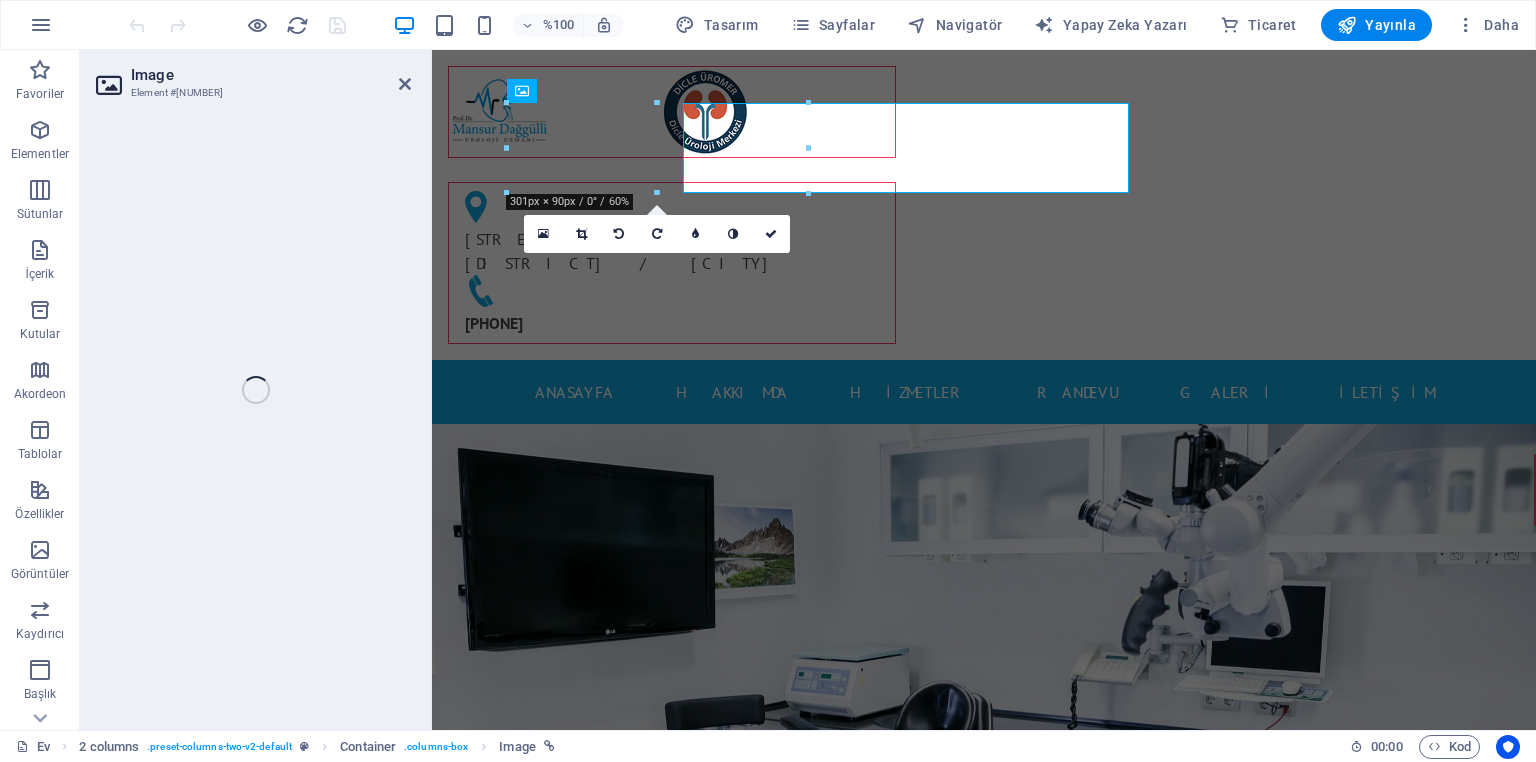 select on "px" 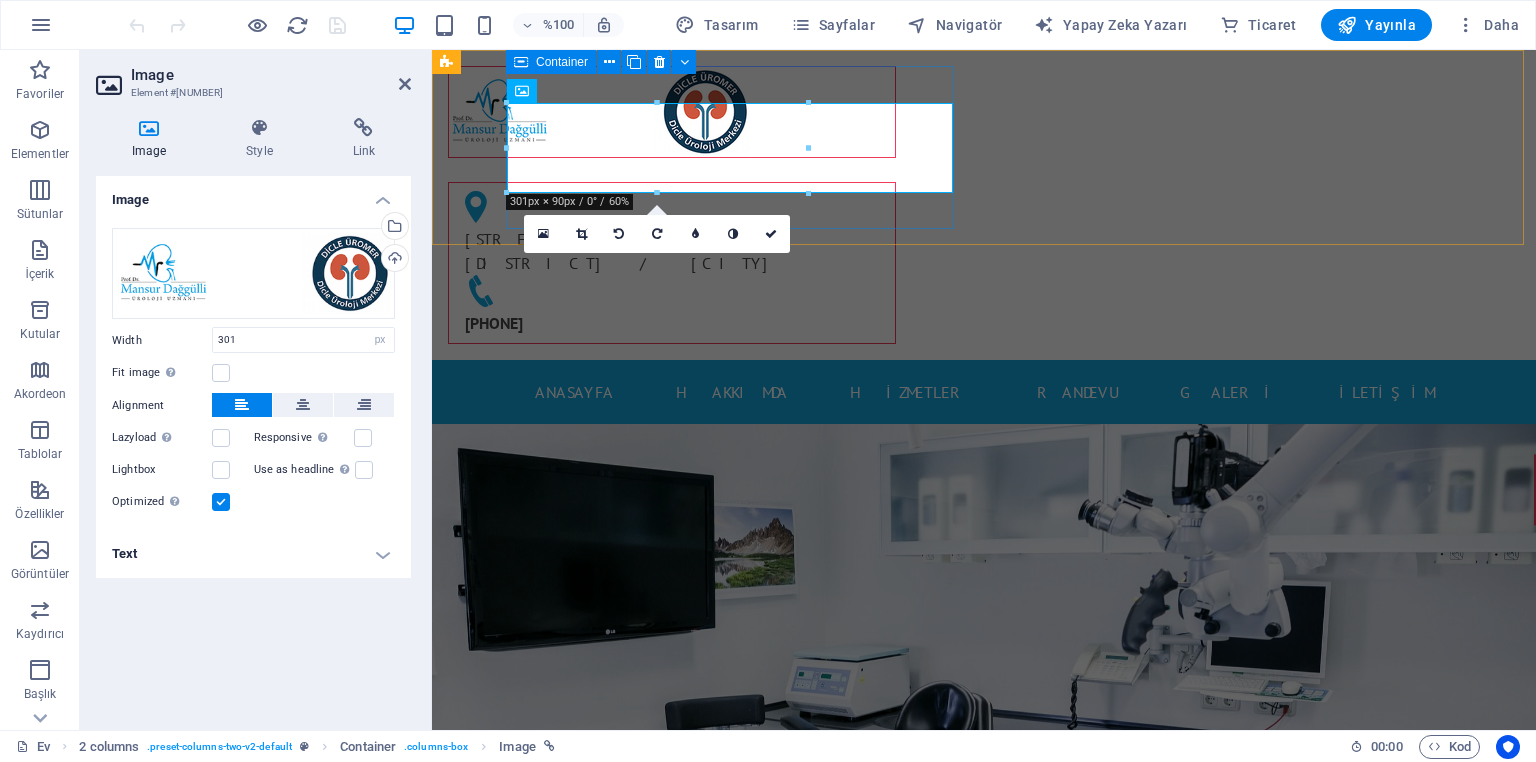 click at bounding box center (672, 112) 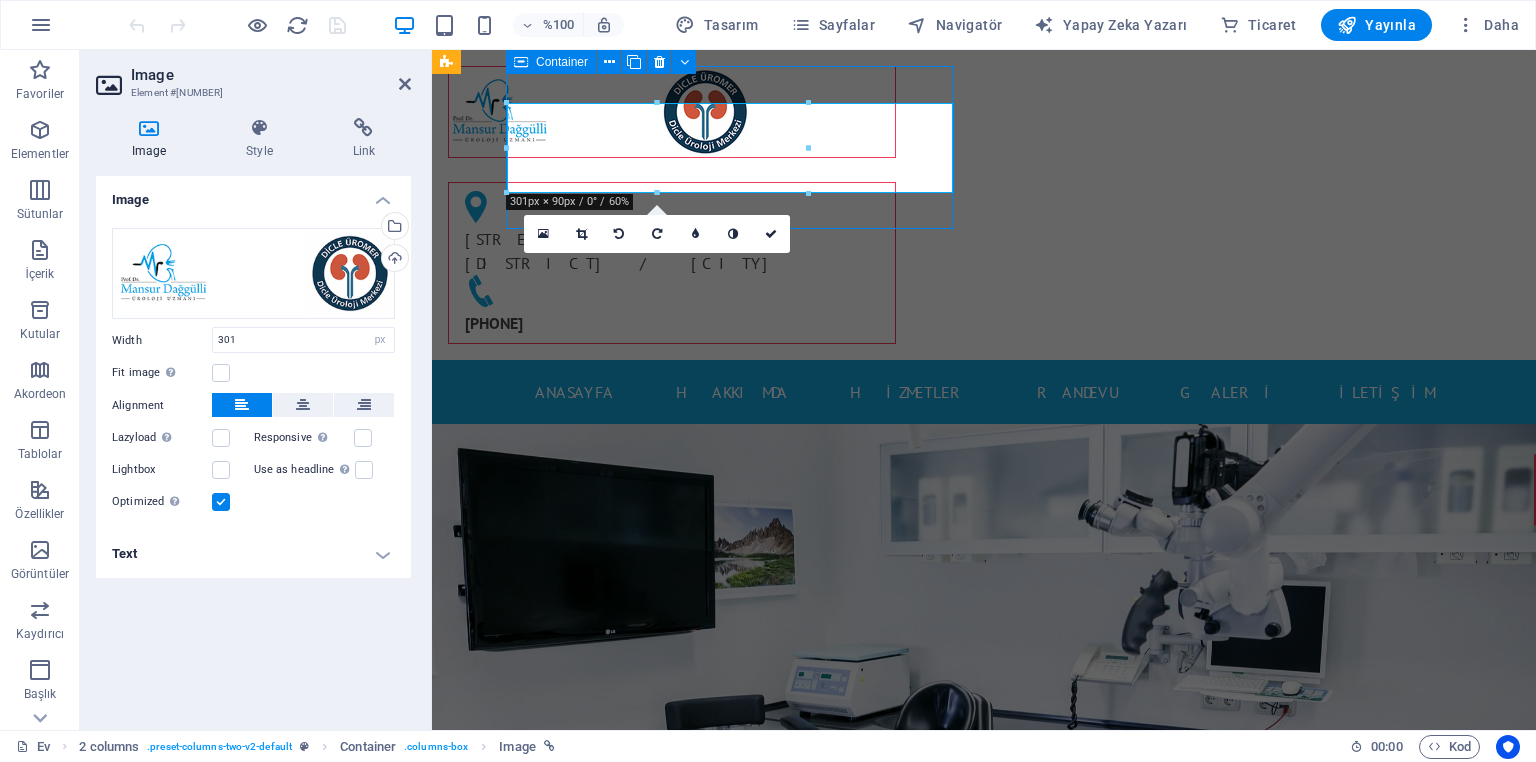 click at bounding box center [672, 112] 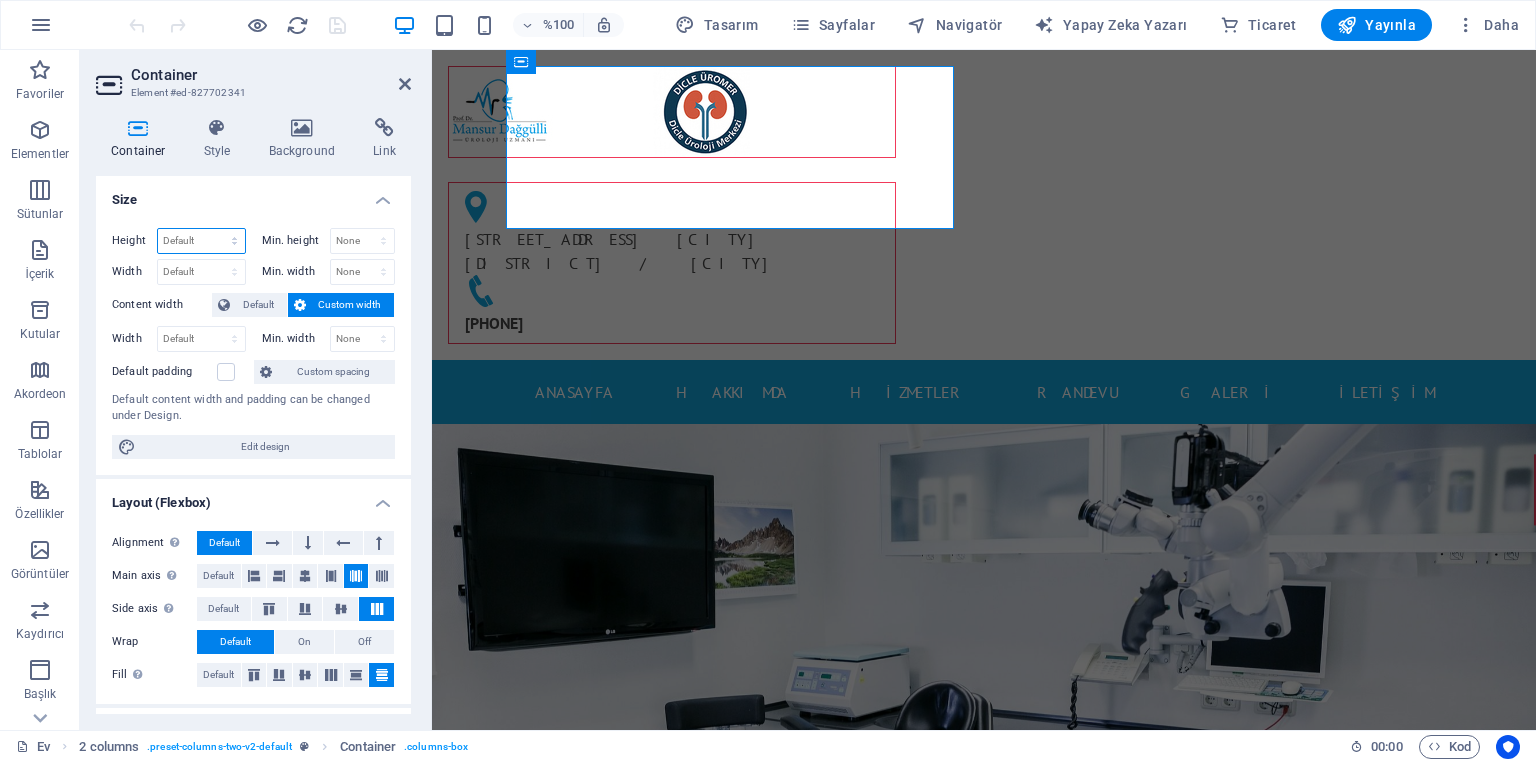 click on "Default px rem % vh vw" at bounding box center [201, 241] 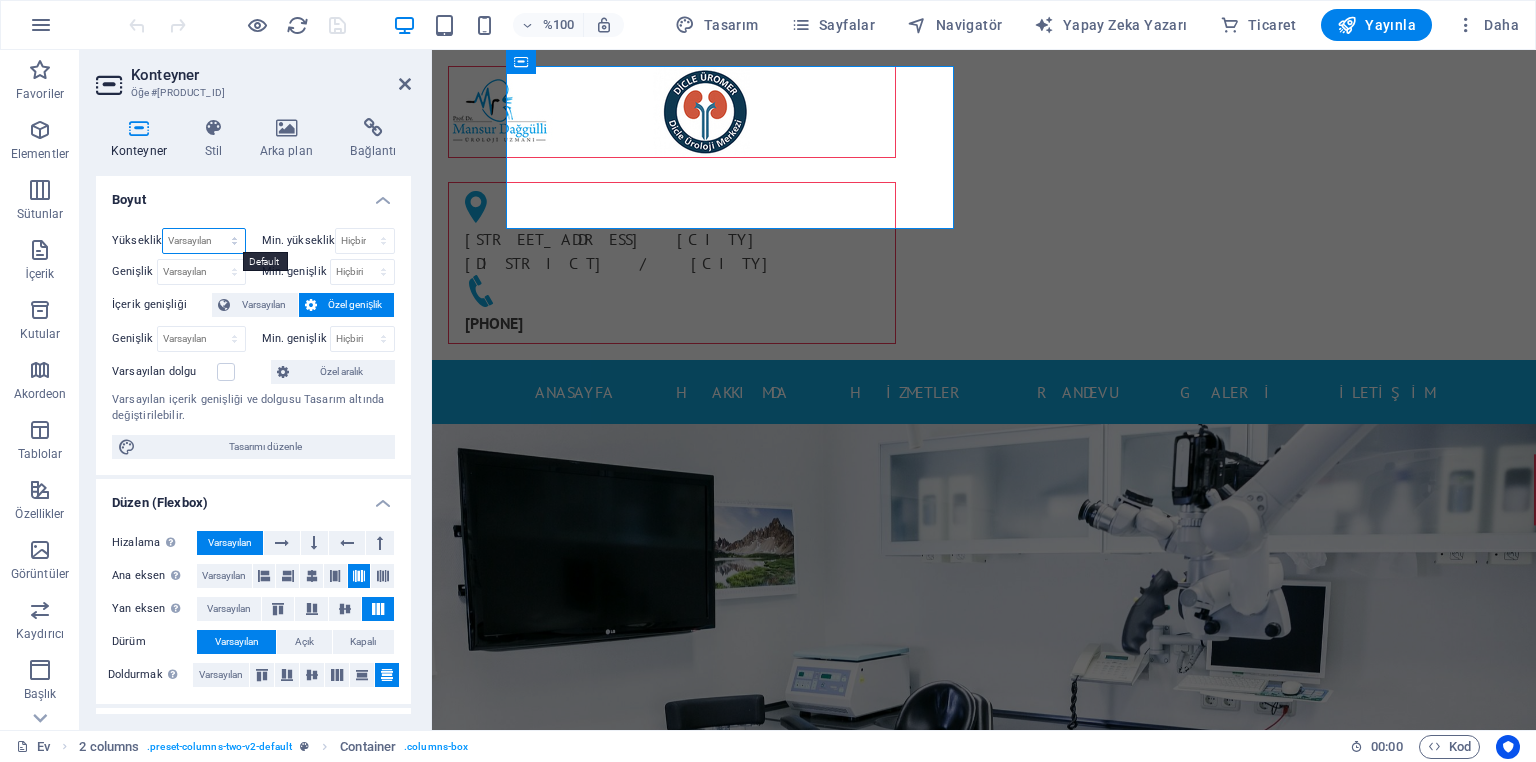 select on "px" 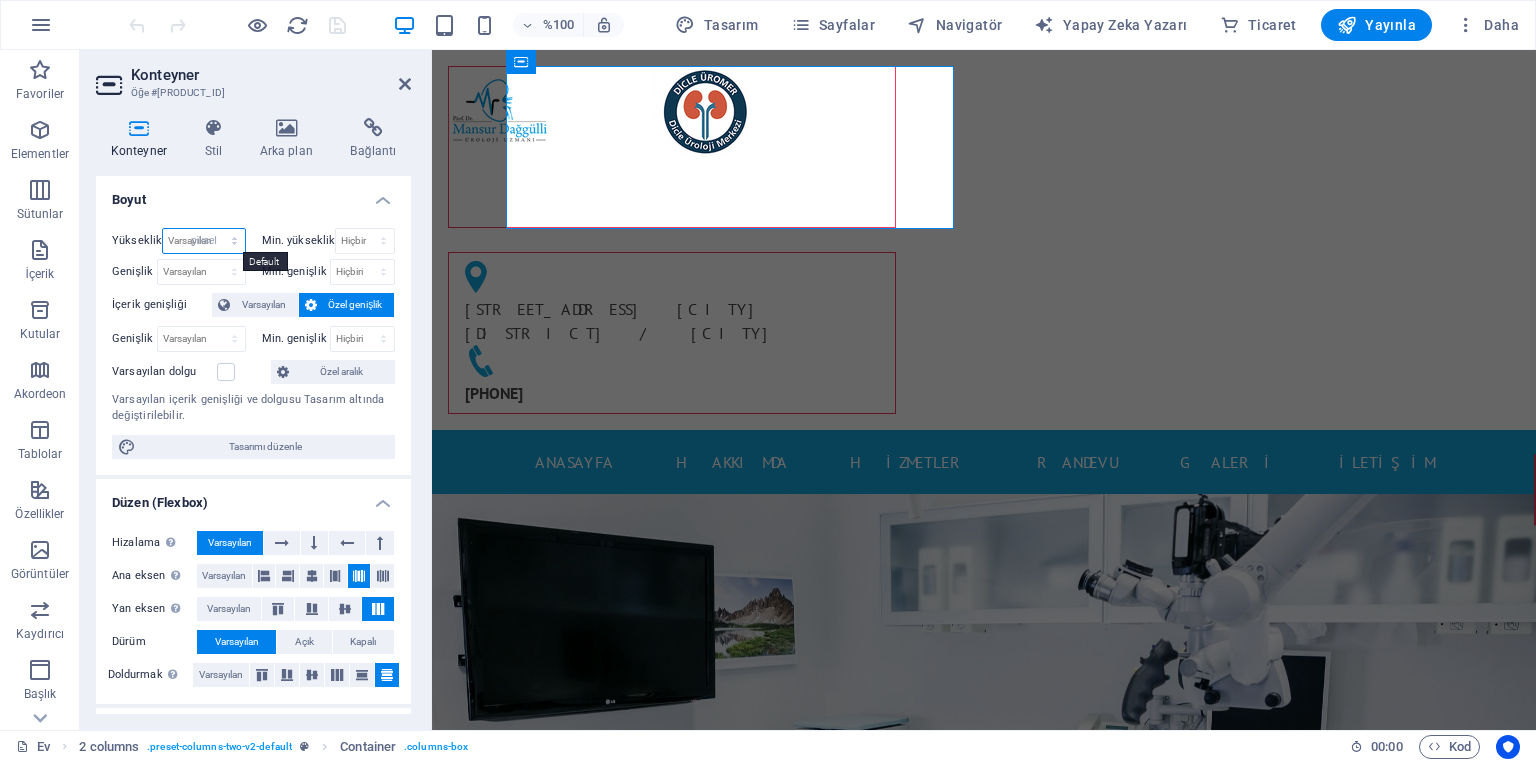 click on "Varsayılan piksel rem % vh vw" at bounding box center (203, 241) 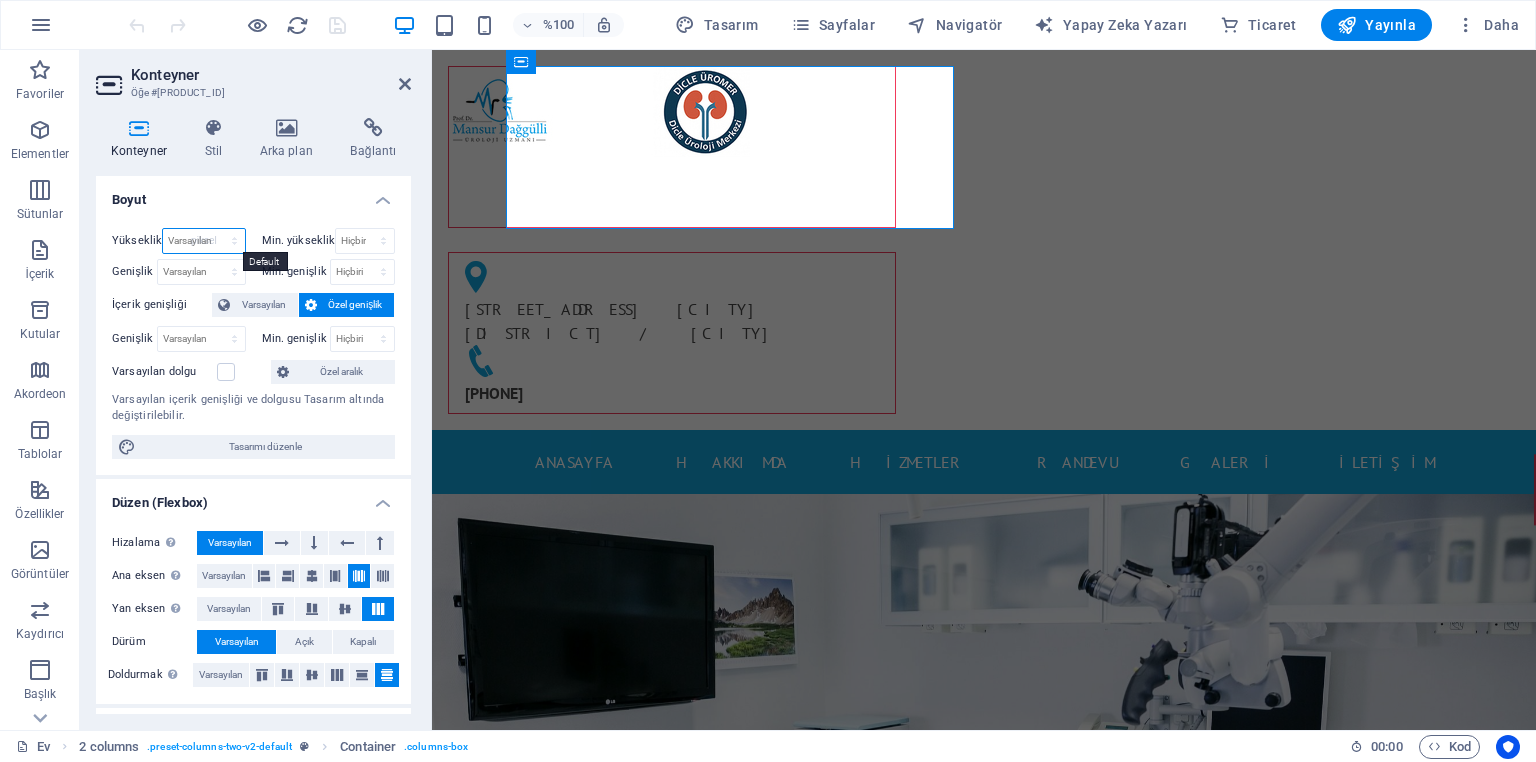 type on "162" 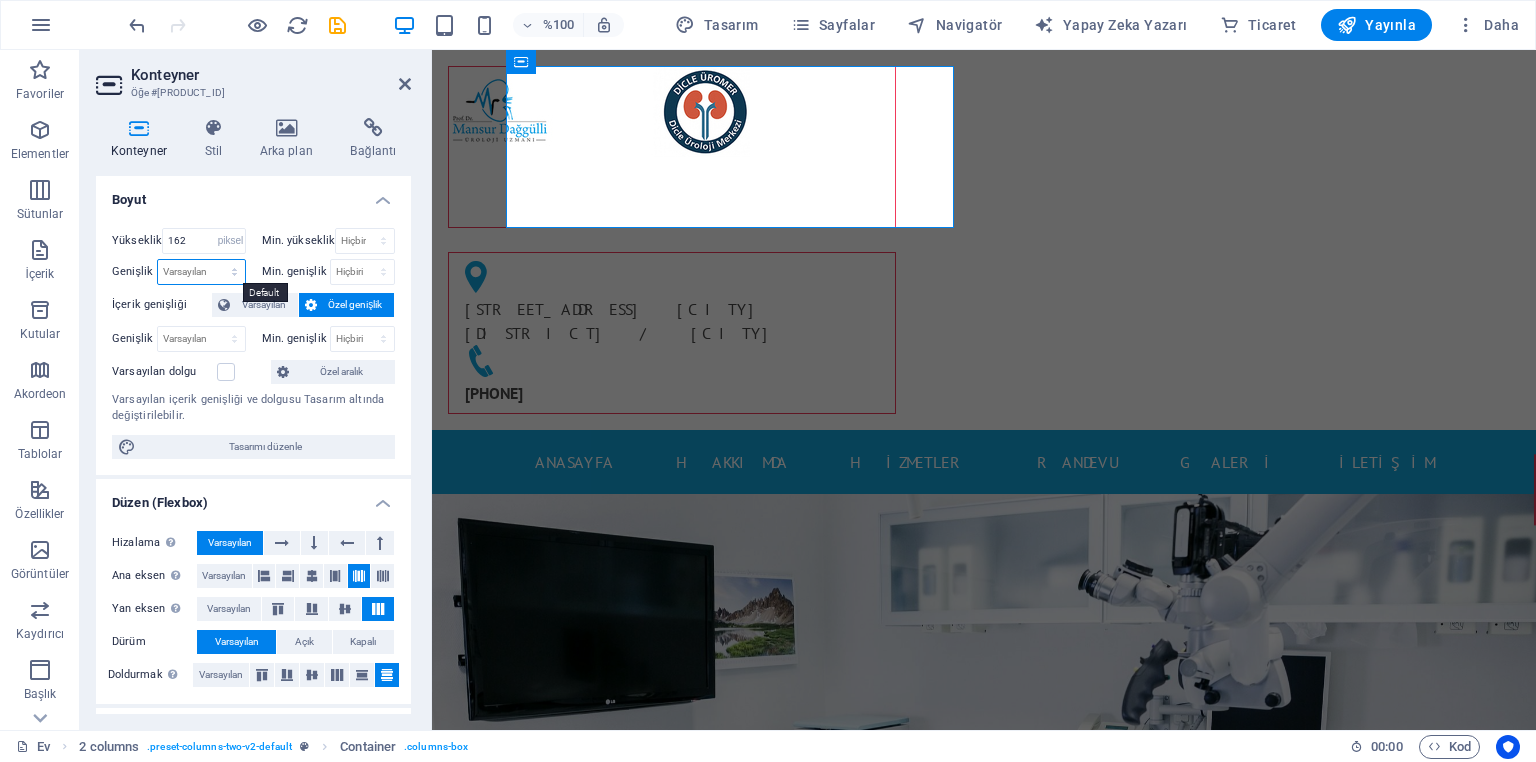 click on "Varsayılan piksel rem % onlar vh vw" at bounding box center [201, 272] 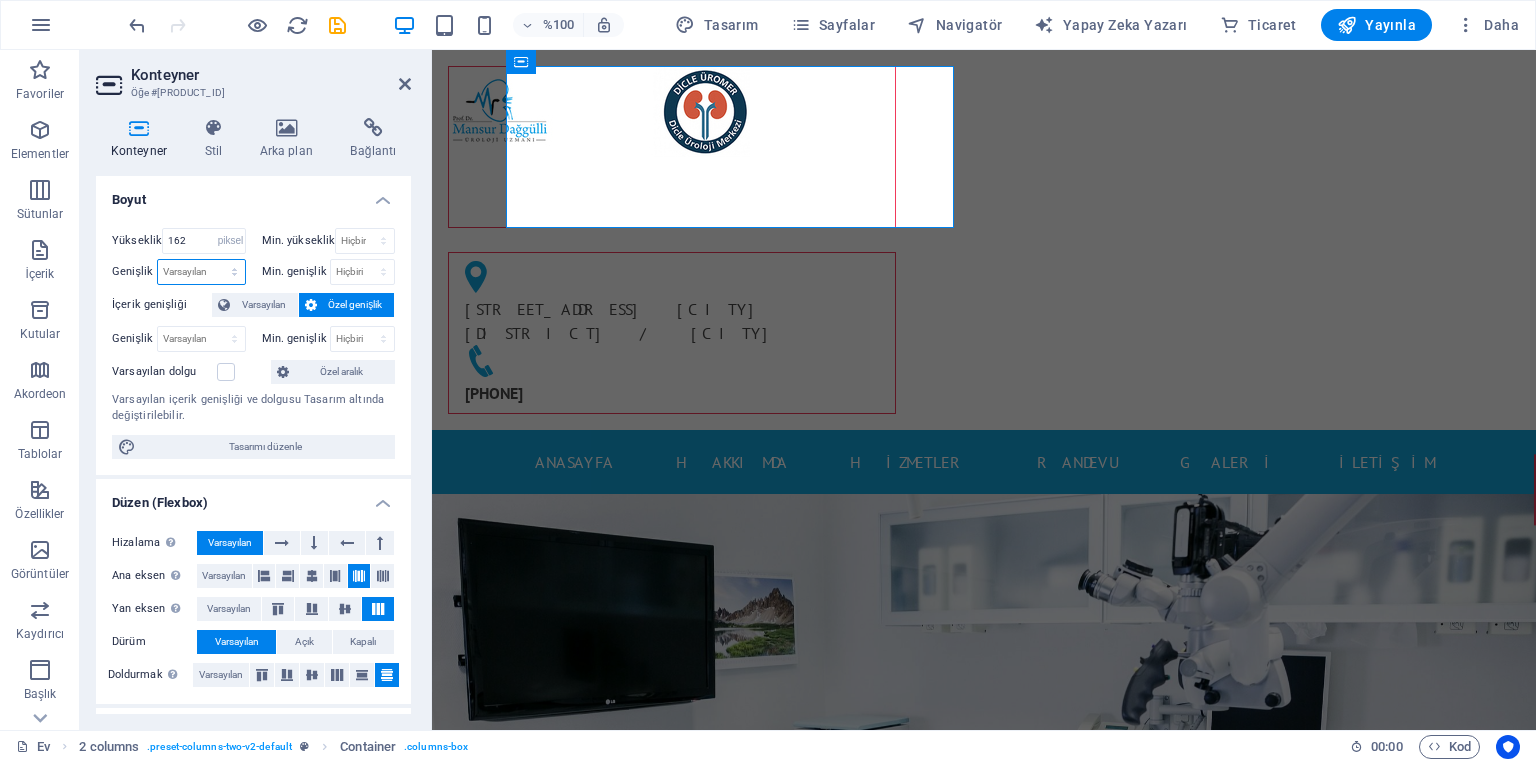 select on "px" 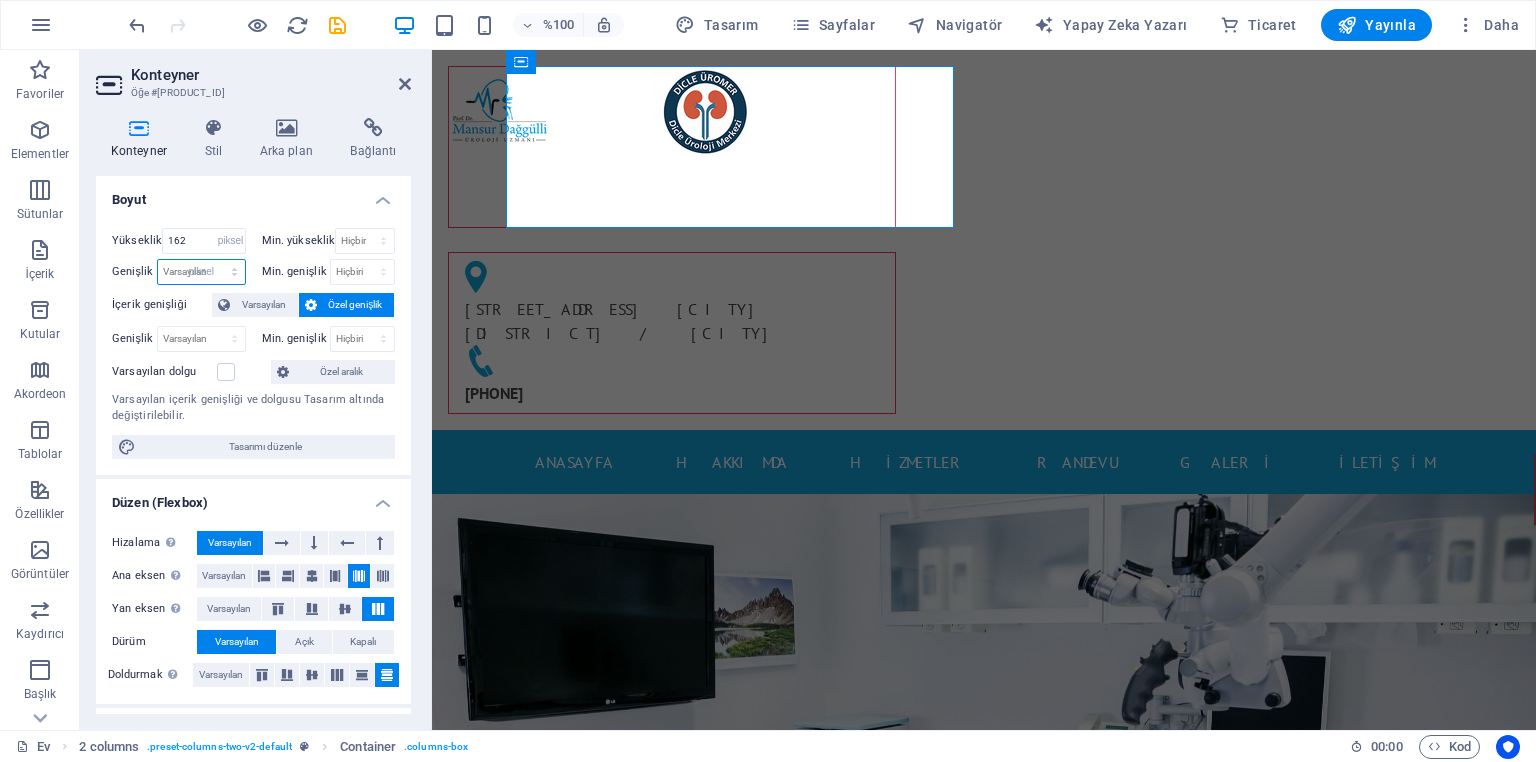 click on "Varsayılan piksel rem % onlar vh vw" at bounding box center [201, 272] 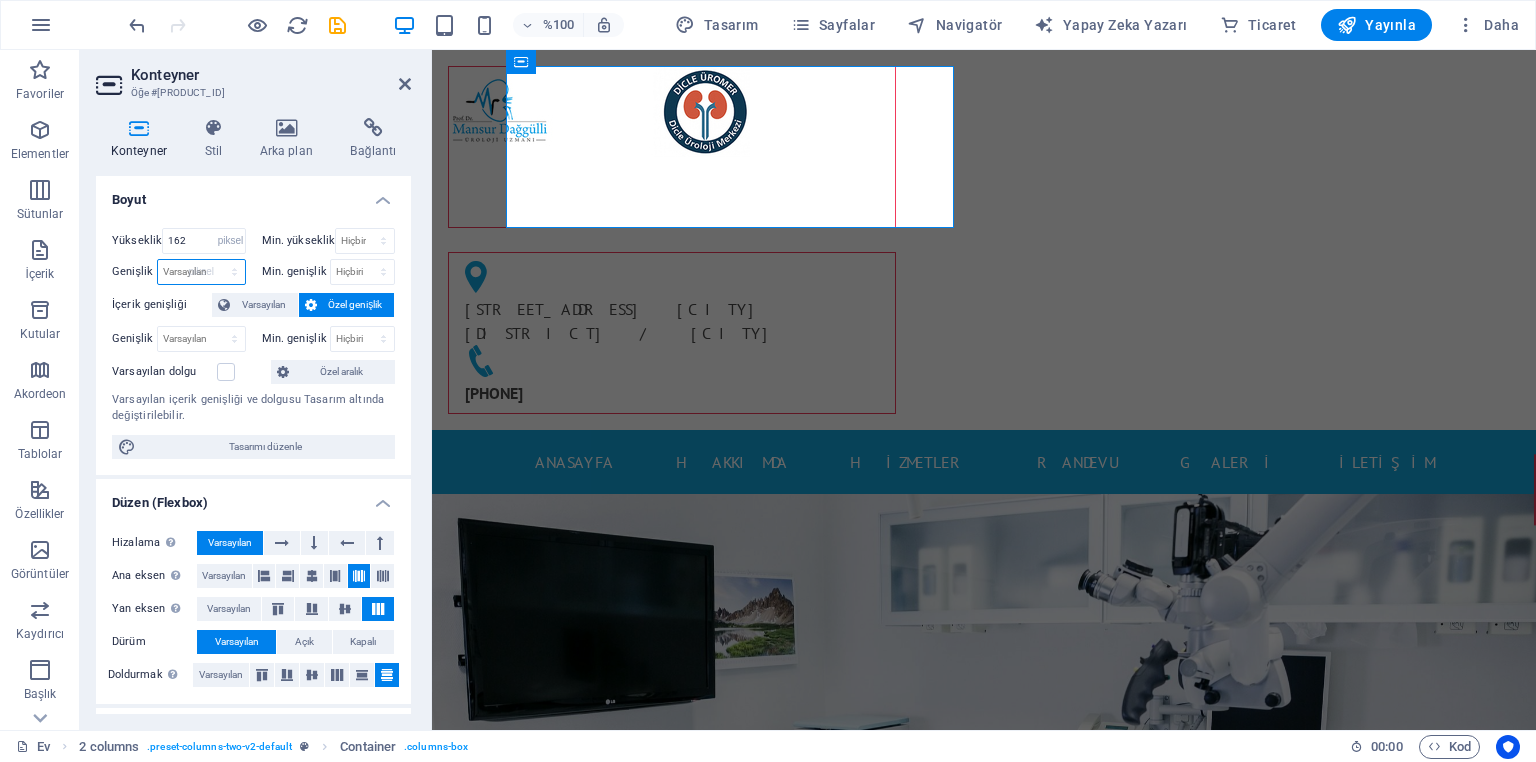 type on "448" 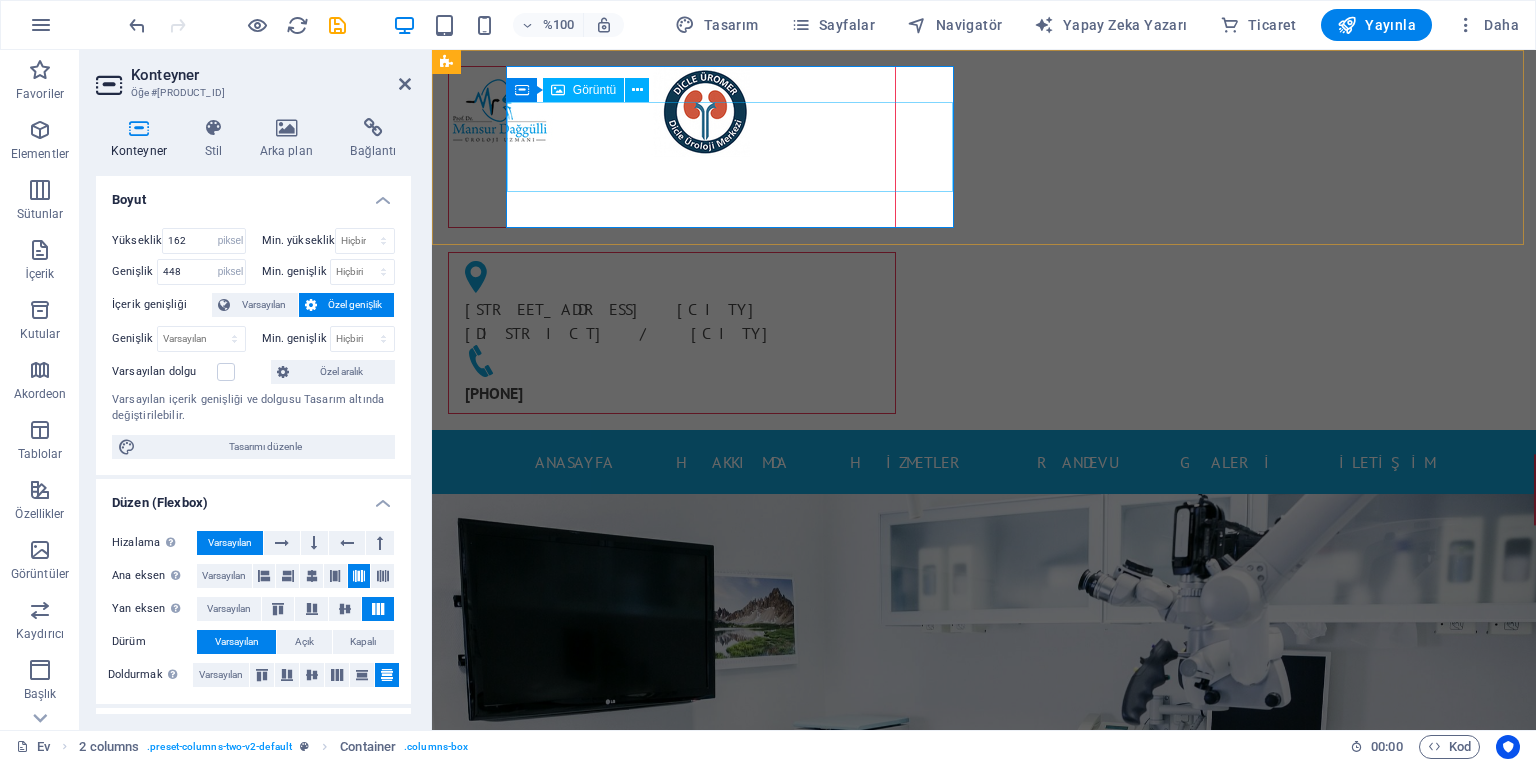 click at bounding box center [672, 112] 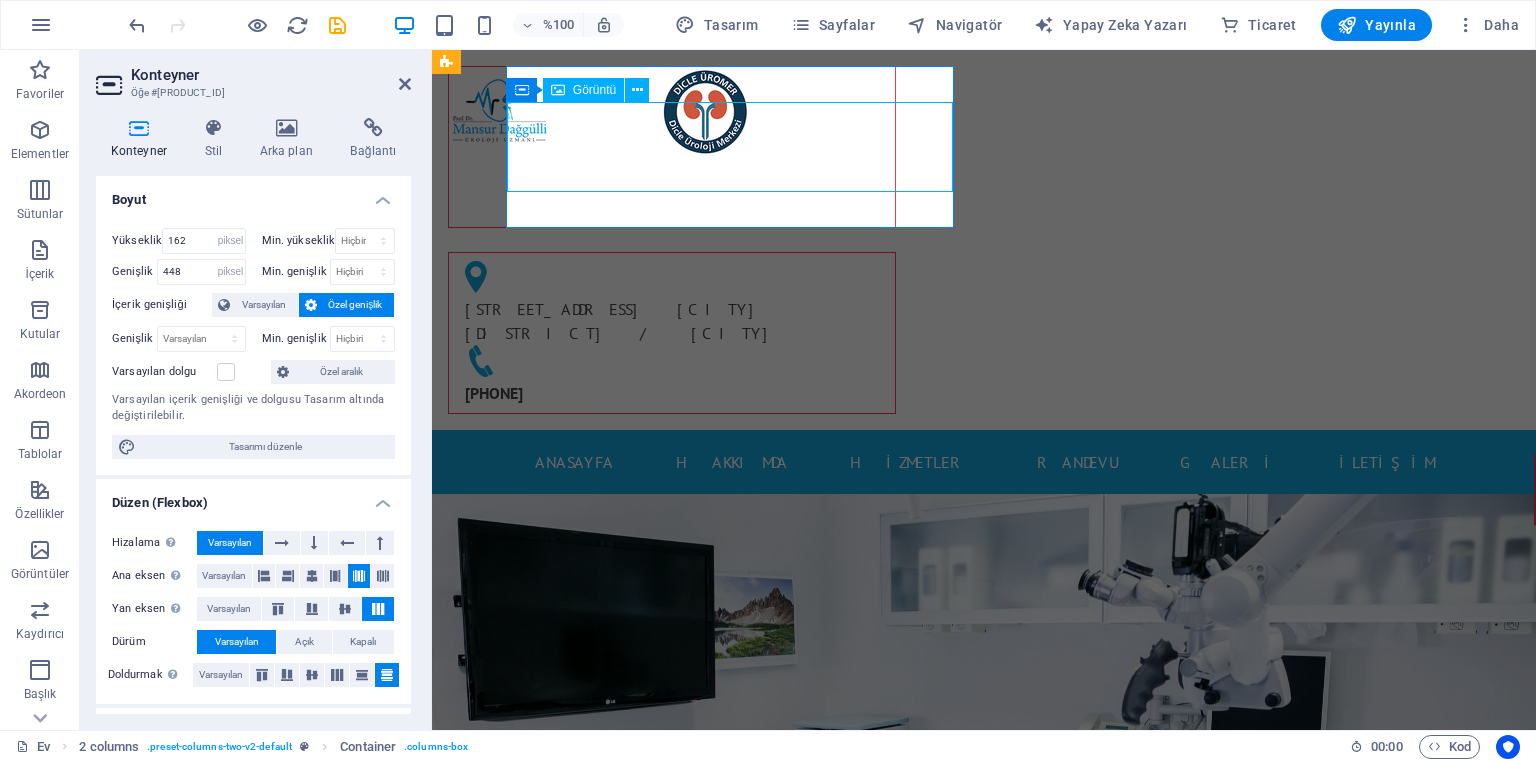 click at bounding box center [672, 112] 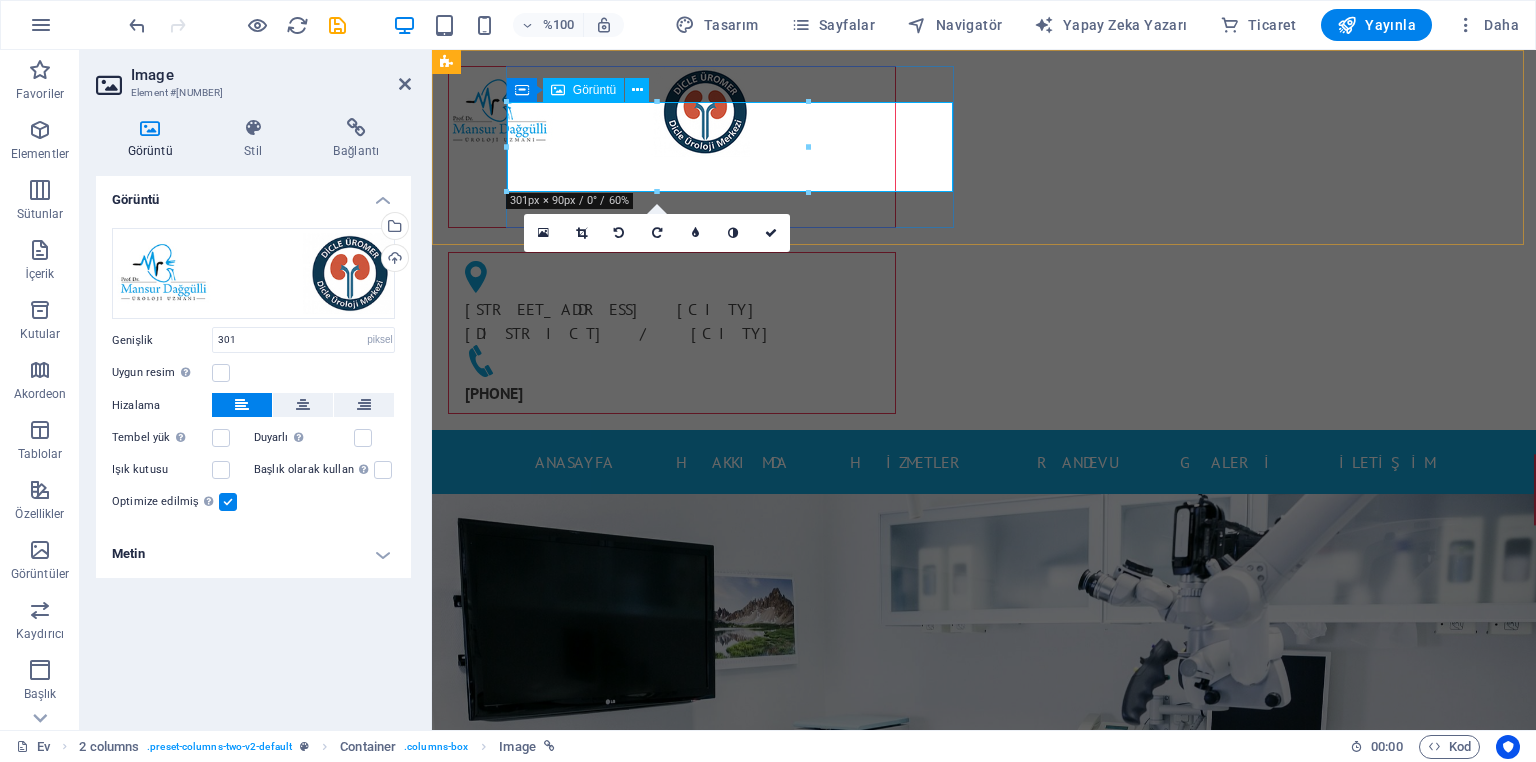 click on "Görüntü" at bounding box center (594, 90) 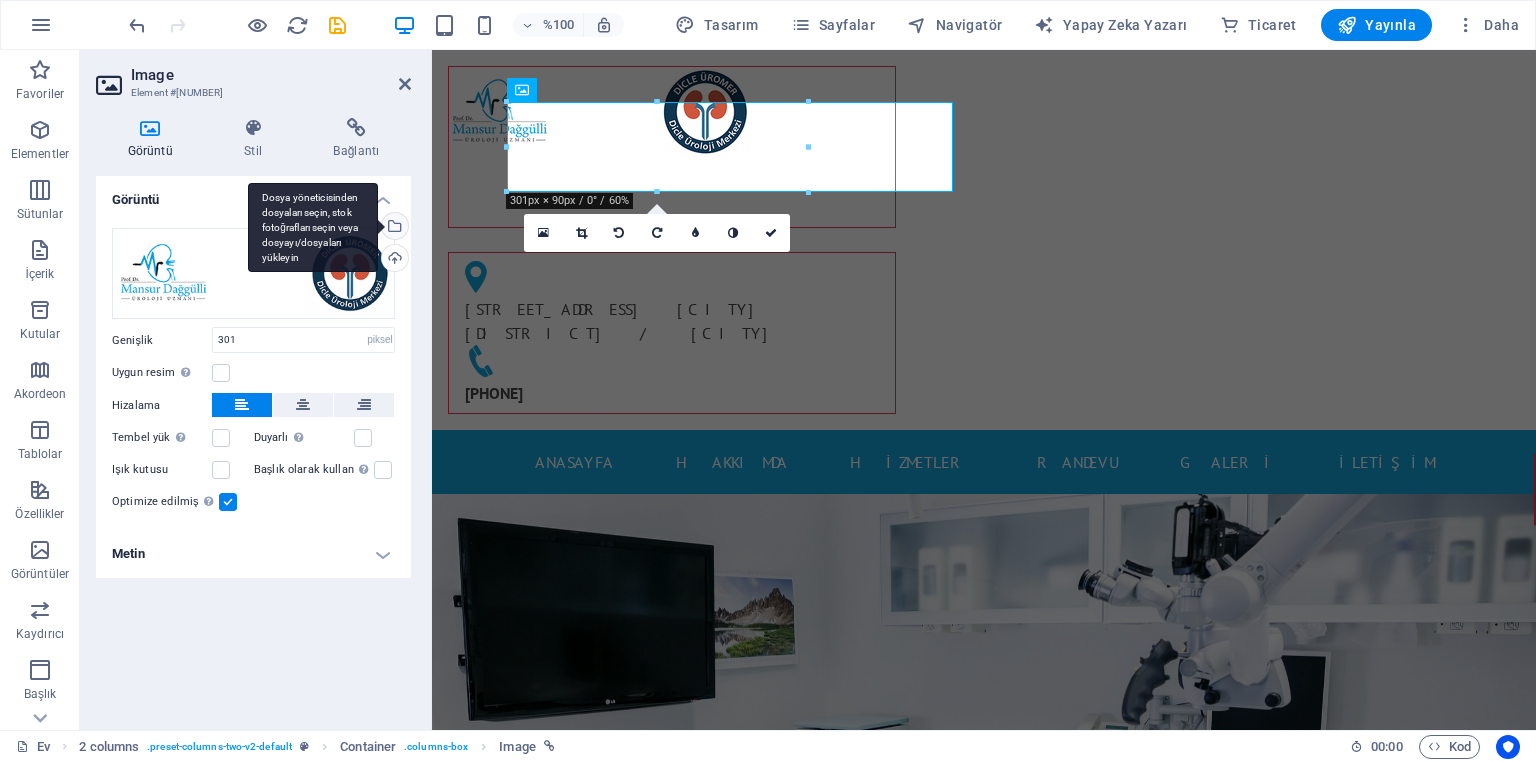 click on "Dosya yöneticisinden dosyaları seçin, stok fotoğrafları seçin veya dosyayı/dosyaları yükleyin" at bounding box center (393, 228) 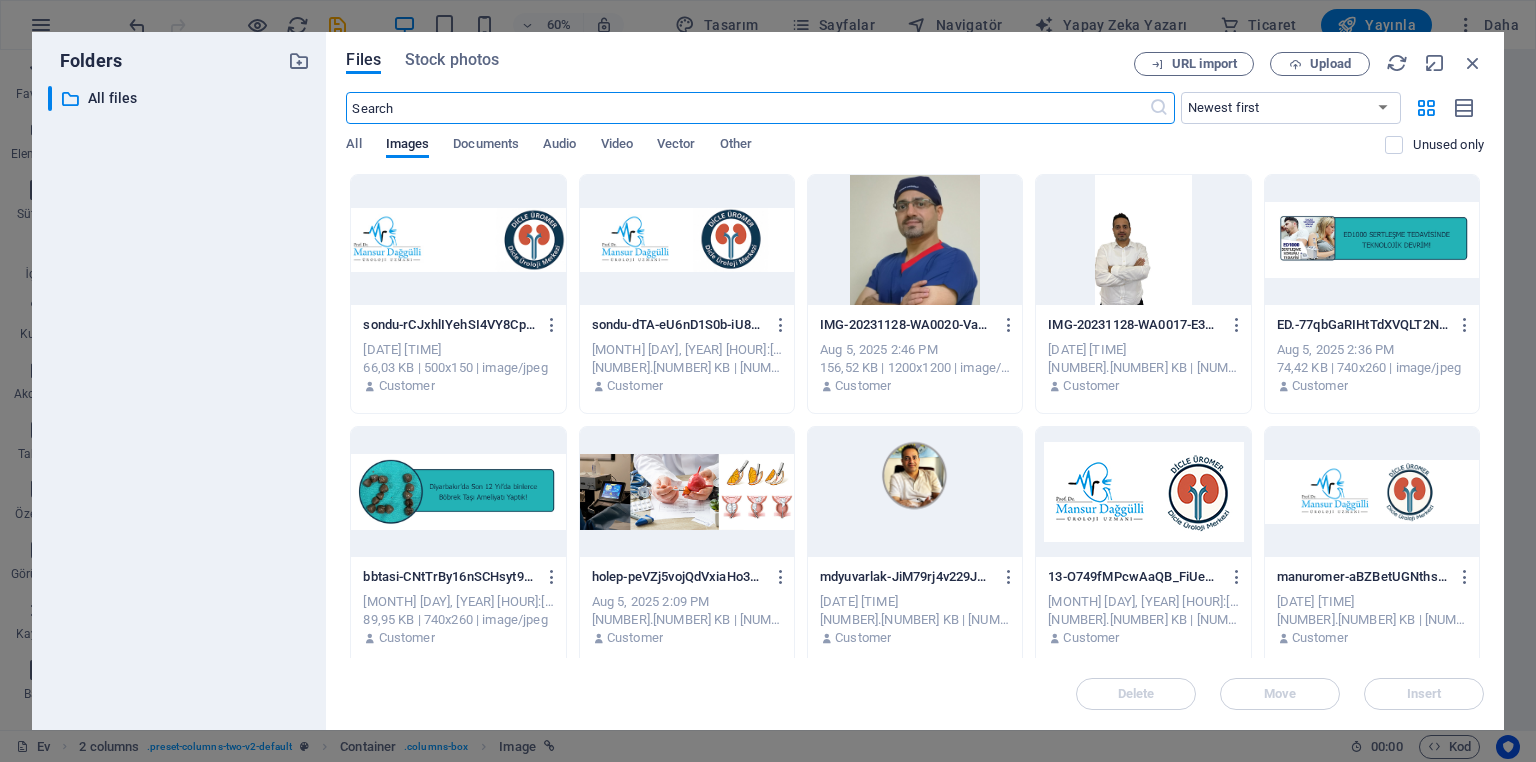 click on "Files Stock photos URL import Upload ​​Newest first Oldest first Name (A-Z) Name (Z-A) Size (0-9) Size (9-0) Resolution (0-9) Resolution (9-0) All Images Documents Audio Video Vector Other Unused only Drop files here to upload them instantly sondu-rCJxhlIYehSI4VY8Cpk-zQ.jpg sondu-rCJxhlIYehSI4VY8Cpk-zQ.jpg [MONTH] [DAY], [YEAR] [HOUR]:[MINUTE] [AM/PM] [SIZE] | [WIDTH]x[HEIGHT] | image/jpeg Customer sondu-dTA-eU6nD1S0b-iU8ZJ06A.jpg sondu-dTA-eU6nD1S0b-iU8ZJ06A.jpg [MONTH] [DAY], [YEAR] [HOUR]:[MINUTE] [AM/PM] [SIZE] | [WIDTH]x[HEIGHT] | image/jpeg Customer IMG-20231128-WA0020-Vaovw70-LmAhtO2x1ukrrg.jpg IMG-20231128-WA0020-Vaovw70-LmAhtO2x1ukrrg.jpg [MONTH] [DAY], [YEAR] [HOUR]:[MINUTE] [AM/PM] [SIZE] | [WIDTH]x[HEIGHT] | image/jpeg Customer IMG-20231128-WA0017-E3To2fxxxx_vOy4pp_9f1w.jpg IMG-20231128-WA0017-E3To2fxxxx_vOy4pp_9f1w.jpg [MONTH] [DAY], [YEAR] [HOUR]:[MINUTE] [AM/PM] [SIZE] | [WIDTH]x[HEIGHT] | image/jpeg Customer ED.-77qbGaRIHtTdXVQLT2NXpQ.jpg ED.-77qbGaRIHtTdXVQLT2NXpQ.jpg [MONTH] [DAY], [YEAR] [HOUR]:[MINUTE] [AM/PM] [SIZE] | [WIDTH]x[HEIGHT] | image/jpeg Customer bbtasi-CNtTrBy16nSCHsyt9TIQ-w.jpg bbtasi-CNtTrBy16nSCHsyt9TIQ-w.jpg [MONTH] [DAY], [YEAR] [HOUR]:[MINUTE] [AM/PM]" at bounding box center (915, 381) 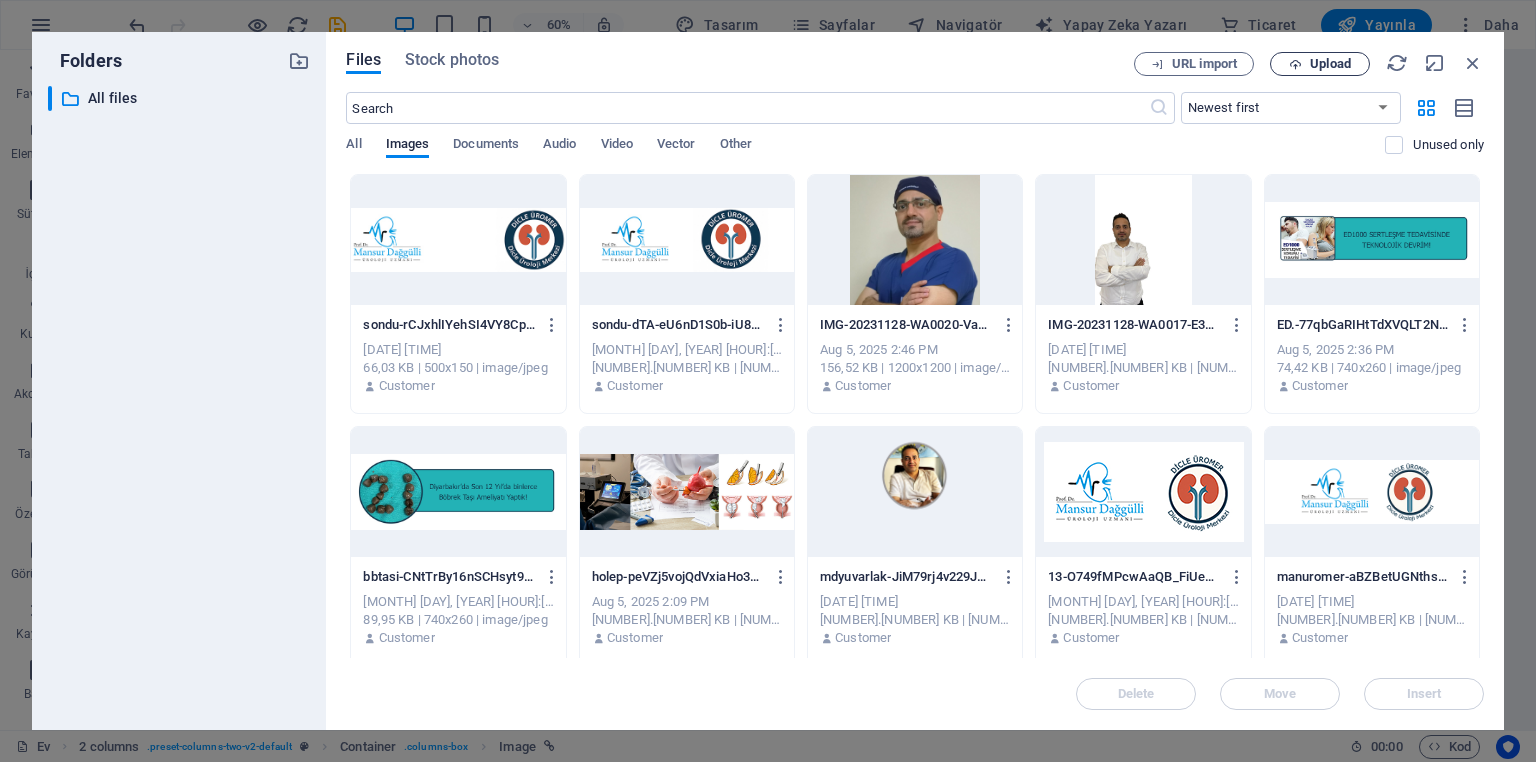 click on "Upload" at bounding box center [1330, 64] 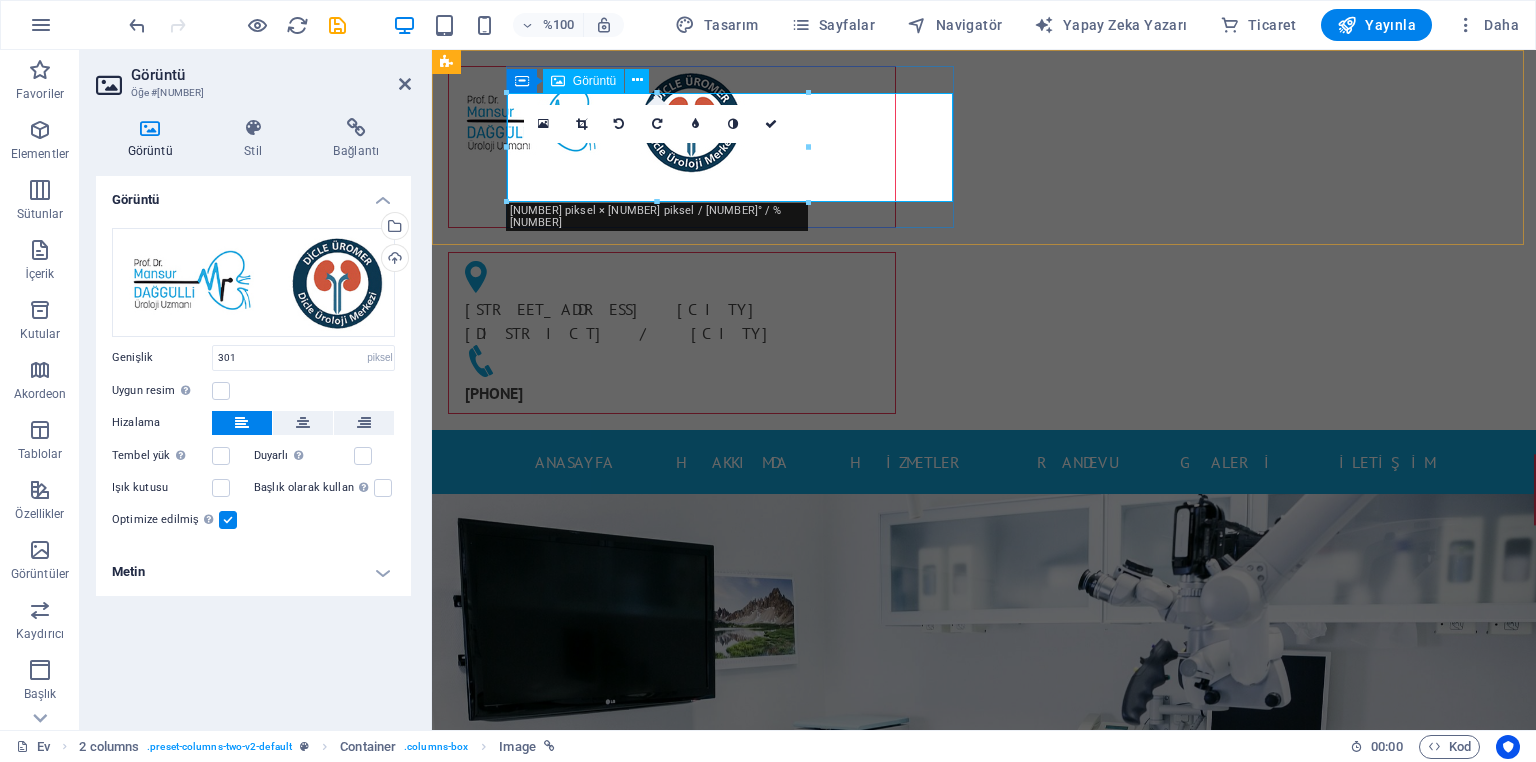 click at bounding box center [672, 121] 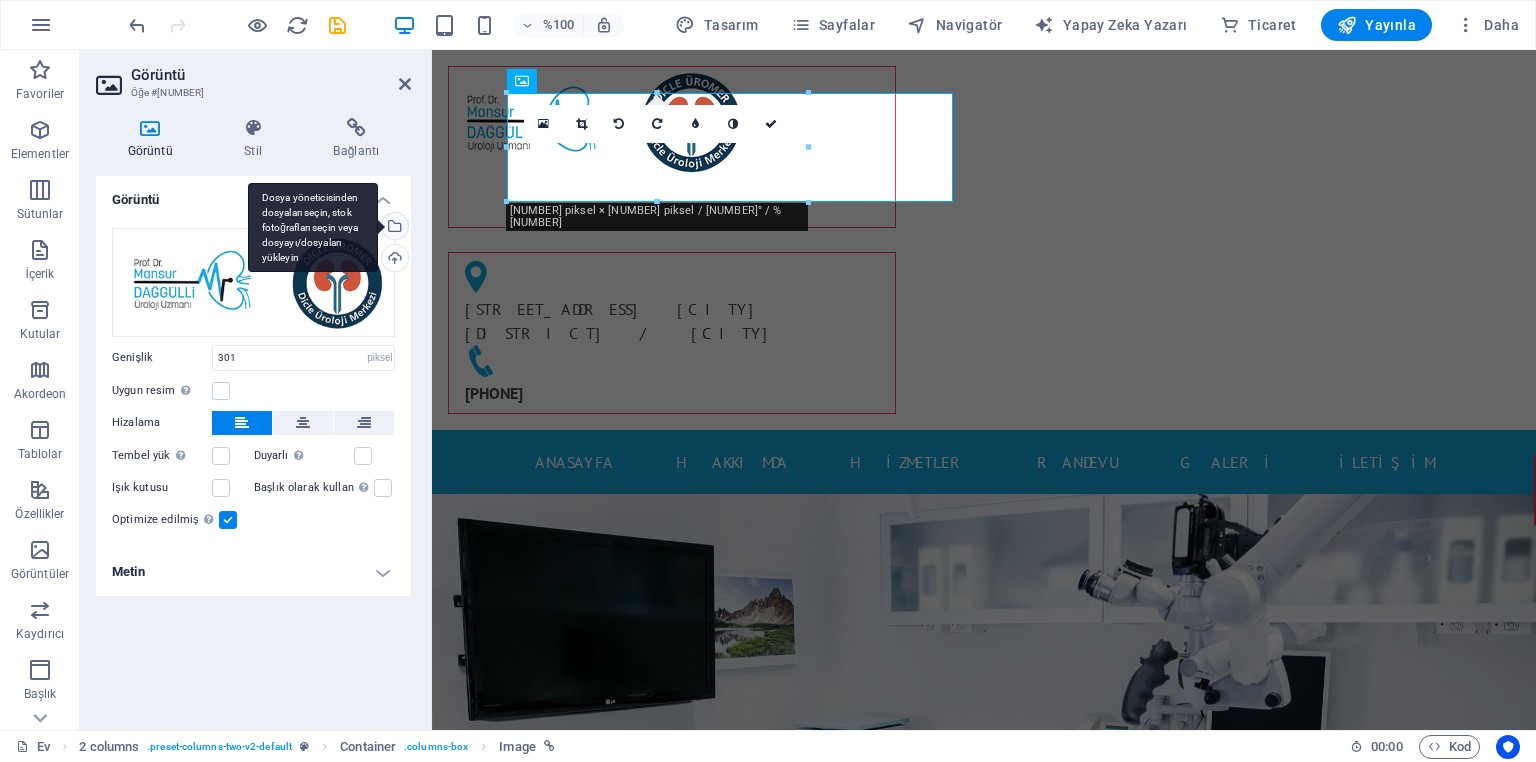 click on "Dosya yöneticisinden dosyaları seçin, stok fotoğrafları seçin veya dosyayı/dosyaları yükleyin" at bounding box center [313, 228] 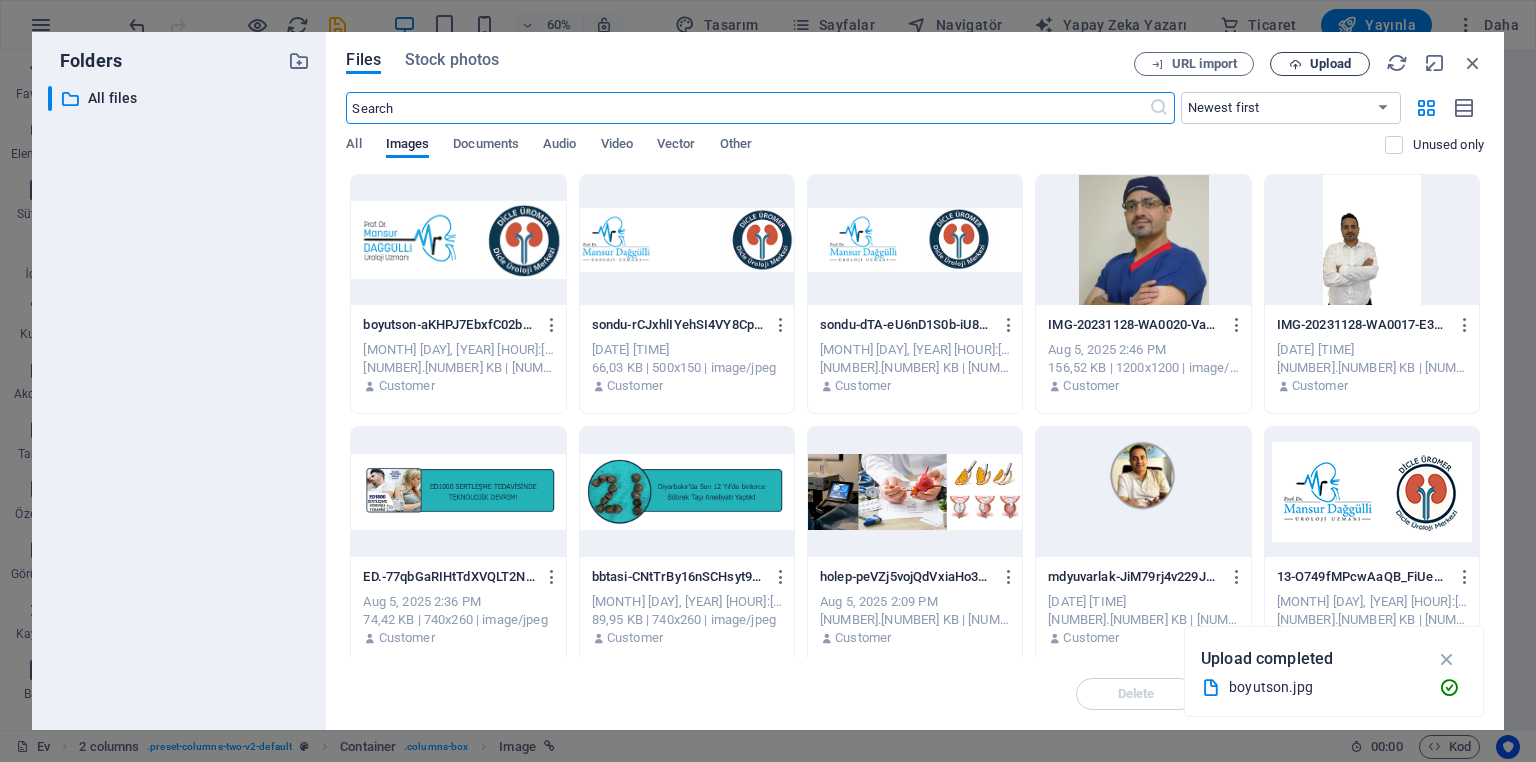 click on "Upload" at bounding box center (1330, 64) 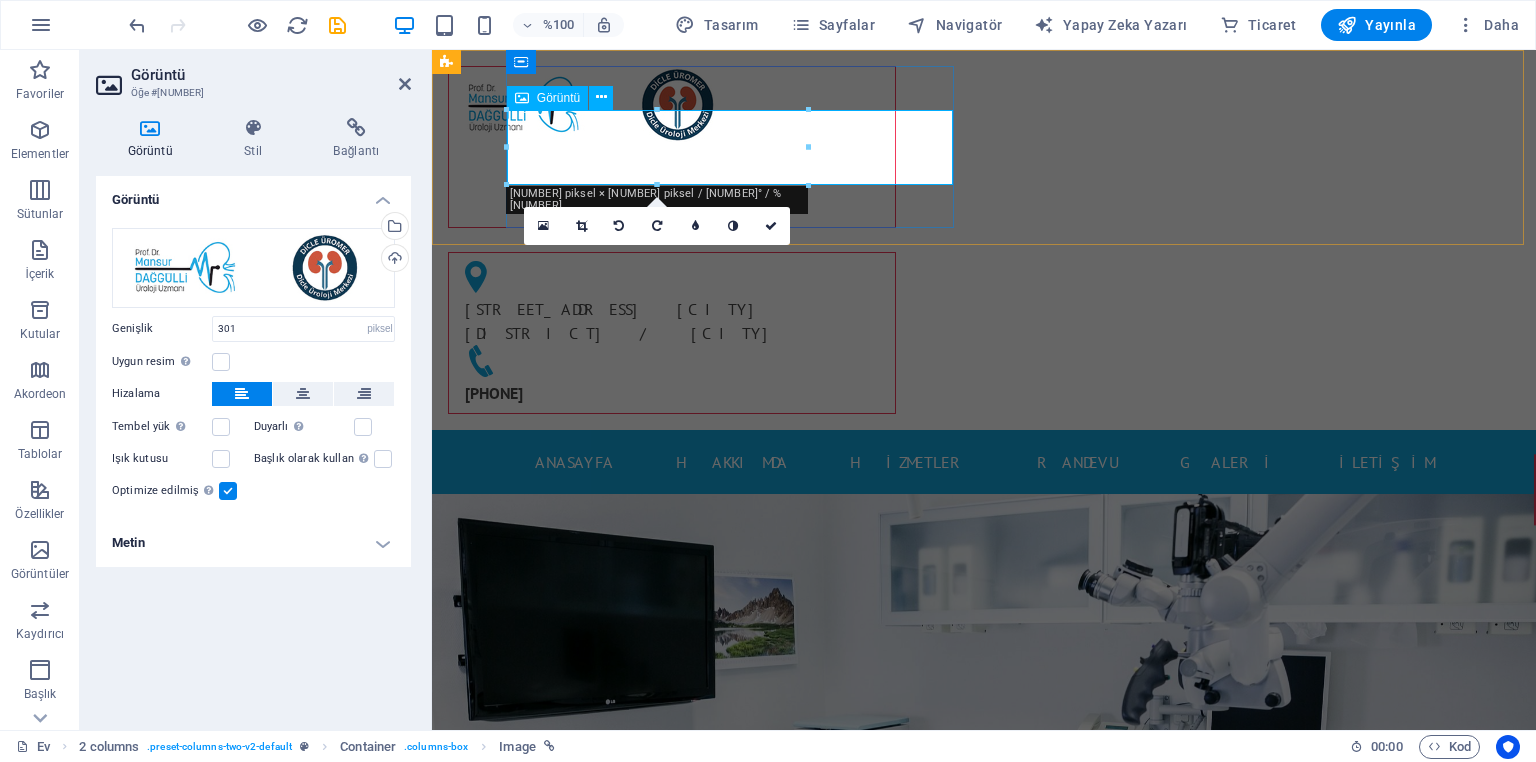 drag, startPoint x: 1243, startPoint y: 192, endPoint x: 895, endPoint y: 148, distance: 350.77057 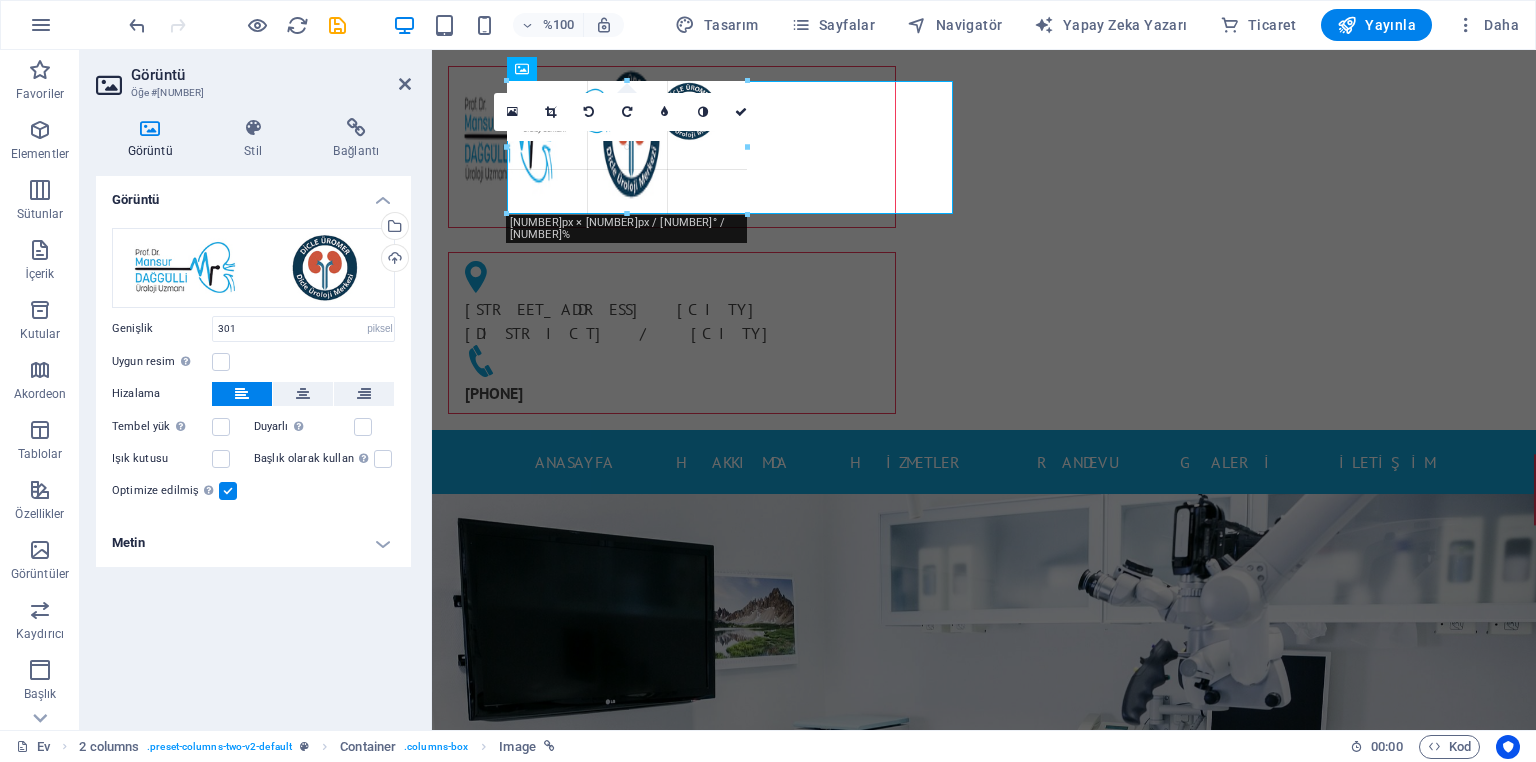 click at bounding box center [730, 147] 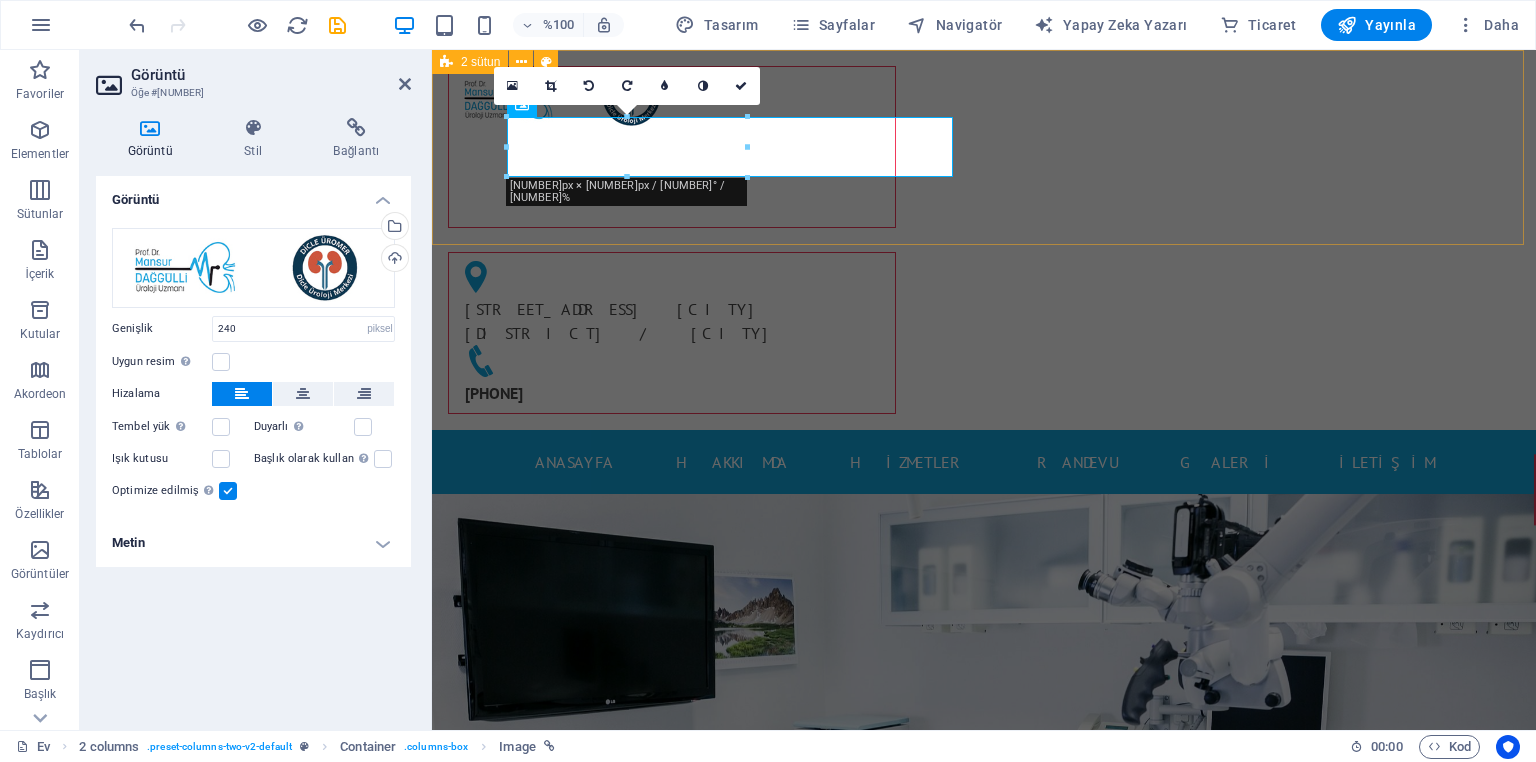 drag, startPoint x: 1176, startPoint y: 225, endPoint x: 821, endPoint y: 249, distance: 355.81033 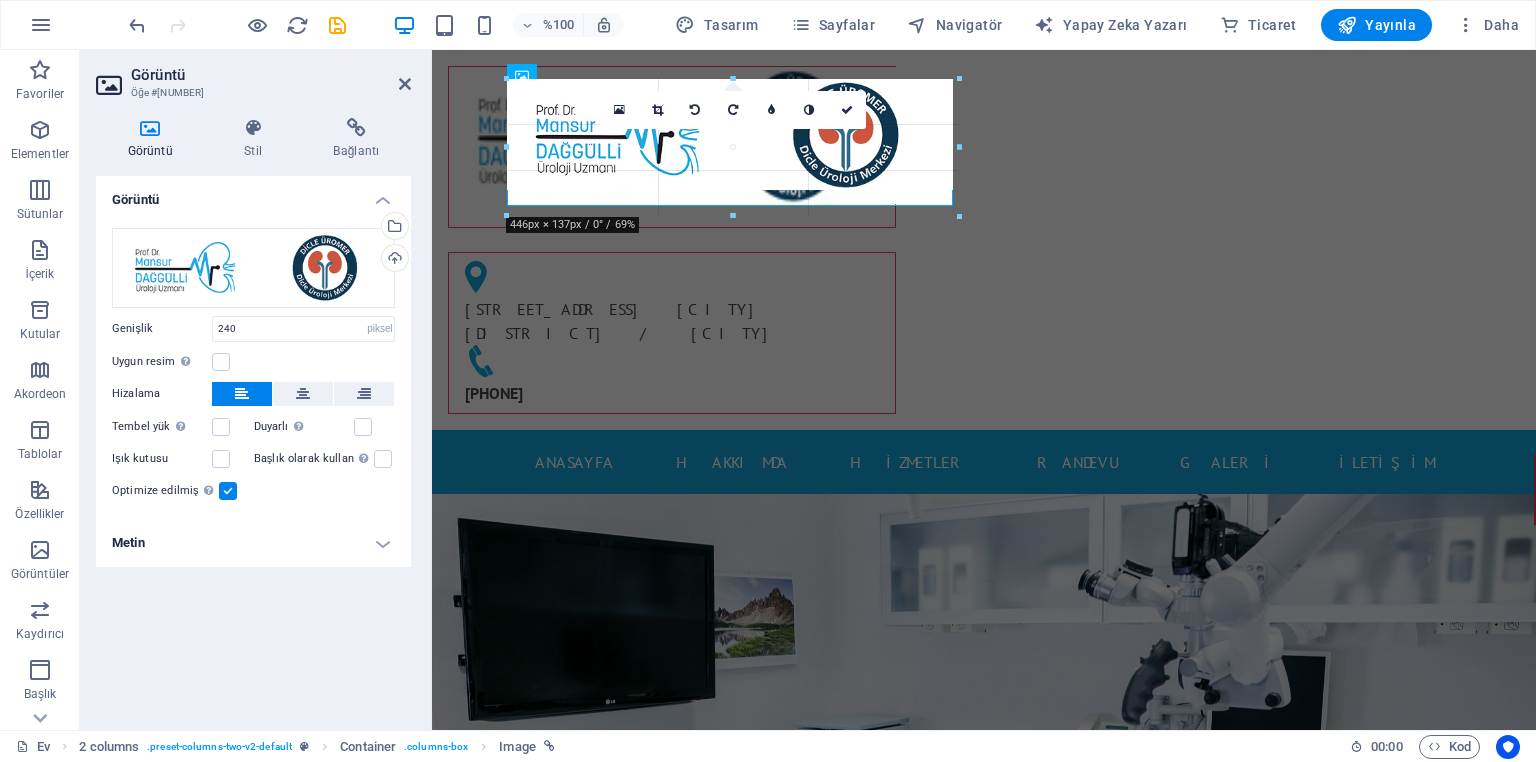 drag, startPoint x: 745, startPoint y: 176, endPoint x: 840, endPoint y: 252, distance: 121.65936 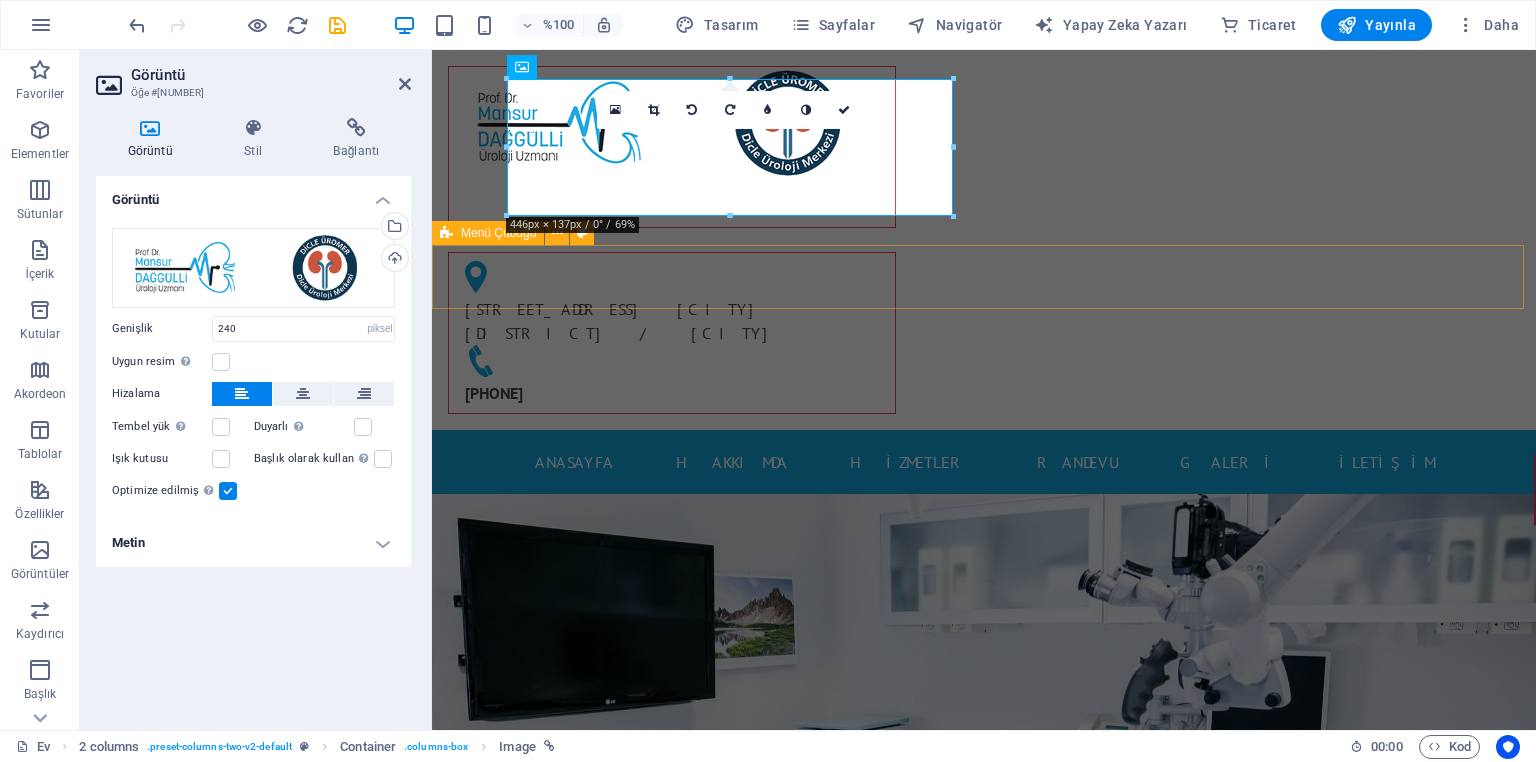 type on "446" 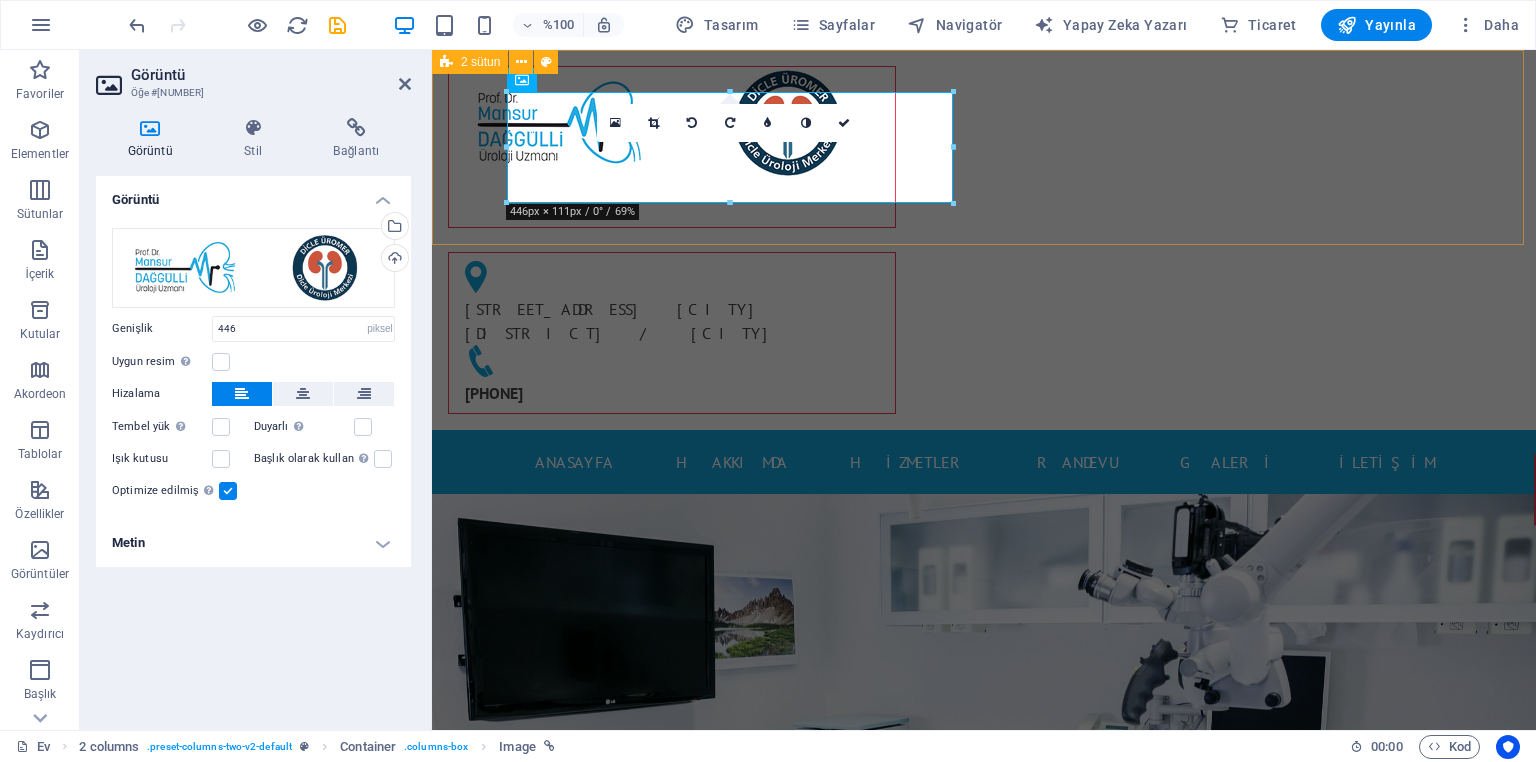 drag, startPoint x: 1384, startPoint y: 142, endPoint x: 972, endPoint y: 81, distance: 416.4913 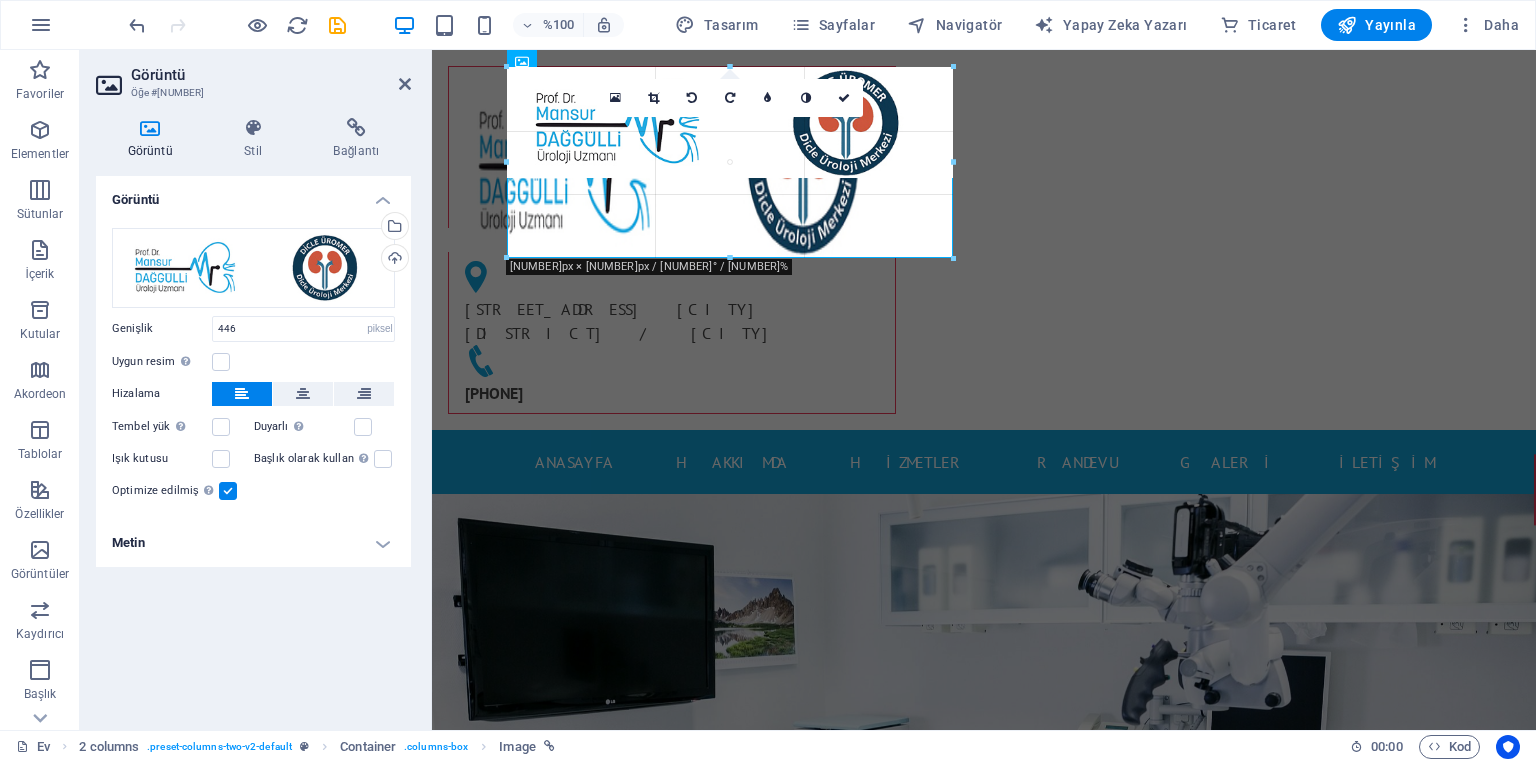 drag, startPoint x: 952, startPoint y: 92, endPoint x: 540, endPoint y: 26, distance: 417.25293 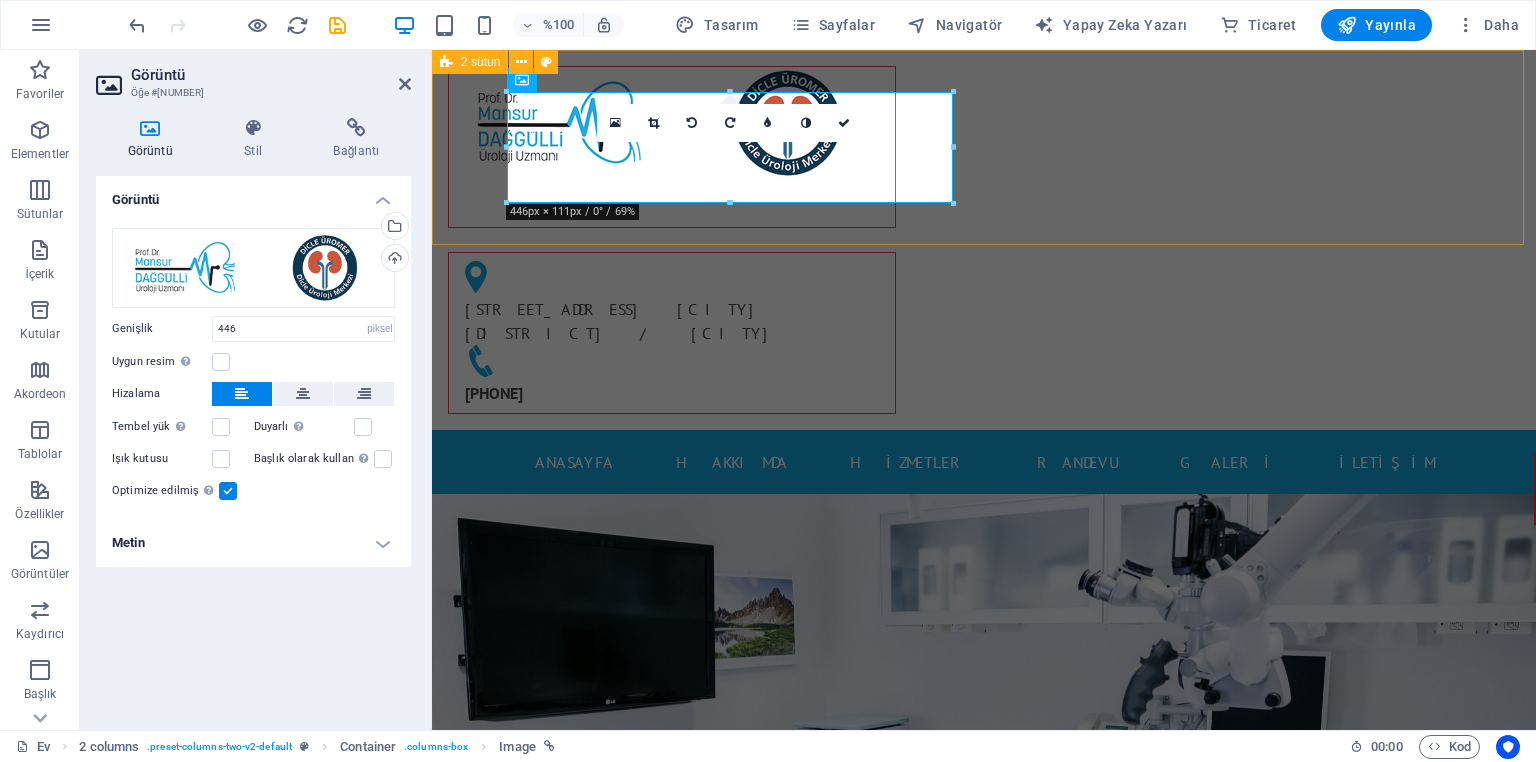 click on "[STREET_ADDRESS] [CITY] [PHONE]" at bounding box center (984, 240) 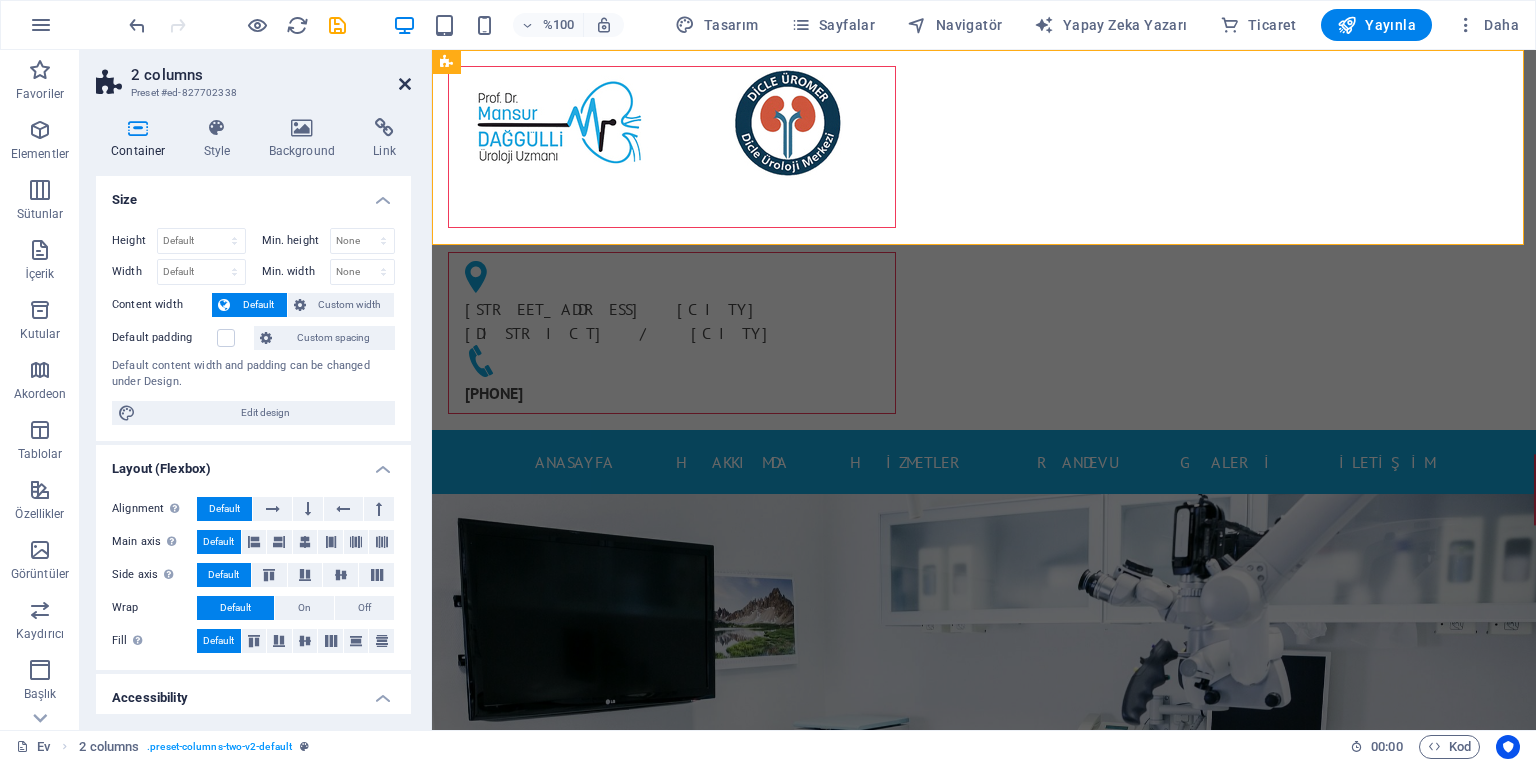 click at bounding box center (405, 84) 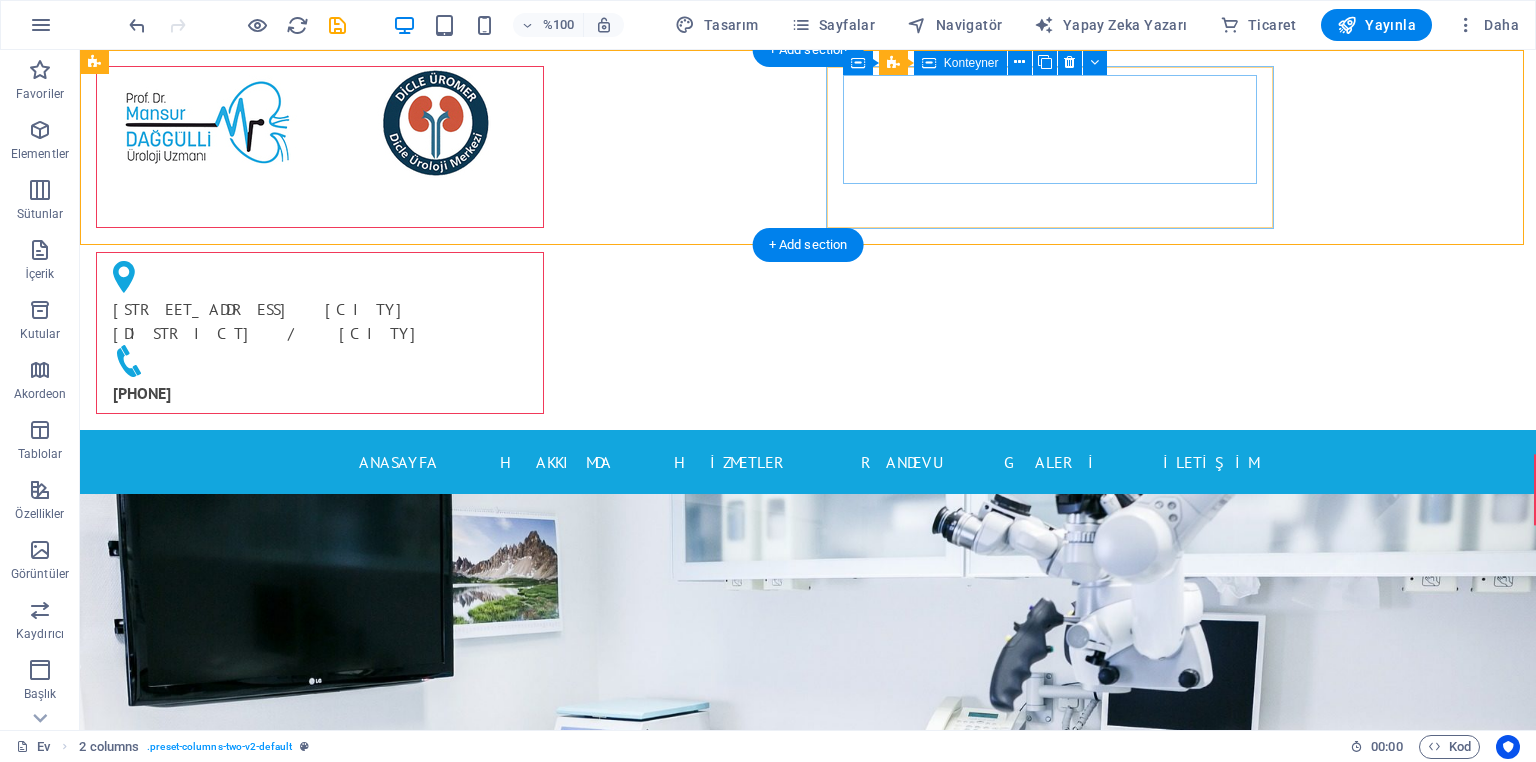 click on "[STREET] [STREET_NAME].[STREET_NAME] [BUILDING_NAME] B Blok No:[NUMBER]/B İç Kapı No:[NUMBER] [DISTRICT] /[CITY]" at bounding box center [312, 303] 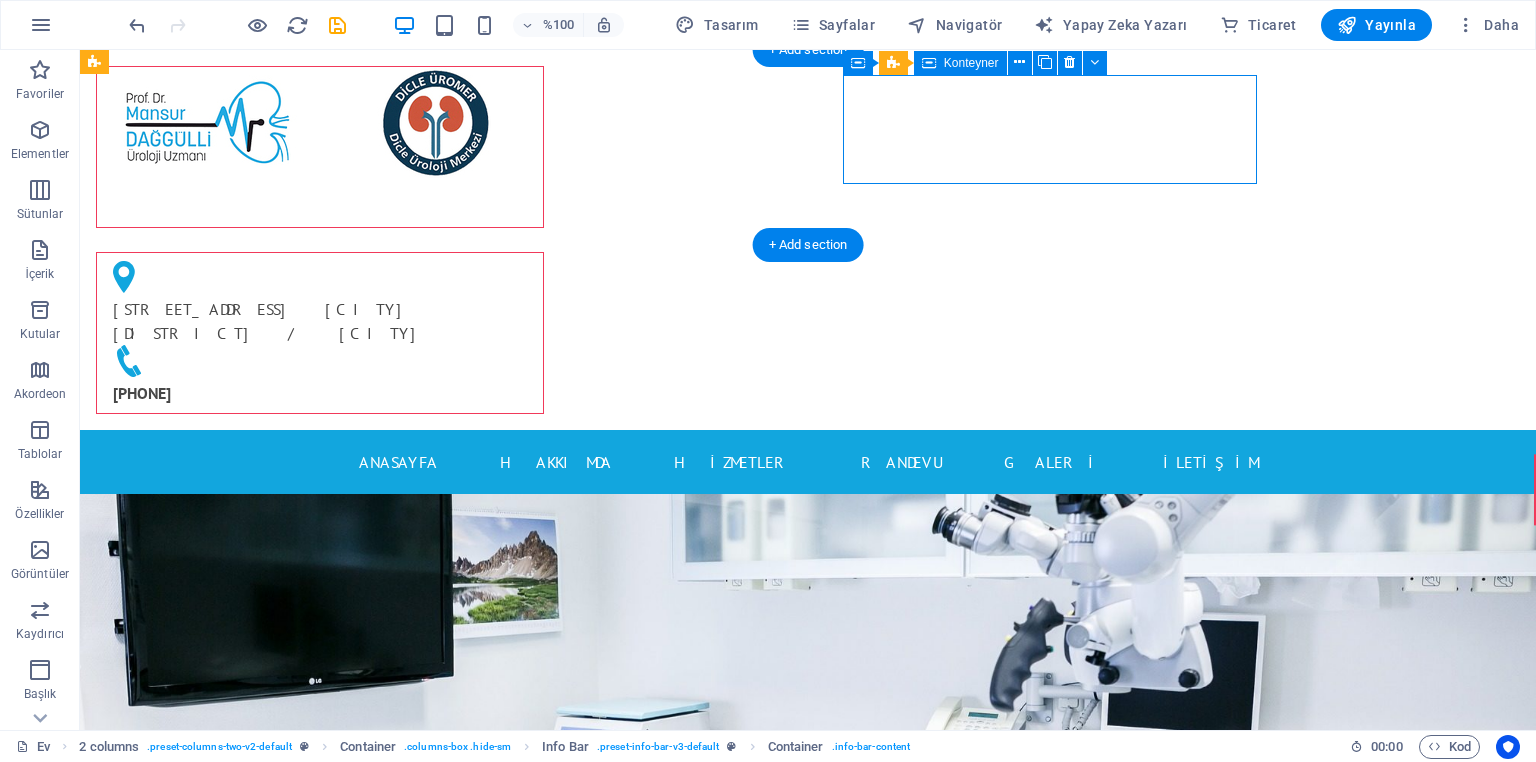 click on "[STREET] [STREET_NAME].[STREET_NAME] [BUILDING_NAME] B Blok No:[NUMBER]/B İç Kapı No:[NUMBER] [DISTRICT] /[CITY]" at bounding box center (312, 303) 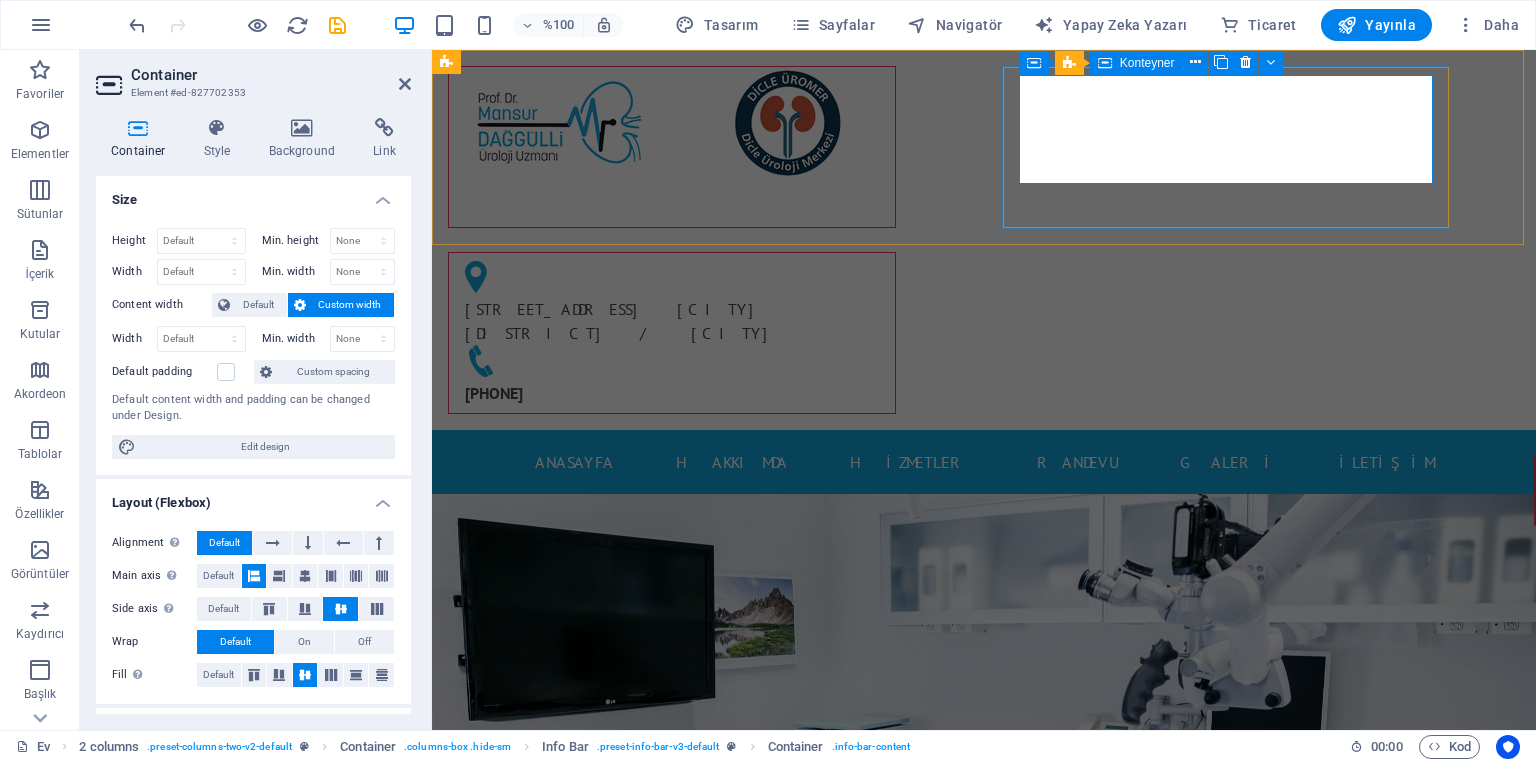 click on "[STREET] [STREET_NAME].[STREET_NAME] [BUILDING_NAME] B Blok No:[NUMBER]/B İç Kapı No:[NUMBER] [DISTRICT] /[CITY]" at bounding box center (664, 303) 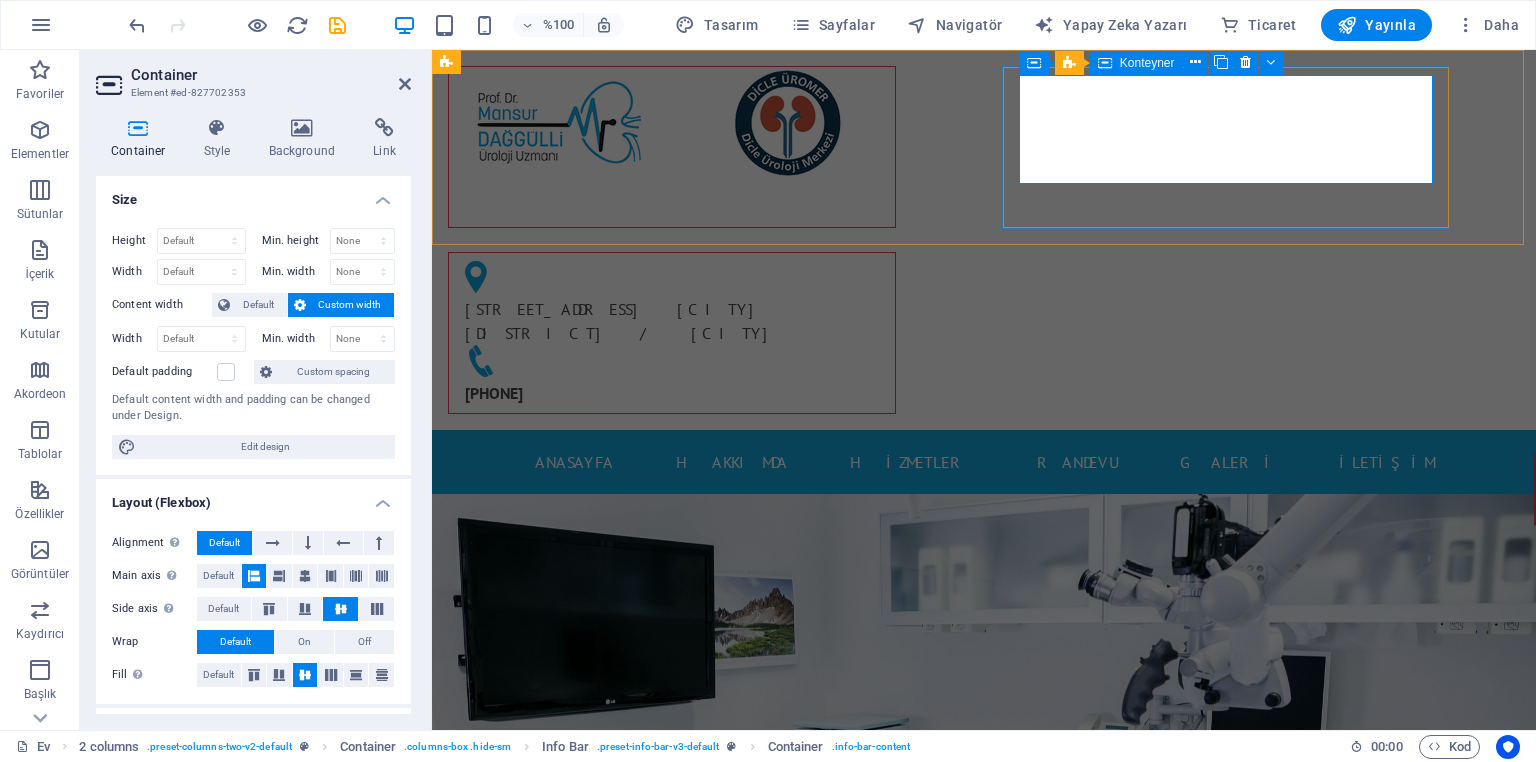 click on "[STREET] [STREET_NAME].[STREET_NAME] [BUILDING_NAME] B Blok No:[NUMBER]/B İç Kapı No:[NUMBER] [DISTRICT] /[CITY]" at bounding box center (664, 303) 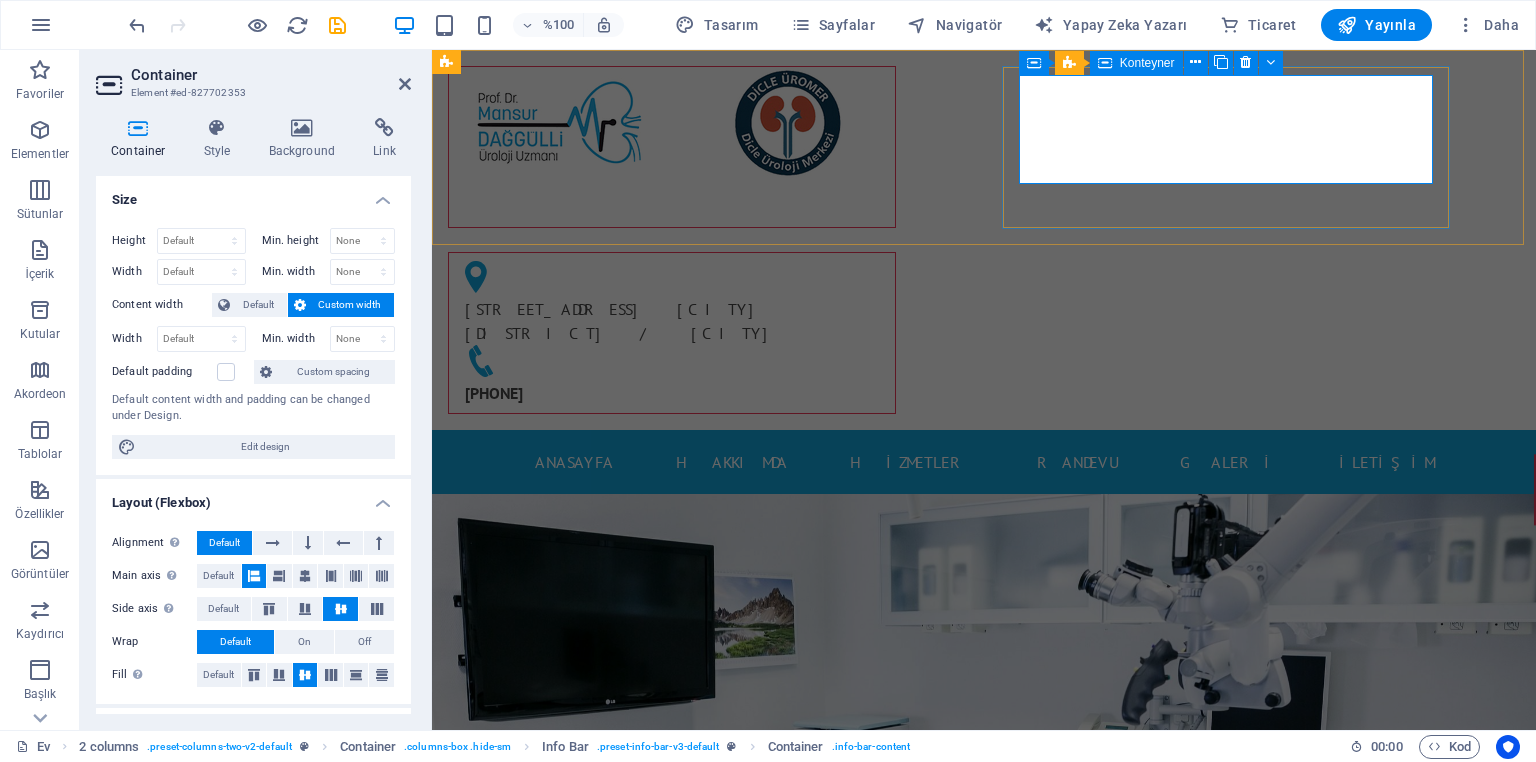 click on "[STREET] [STREET_NAME].[STREET_NAME] [BUILDING_NAME] B Blok No:[NUMBER]/B İç Kapı No:[NUMBER] [DISTRICT] /[CITY]" at bounding box center (664, 303) 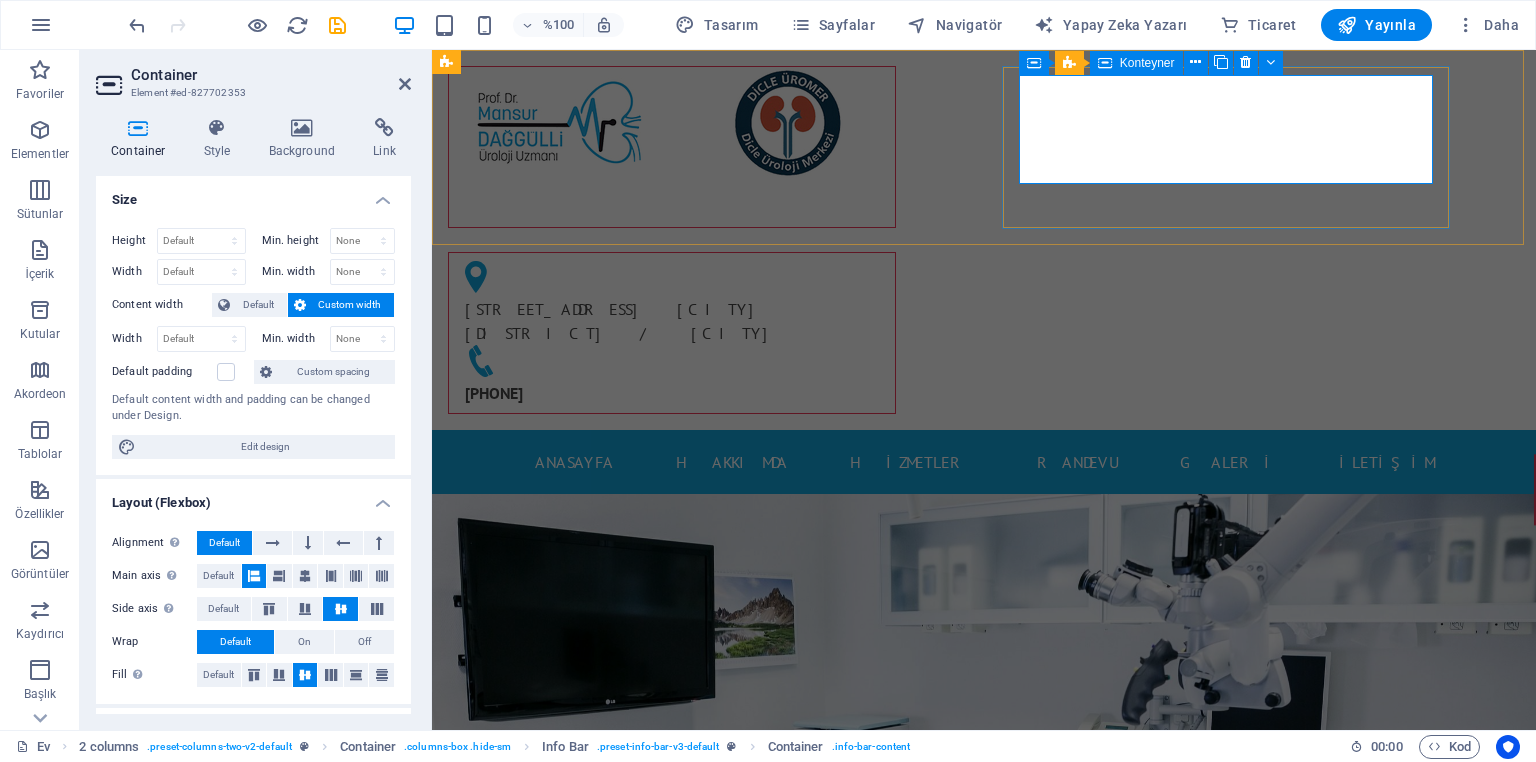 click on "[STREET] [STREET_NAME].[STREET_NAME] [BUILDING_NAME] B Blok No:[NUMBER]/B İç Kapı No:[NUMBER] [DISTRICT] /[CITY]" at bounding box center (664, 303) 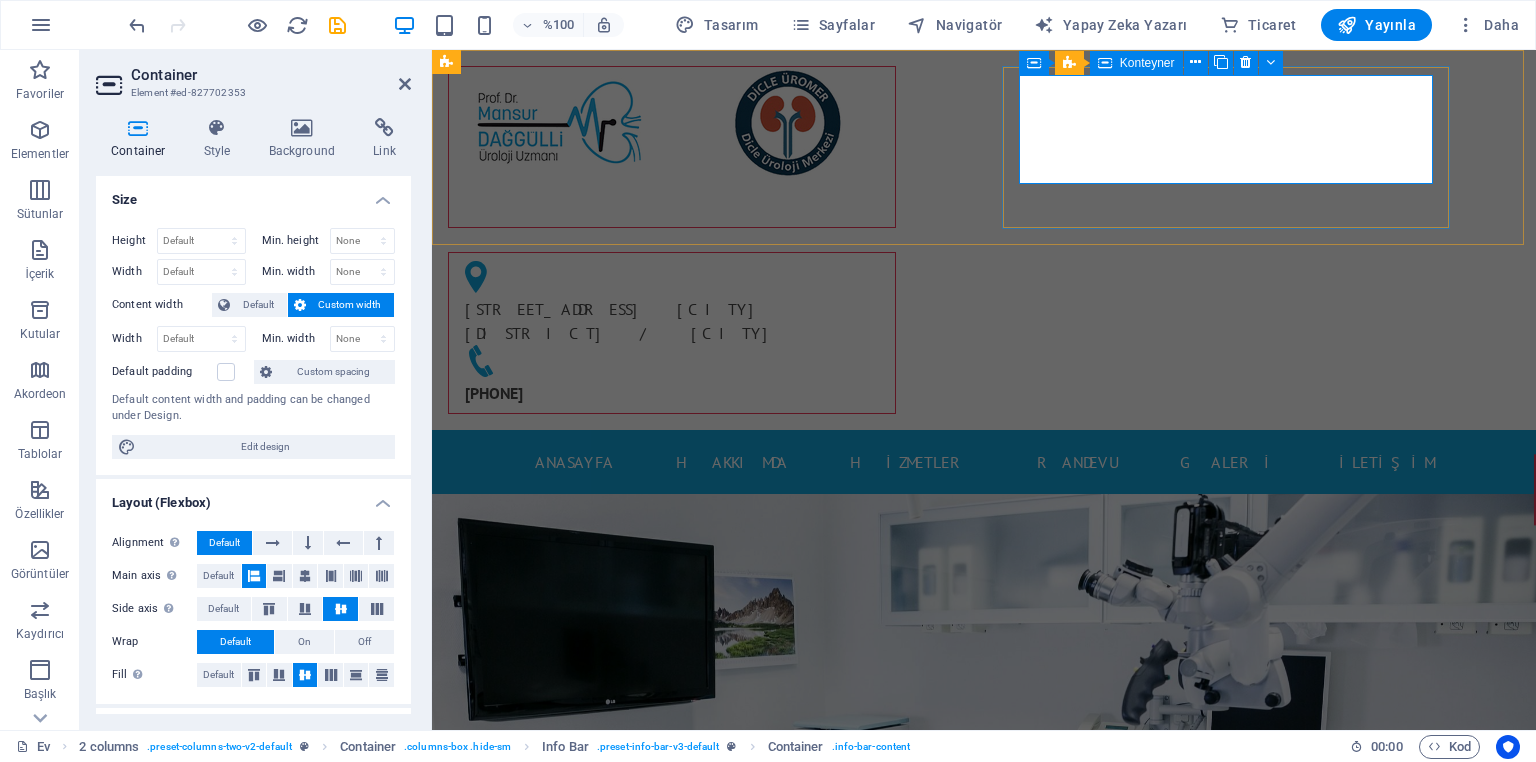 click on "[STREET] [STREET_NAME].[STREET_NAME] [BUILDING_NAME] B Blok No:[NUMBER]/B İç Kapı No:[NUMBER] [DISTRICT] /[CITY]" at bounding box center (664, 303) 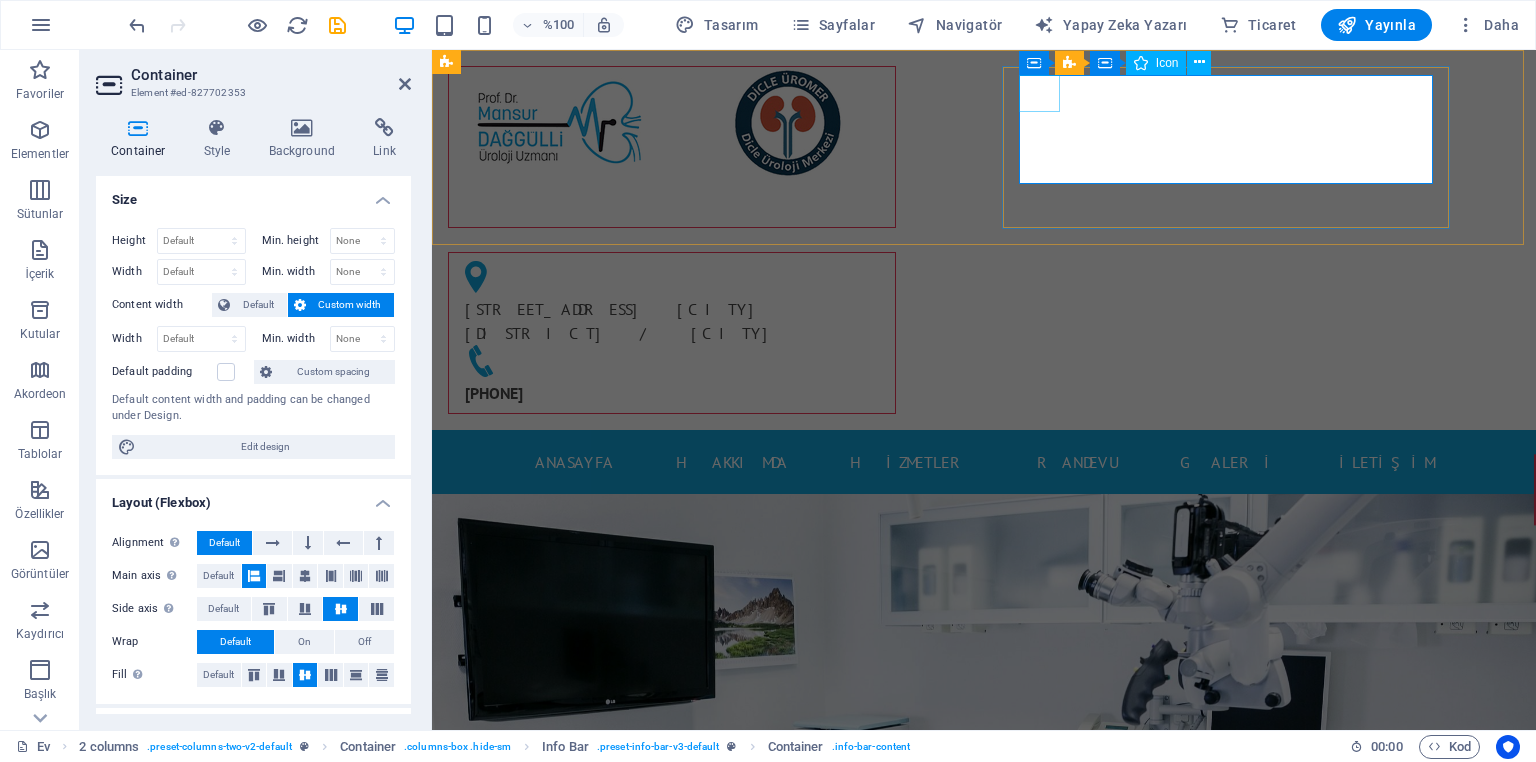 click at bounding box center [664, 279] 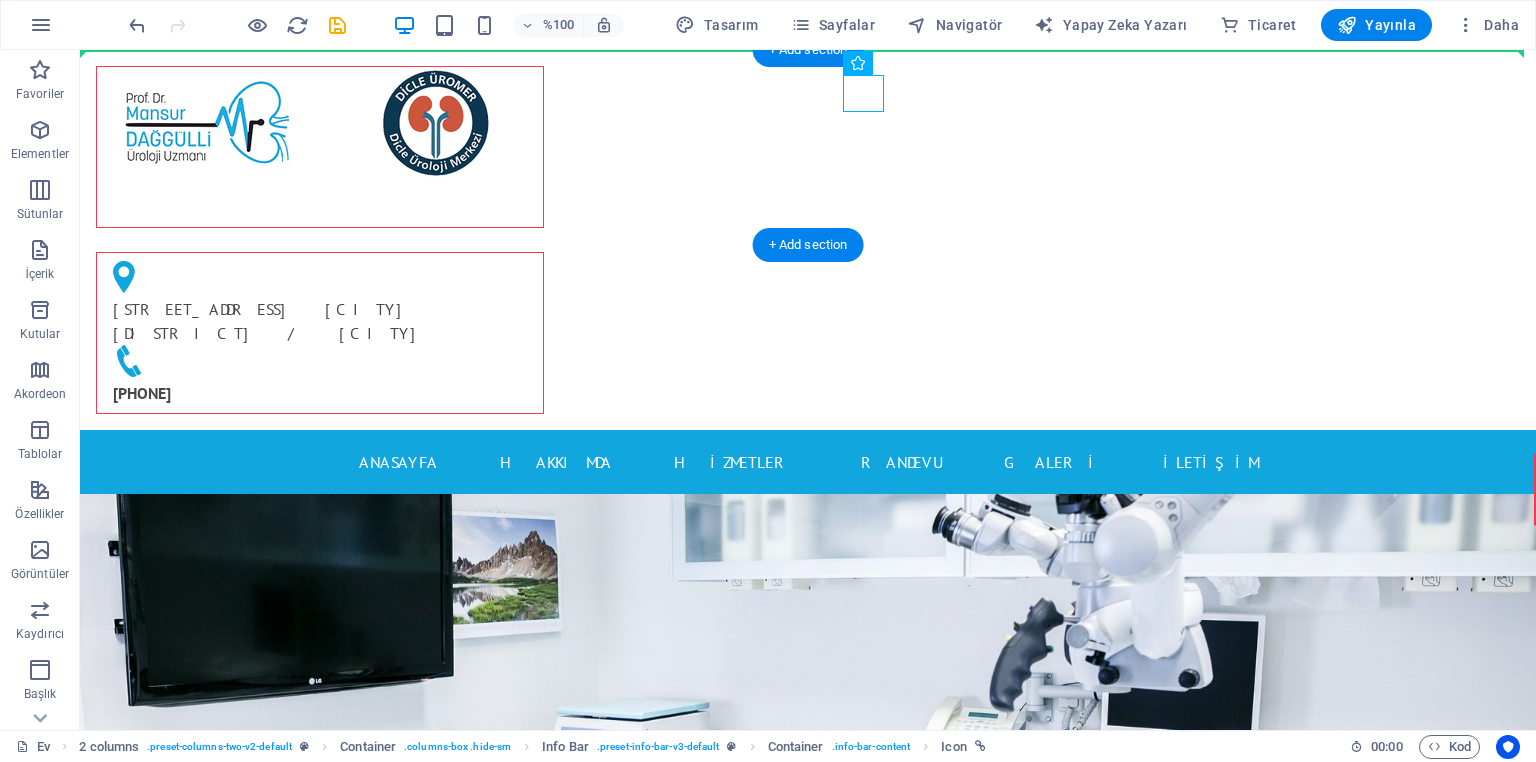 drag, startPoint x: 683, startPoint y: 93, endPoint x: 817, endPoint y: 82, distance: 134.45073 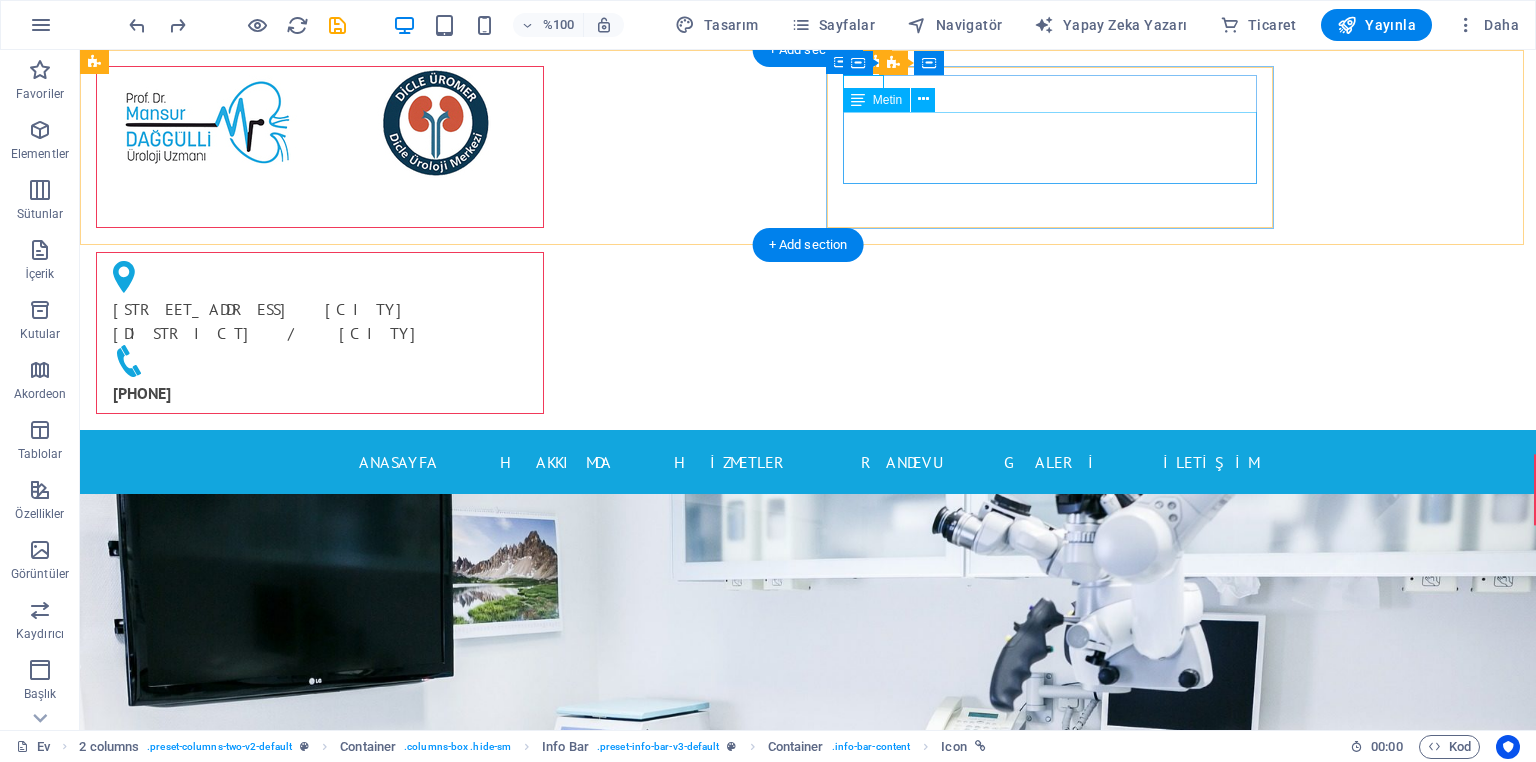 click on "[STREET] [STREET_NAME].[STREET_NAME] [BUILDING_NAME] B Blok No:[NUMBER]/B İç Kapı No:[NUMBER] [DISTRICT] /[CITY]" at bounding box center [312, 321] 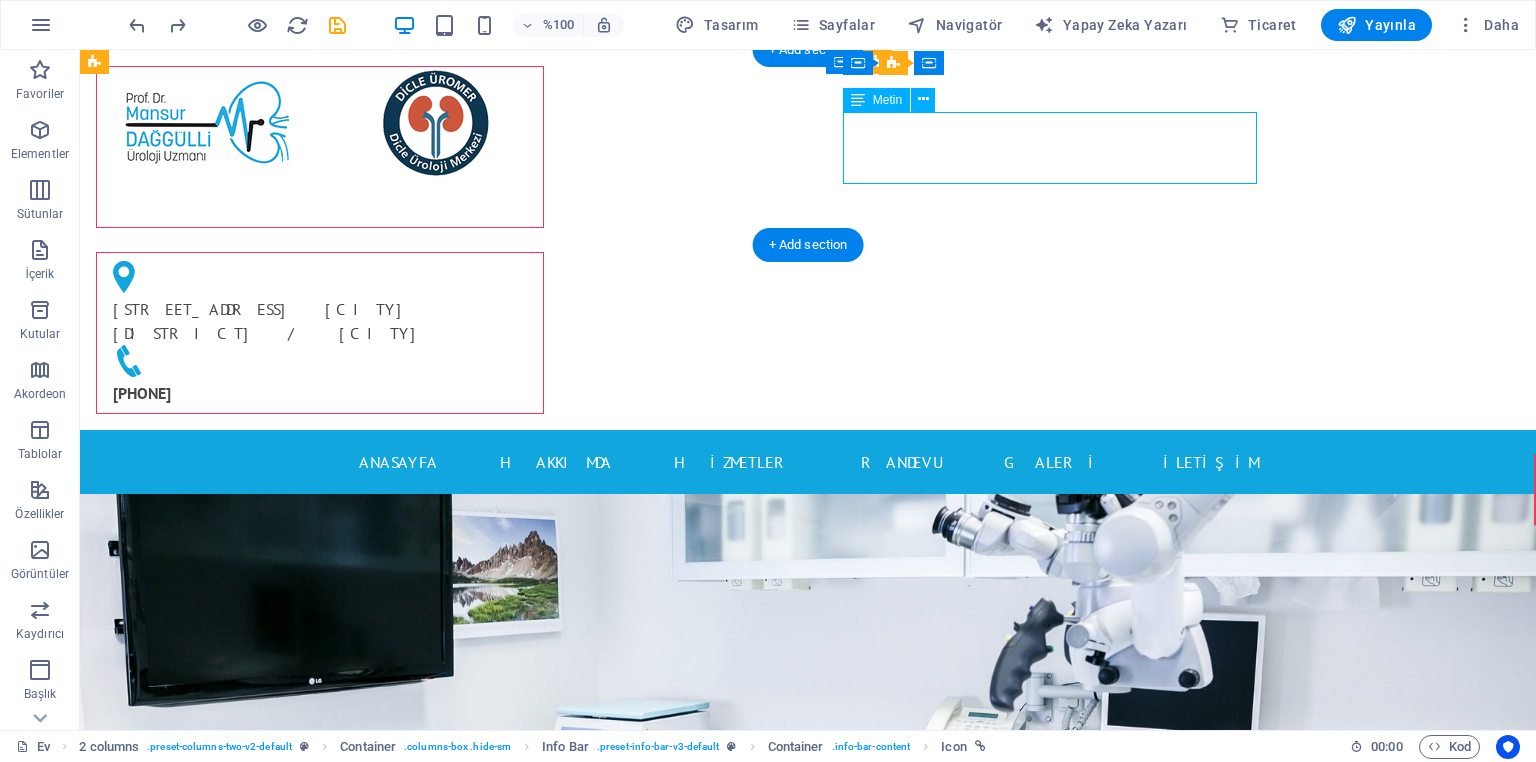 click on "[STREET] [STREET_NAME].[STREET_NAME] [BUILDING_NAME] B Blok No:[NUMBER]/B İç Kapı No:[NUMBER] [DISTRICT] /[CITY]" at bounding box center [312, 321] 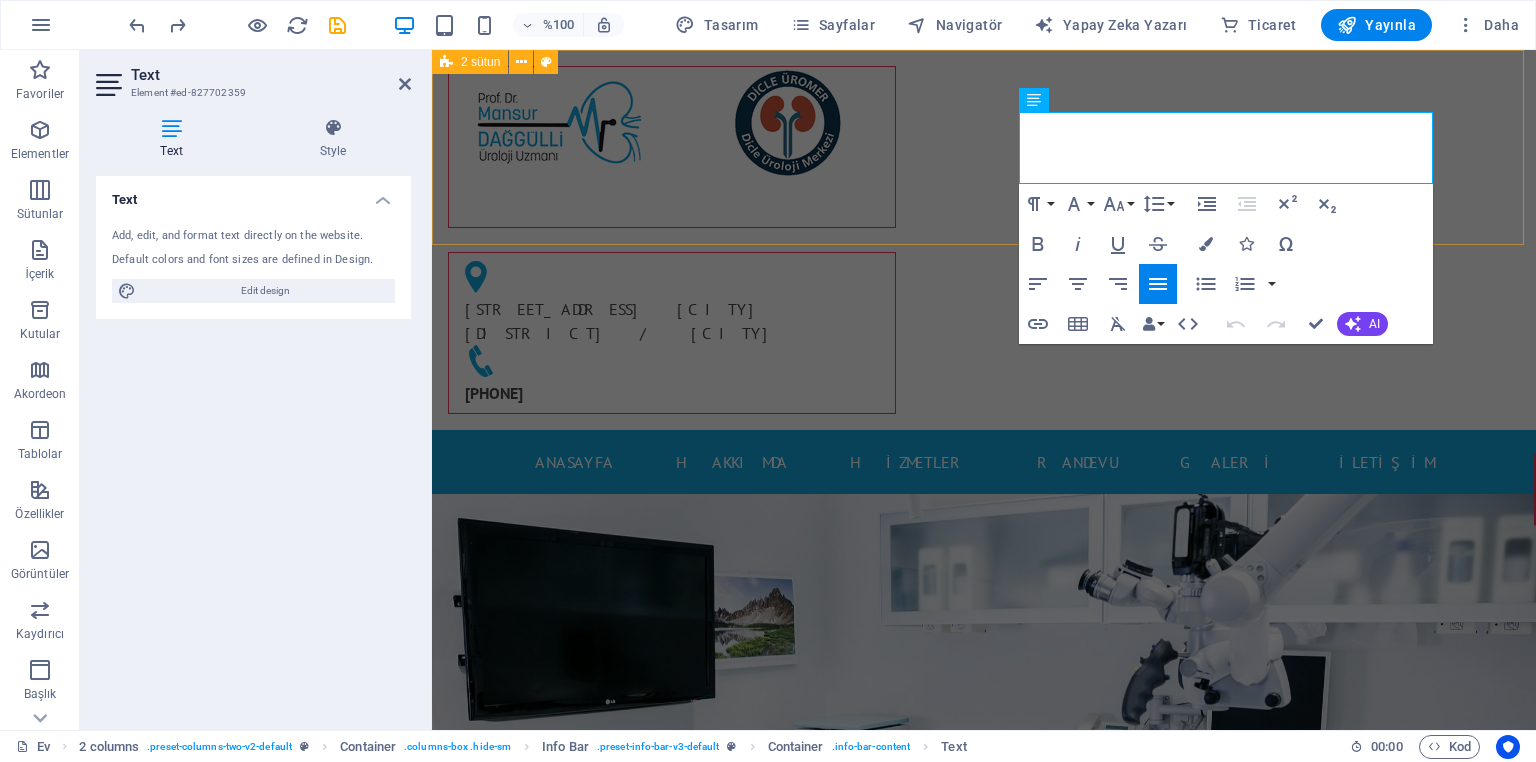 click on "[STREET_ADDRESS] [CITY] [PHONE]" at bounding box center [984, 240] 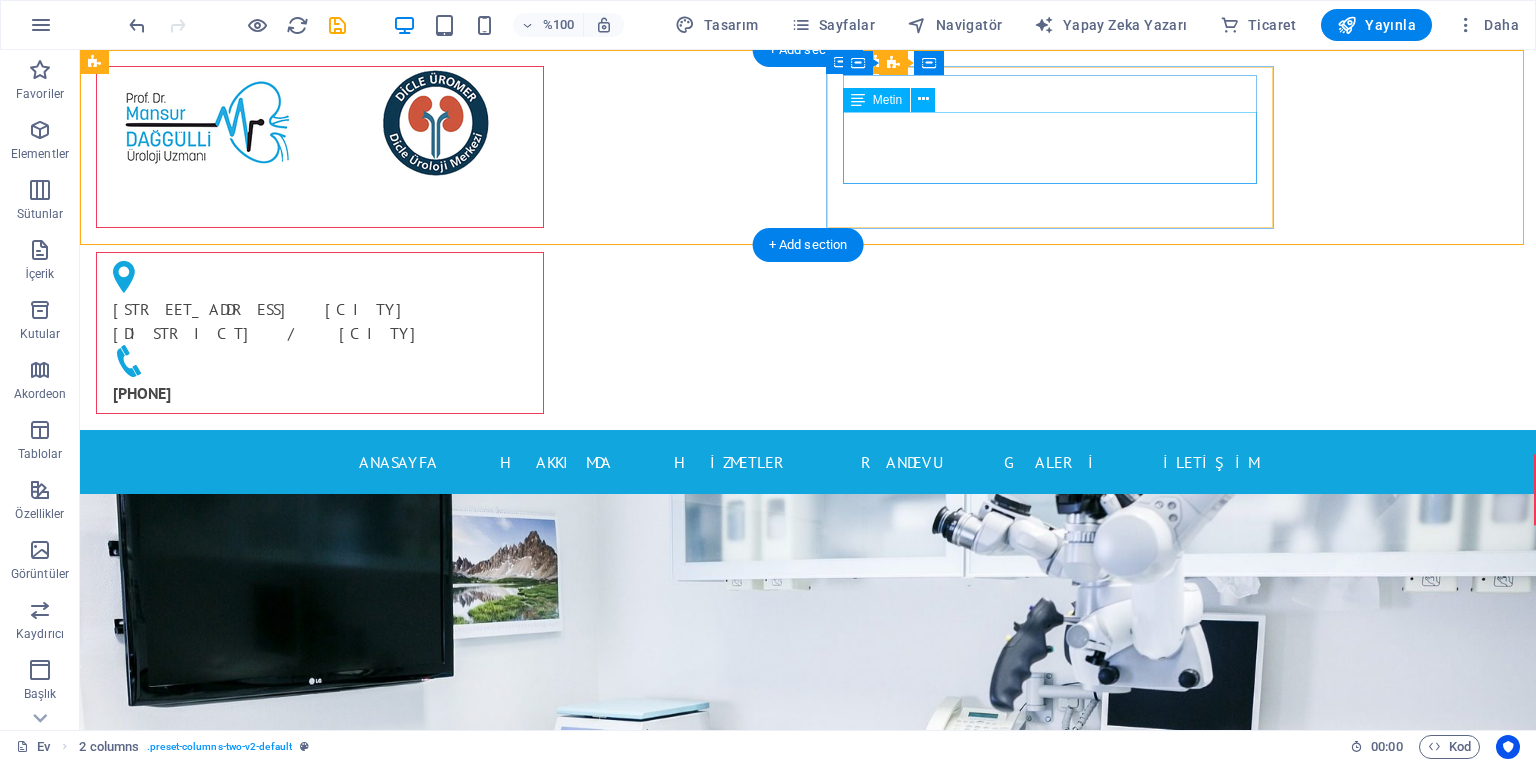 click on "[STREET] [STREET_NAME].[STREET_NAME] [BUILDING_NAME] B Blok No:[NUMBER]/B İç Kapı No:[NUMBER] [DISTRICT] /[CITY]" at bounding box center [312, 321] 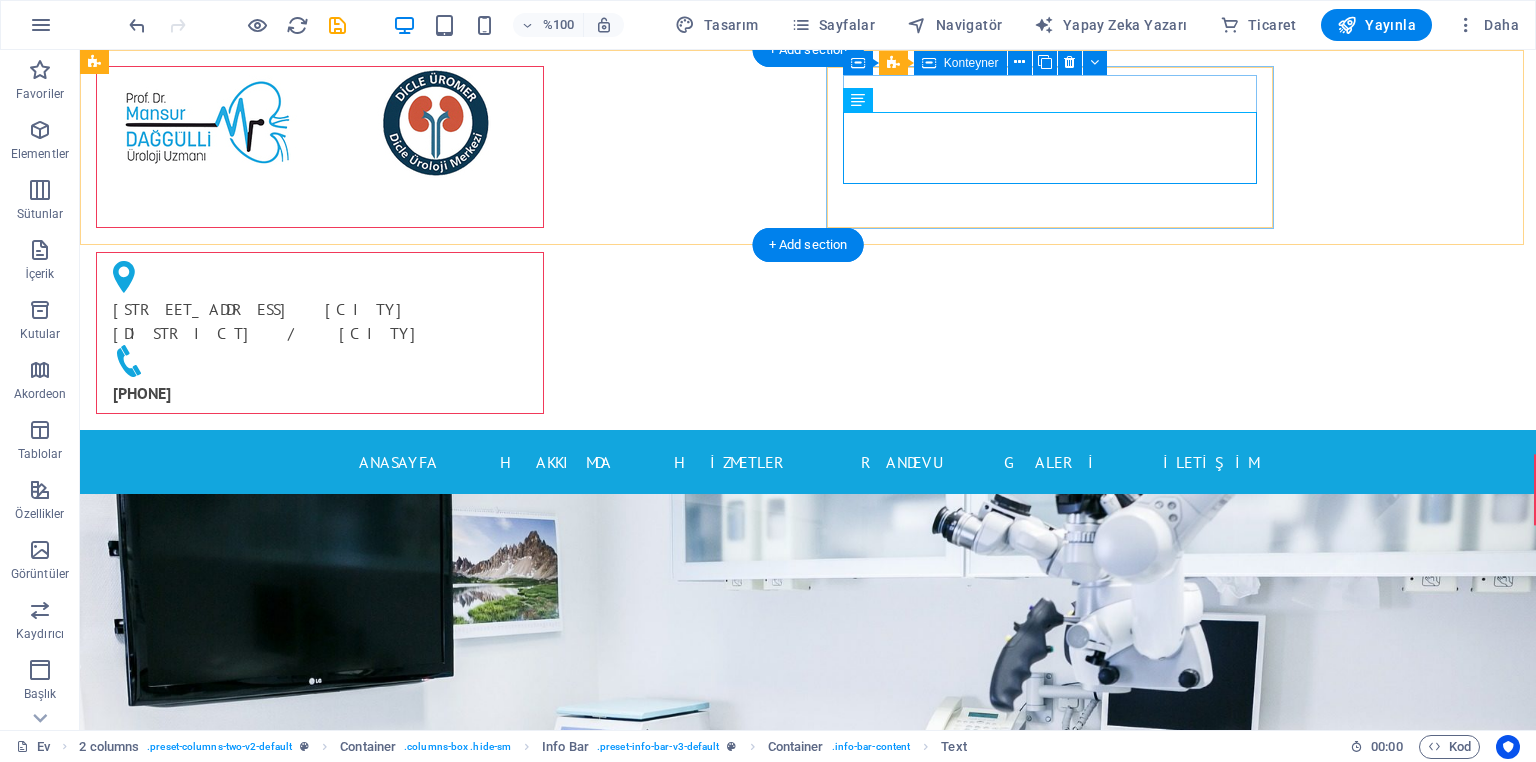click on "[STREET] [STREET_NAME].[STREET_NAME] [BUILDING_NAME] B Blok No:[NUMBER]/B İç Kapı No:[NUMBER] [DISTRICT] /[CITY]" at bounding box center [312, 303] 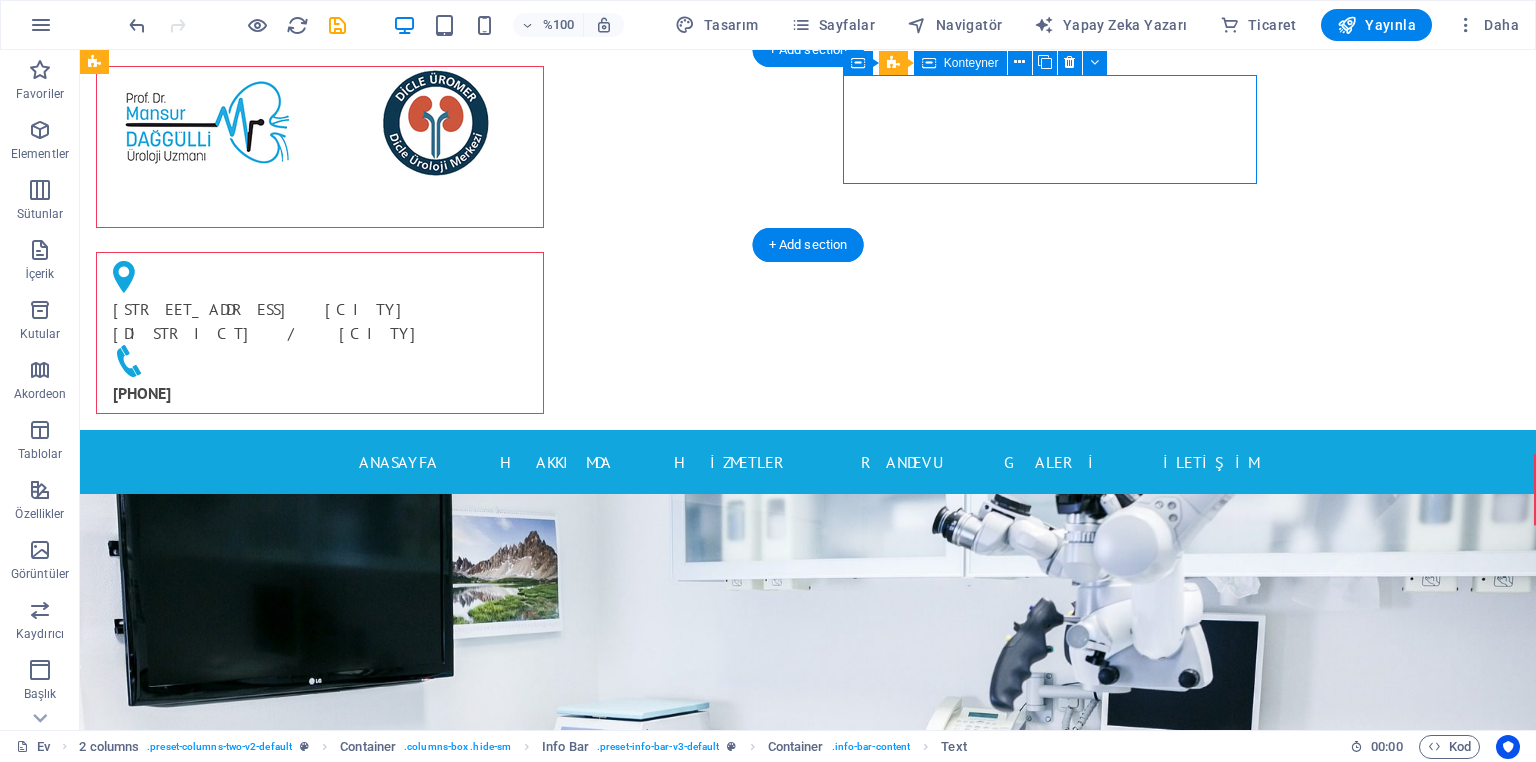 click on "[STREET] [STREET_NAME].[STREET_NAME] [BUILDING_NAME] B Blok No:[NUMBER]/B İç Kapı No:[NUMBER] [DISTRICT] /[CITY]" at bounding box center [312, 303] 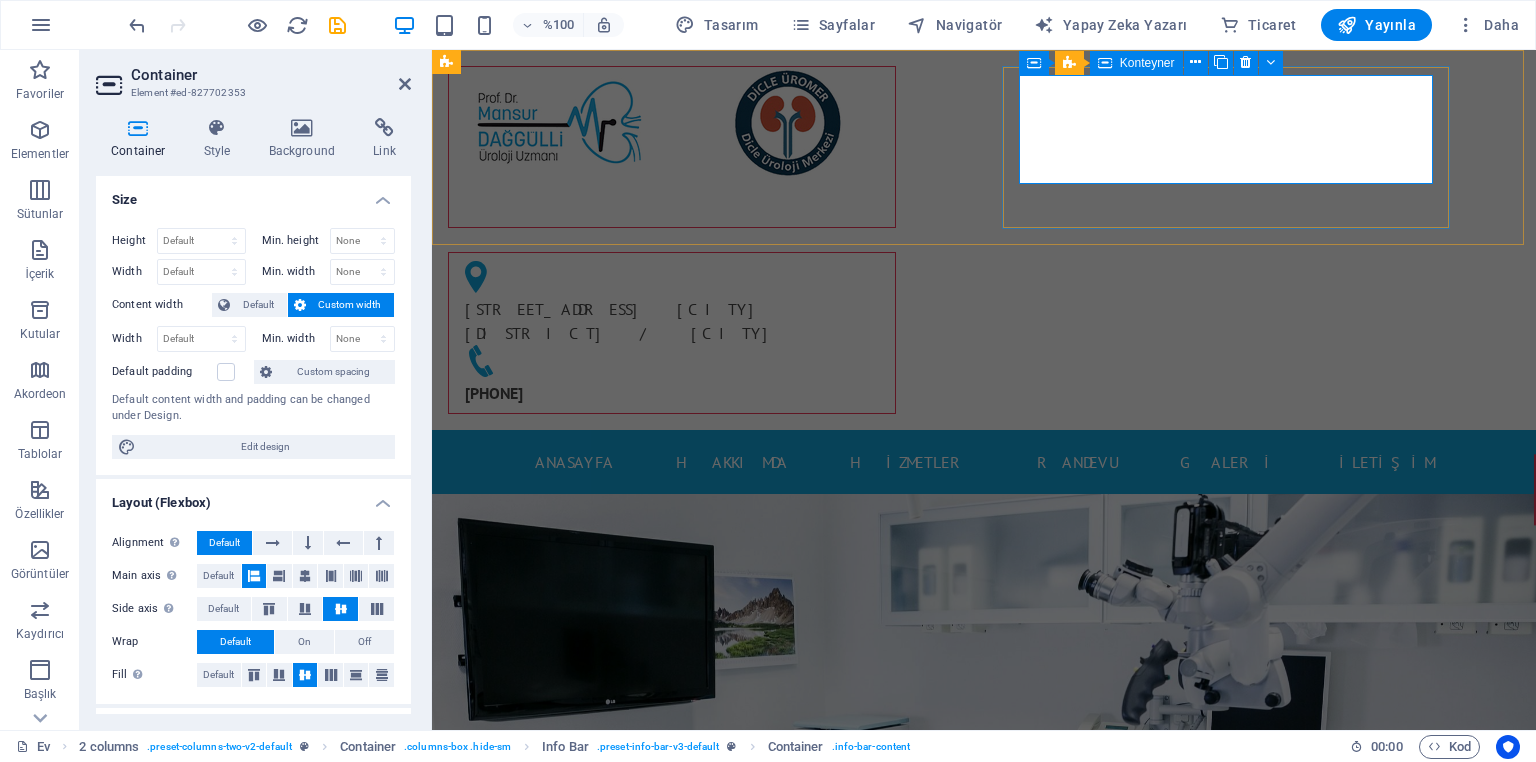 click on "[STREET] [STREET_NAME].[STREET_NAME] [BUILDING_NAME] B Blok No:[NUMBER]/B İç Kapı No:[NUMBER] [DISTRICT] /[CITY]" at bounding box center [664, 303] 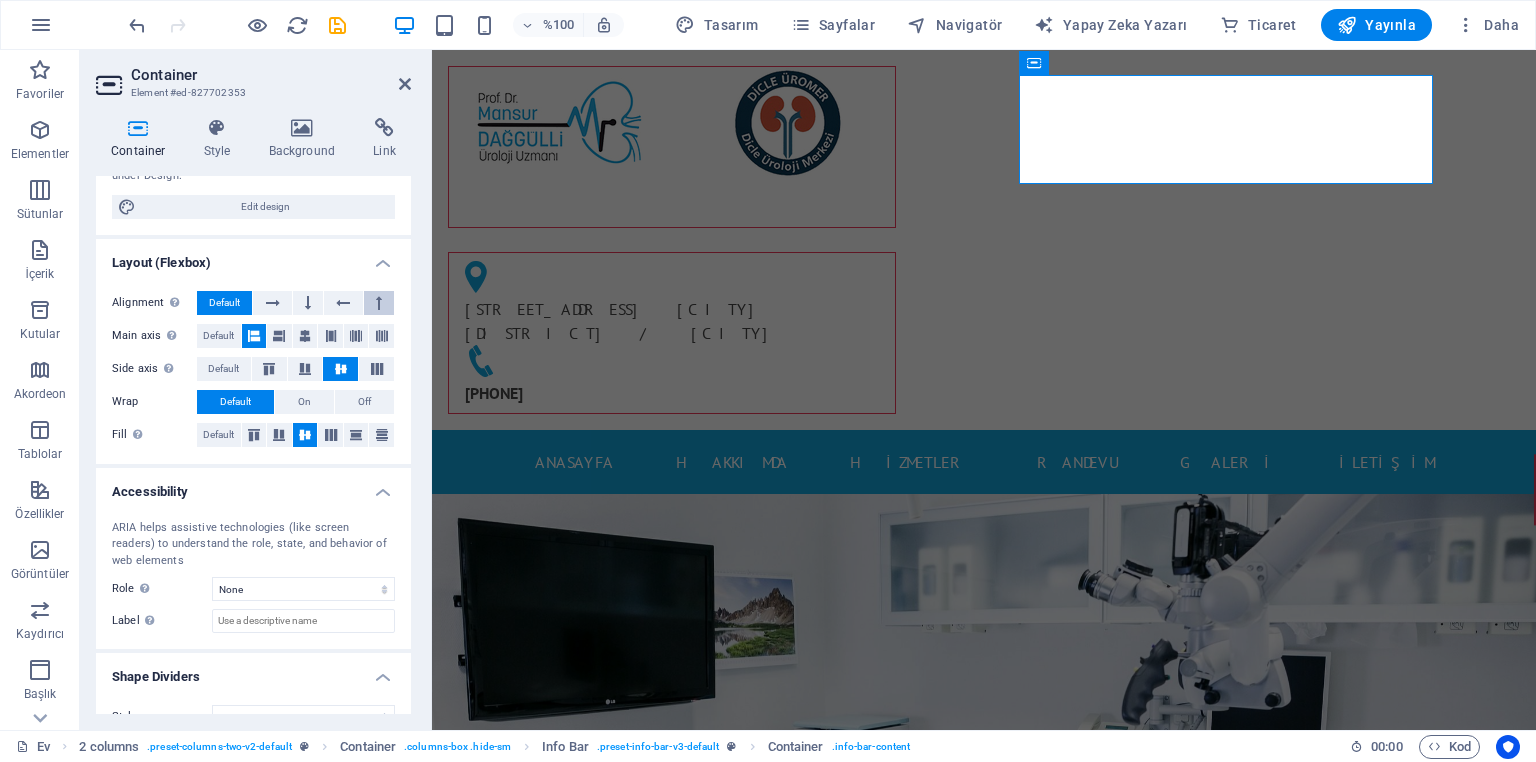 scroll, scrollTop: 268, scrollLeft: 0, axis: vertical 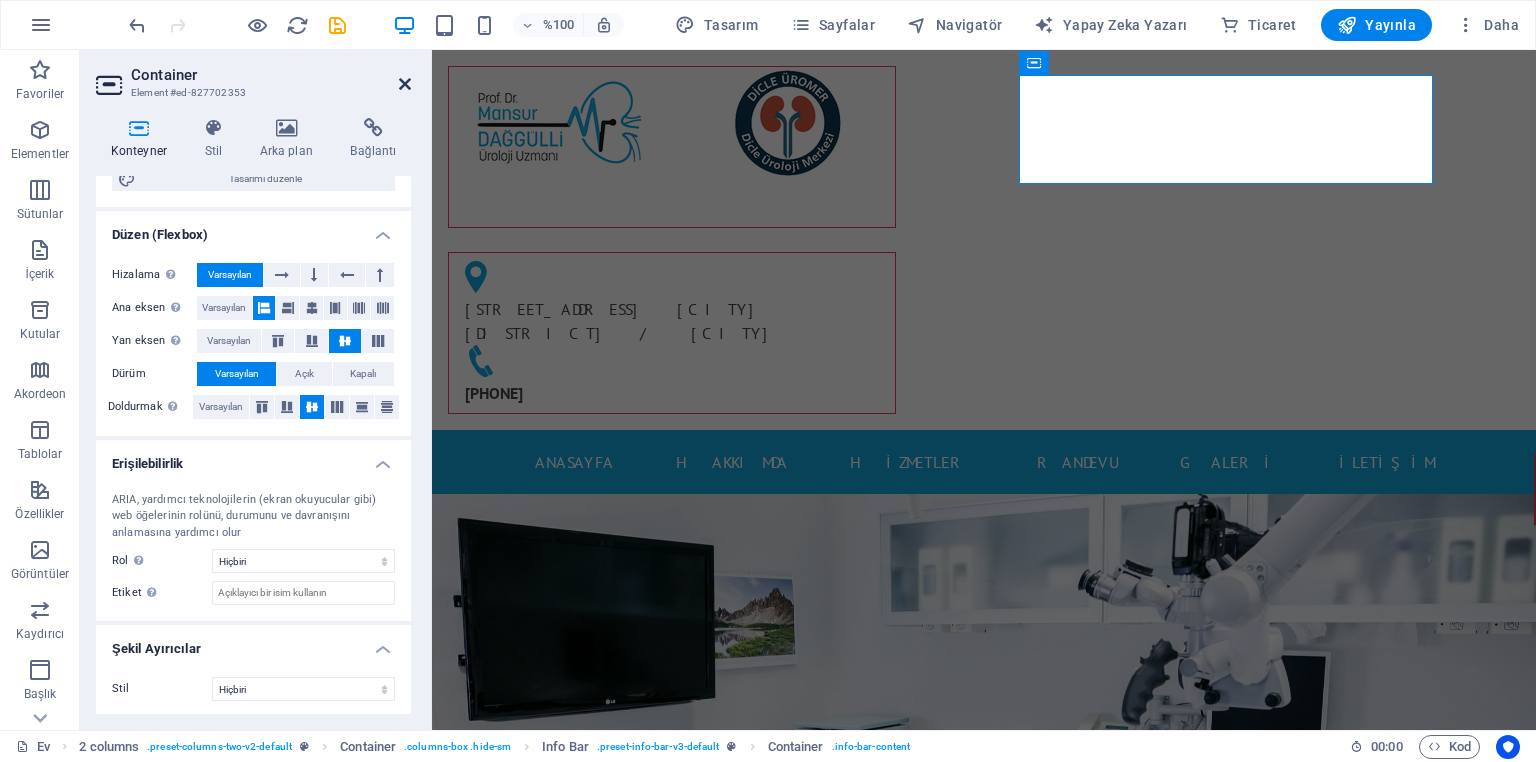 click at bounding box center (405, 84) 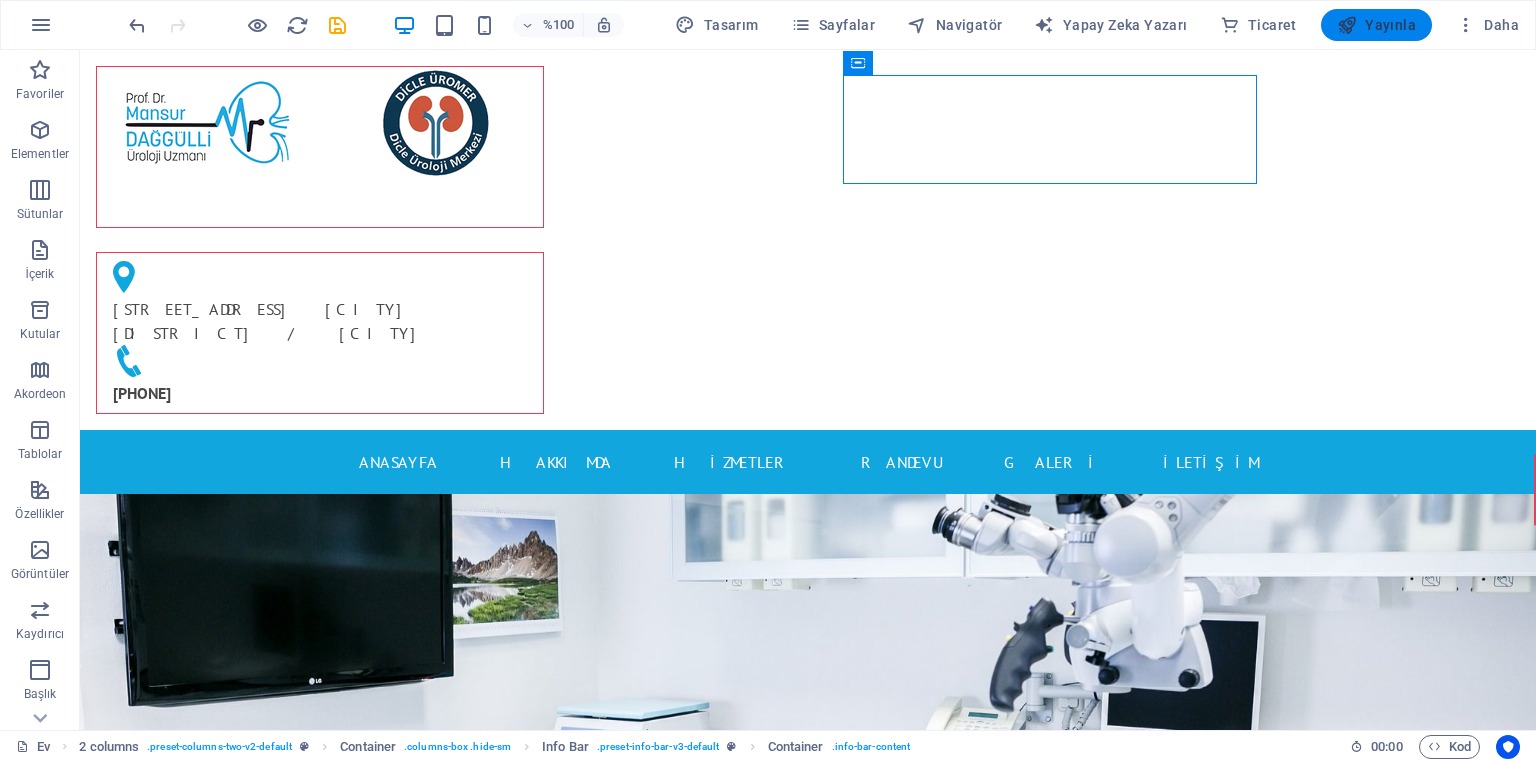 click on "Yayınla" at bounding box center [1376, 25] 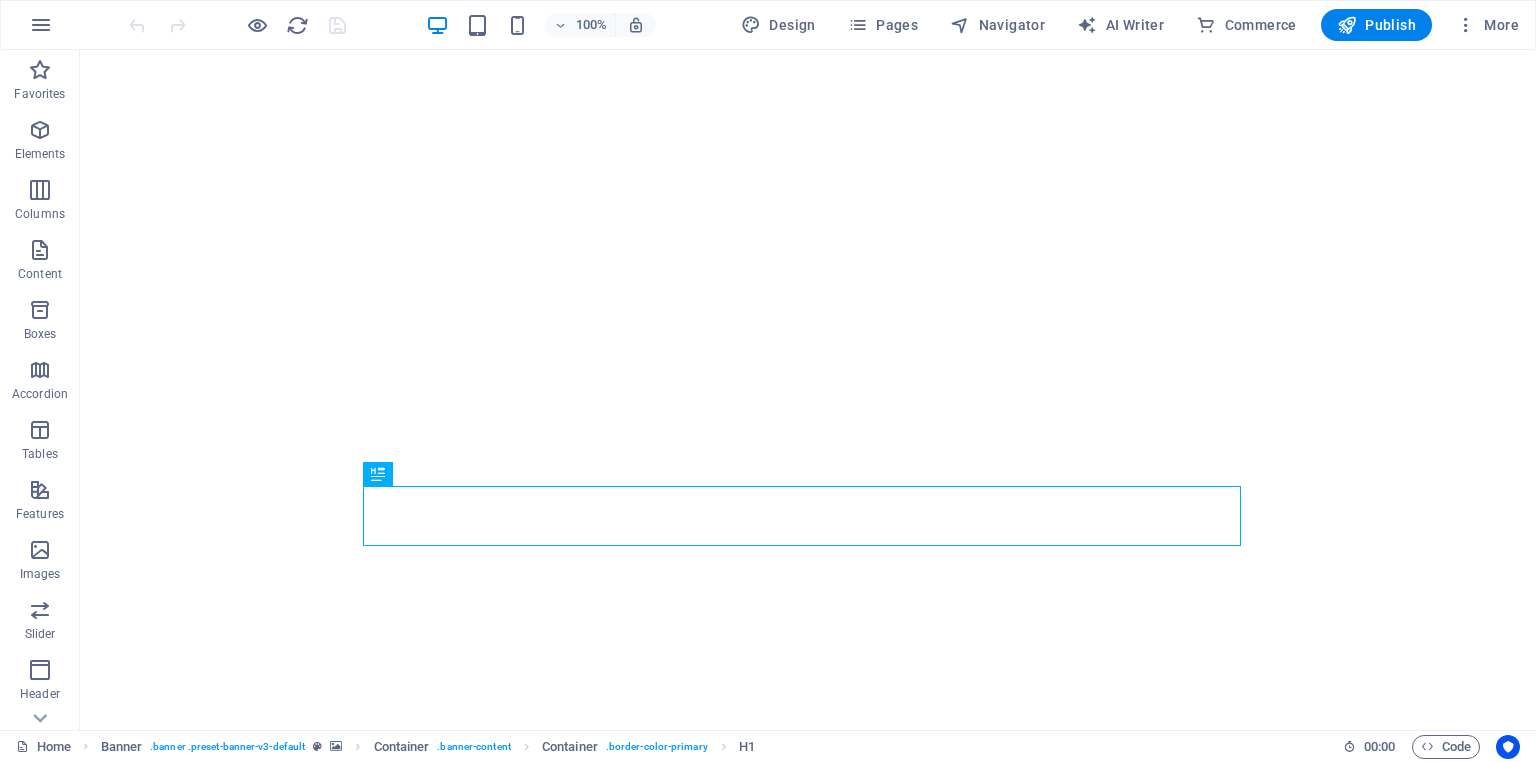 scroll, scrollTop: 0, scrollLeft: 0, axis: both 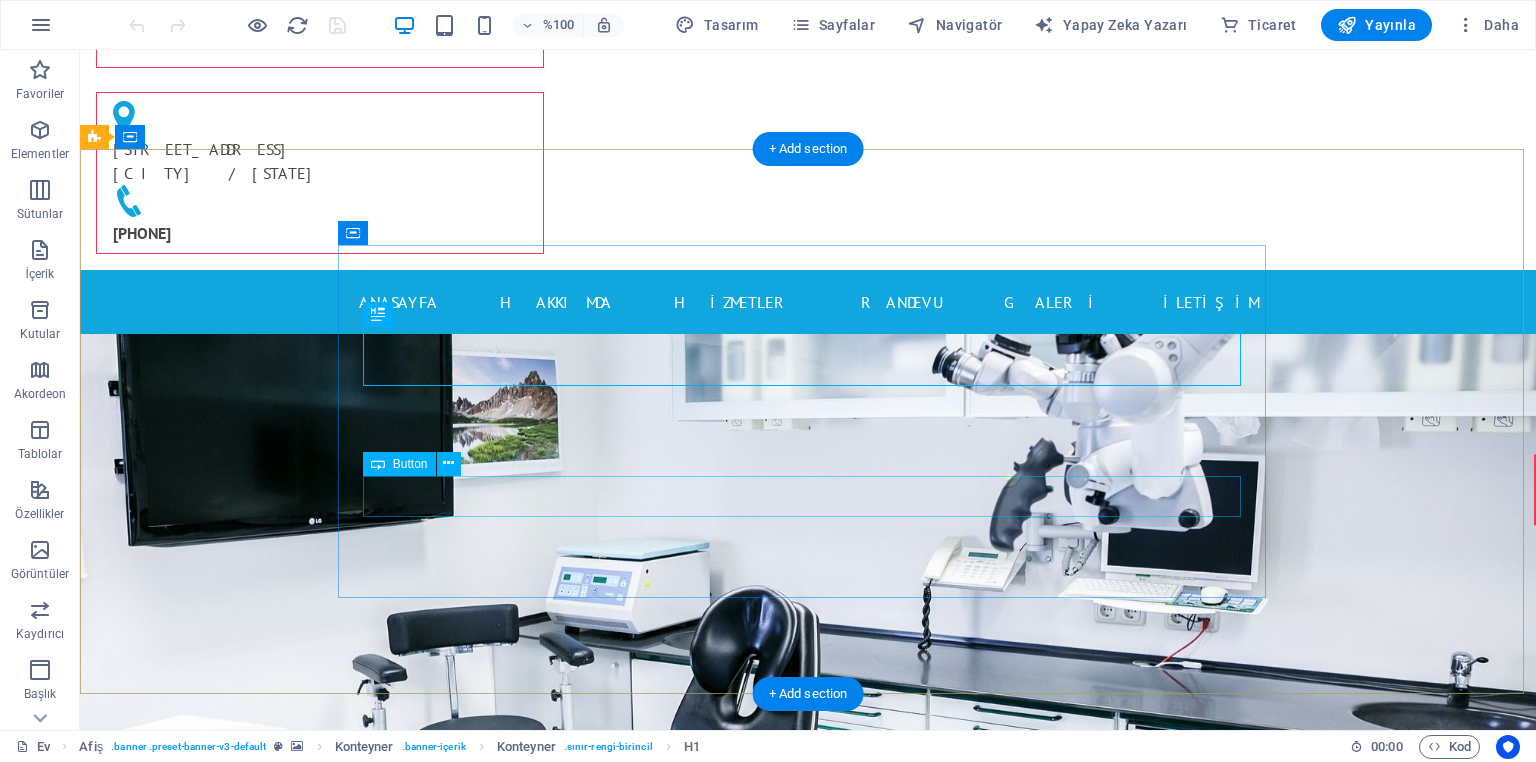 click on "Daha fazla bilgi edin" at bounding box center [808, 1211] 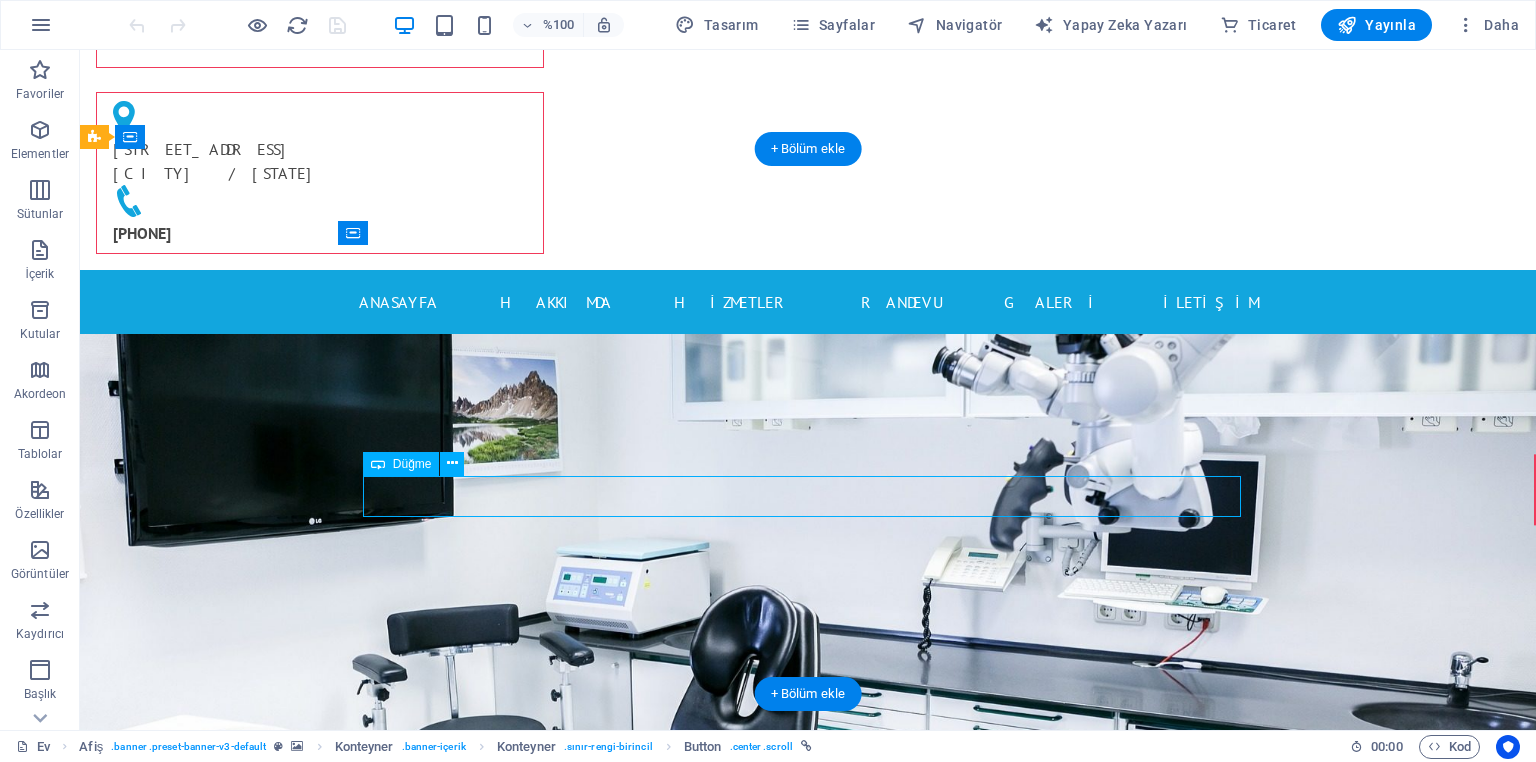 click on "Daha fazla bilgi edin" at bounding box center (808, 1211) 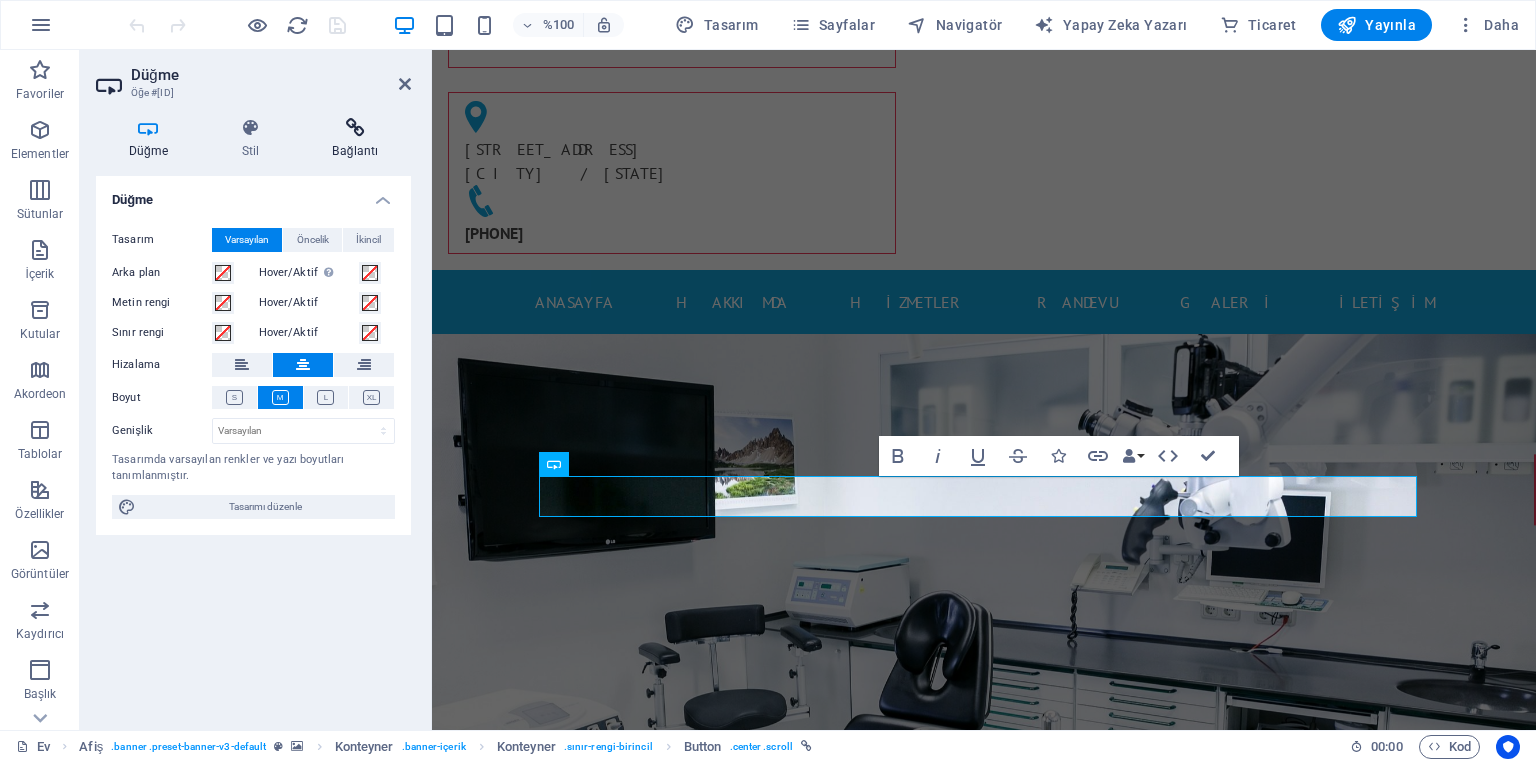 click at bounding box center [355, 128] 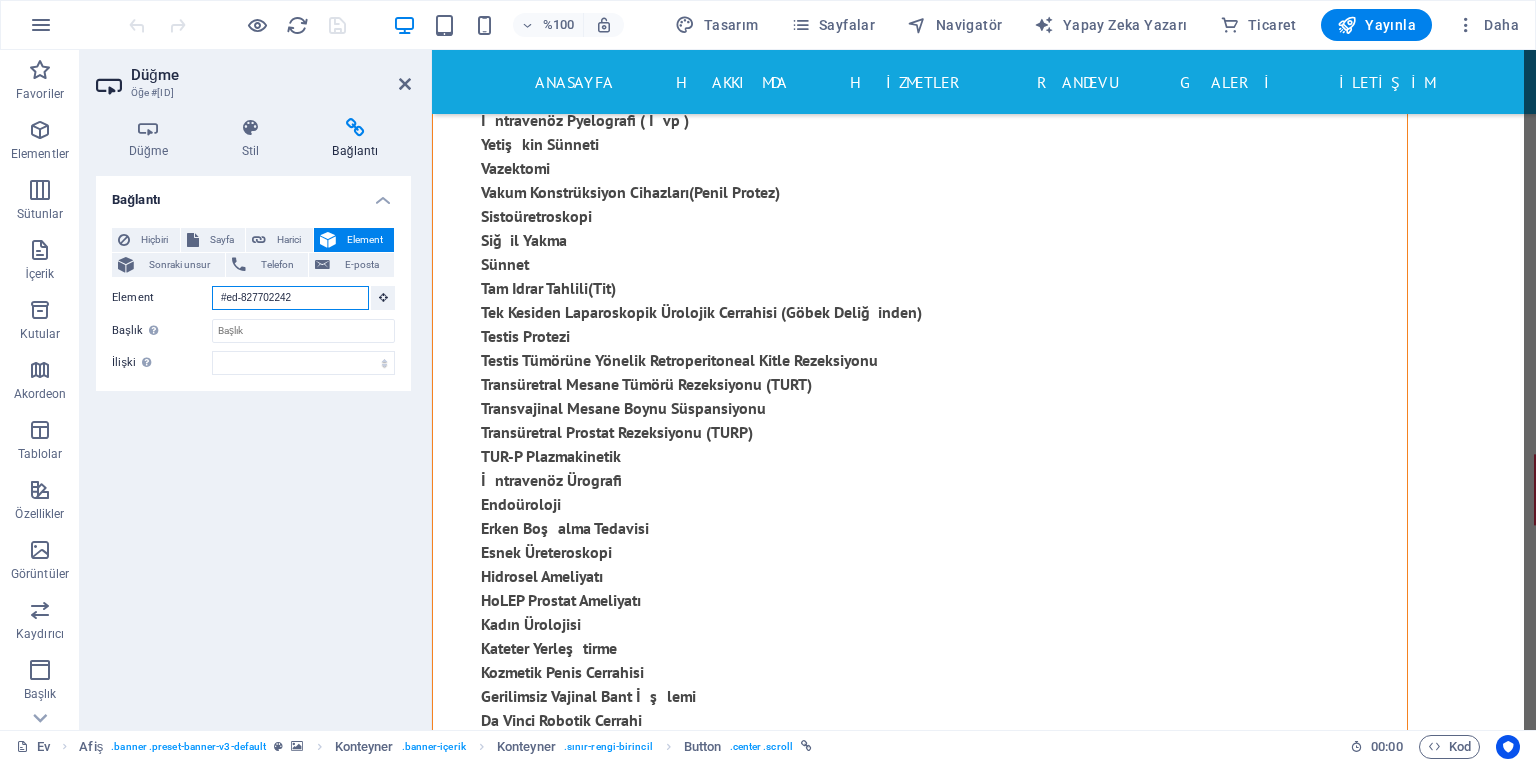 drag, startPoint x: 316, startPoint y: 296, endPoint x: 217, endPoint y: 295, distance: 99.00505 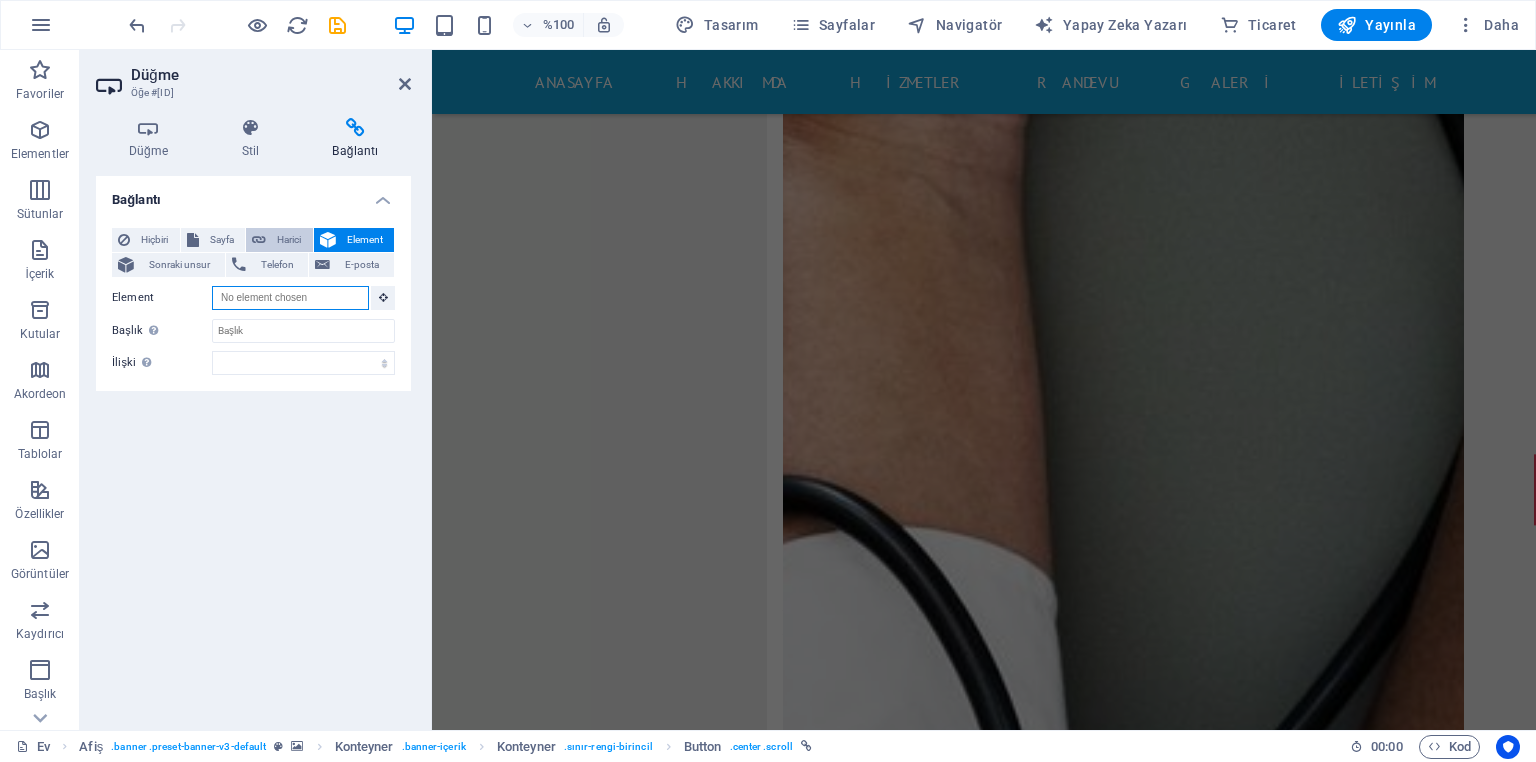 type 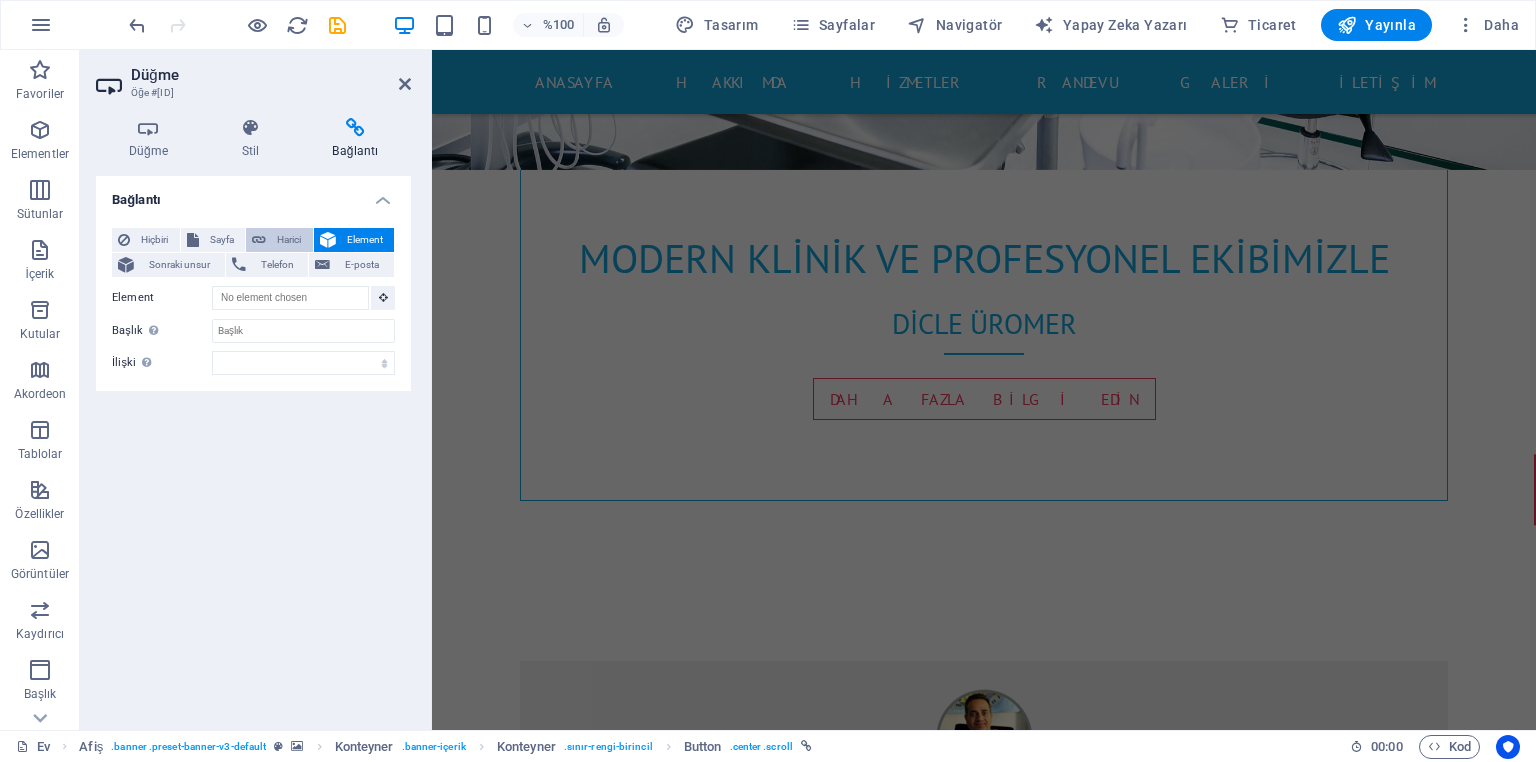 click on "Harici" at bounding box center [289, 239] 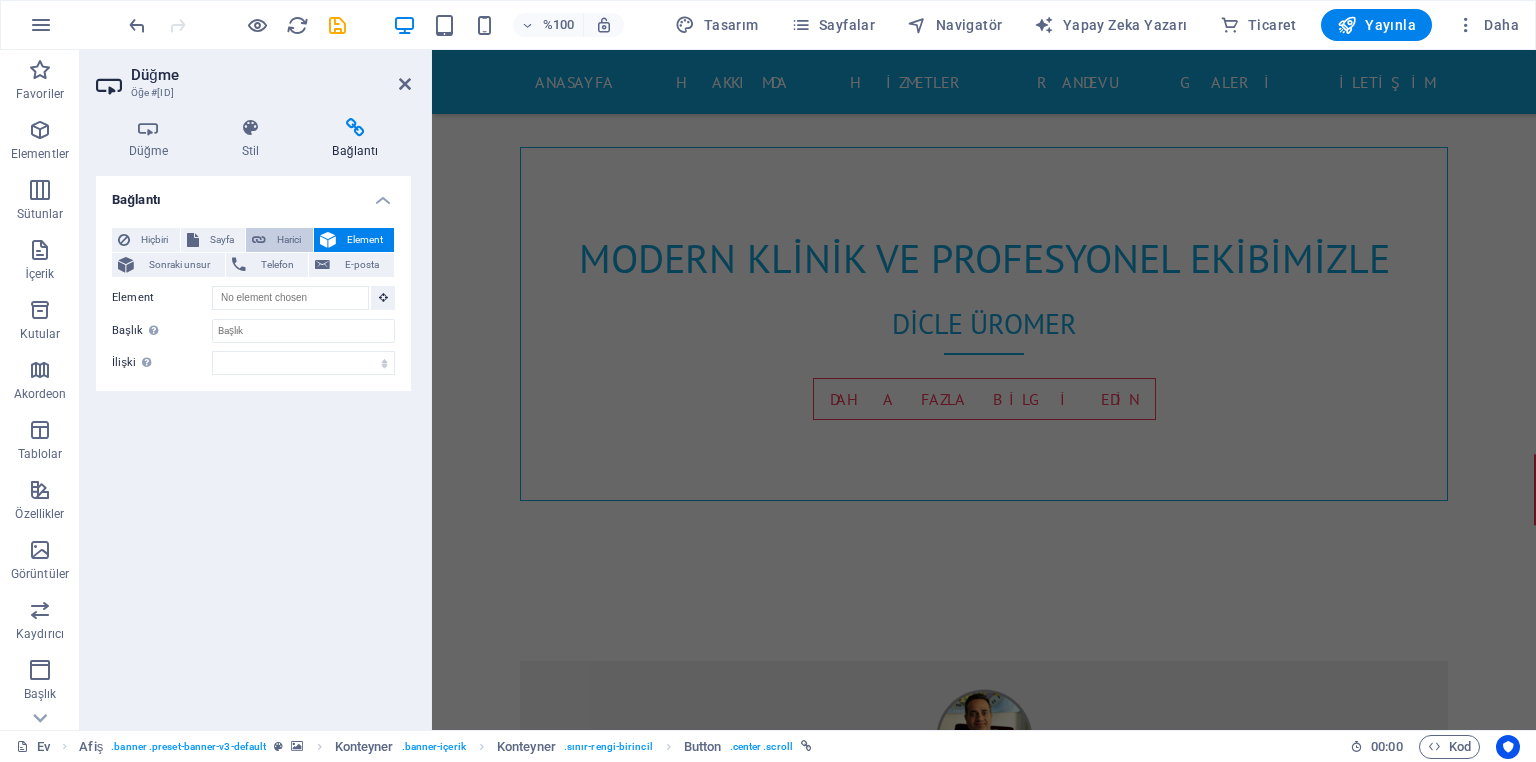 select on "blank" 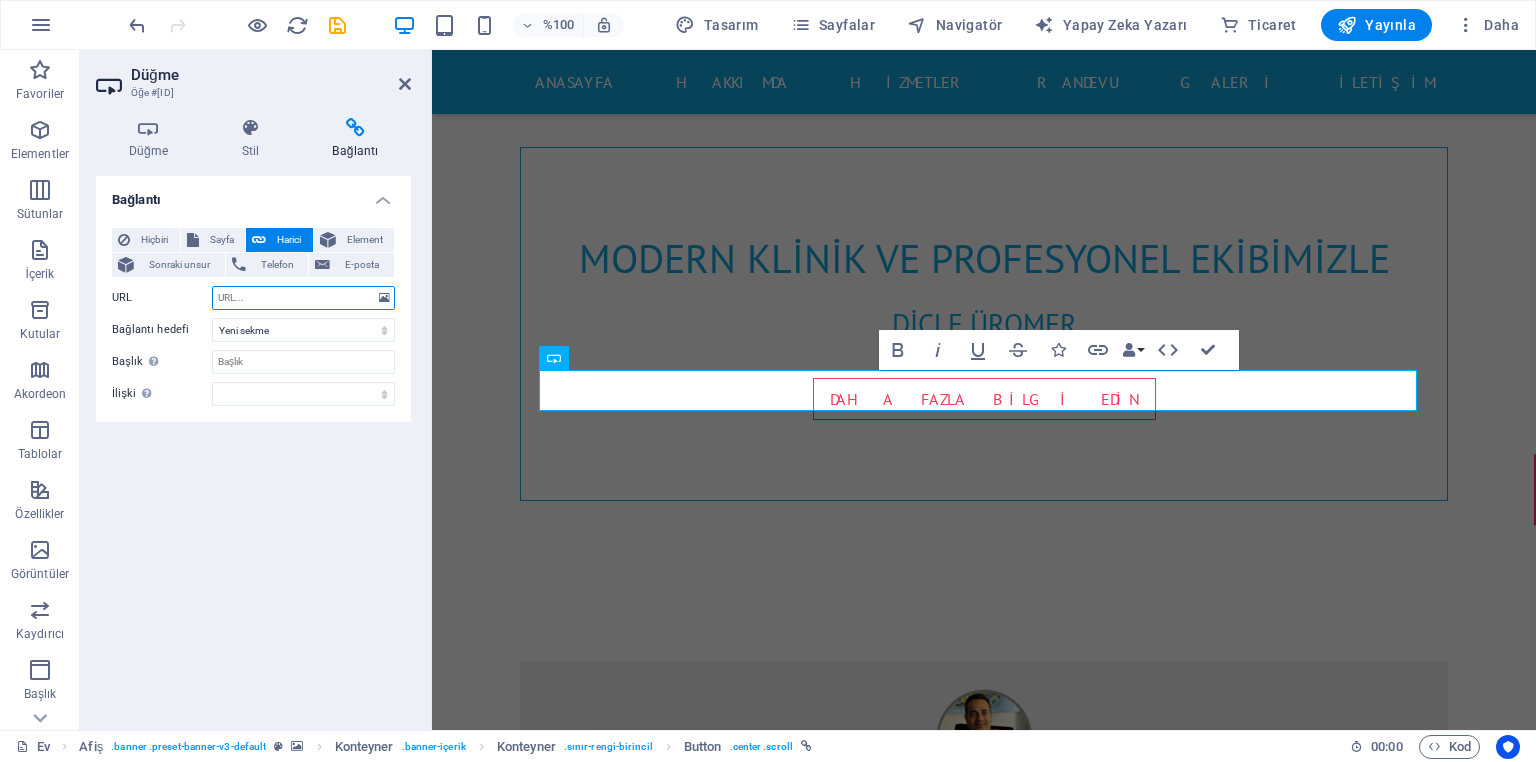 scroll, scrollTop: 250, scrollLeft: 0, axis: vertical 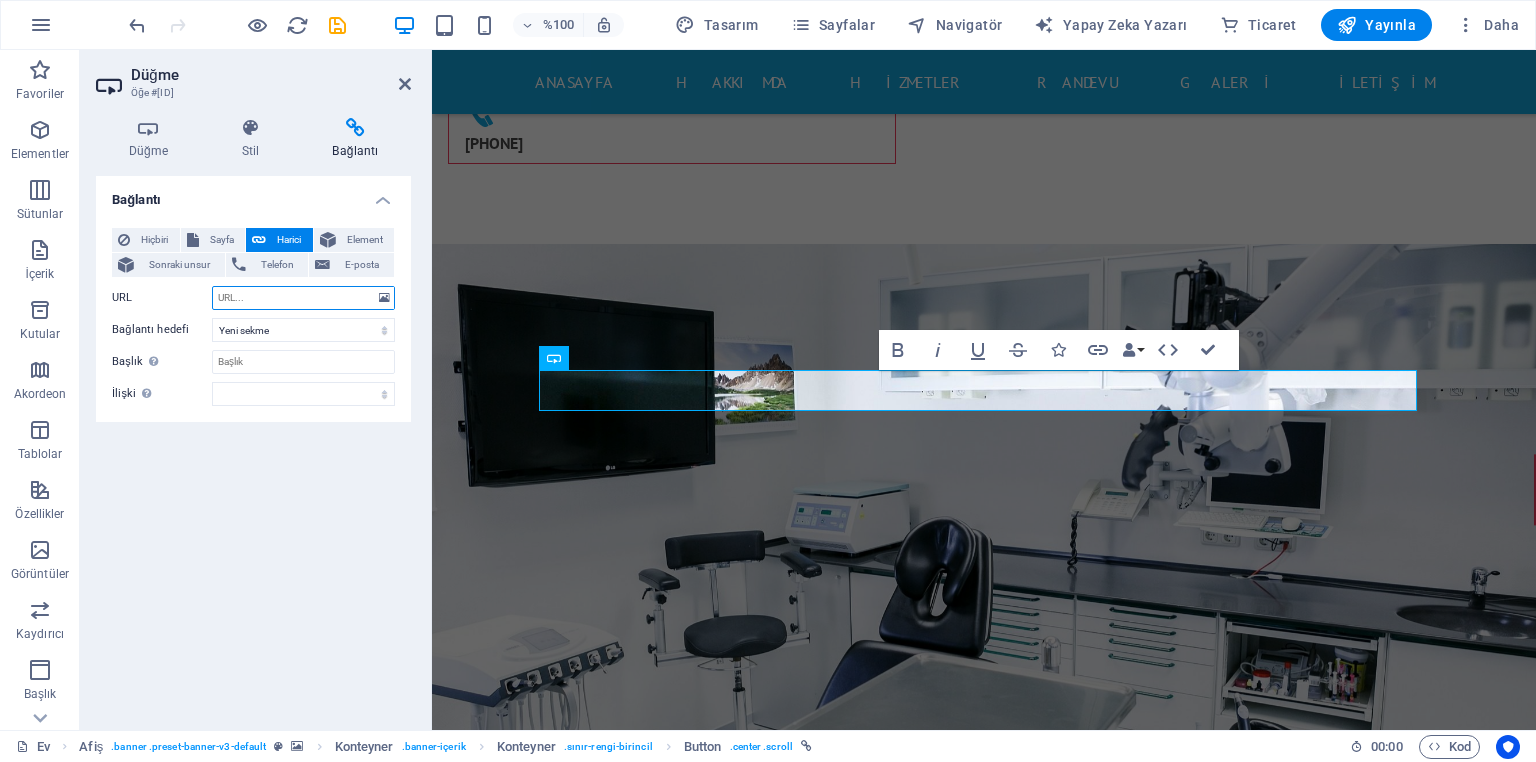 paste on "https://www.instagram.com/dicleuromer" 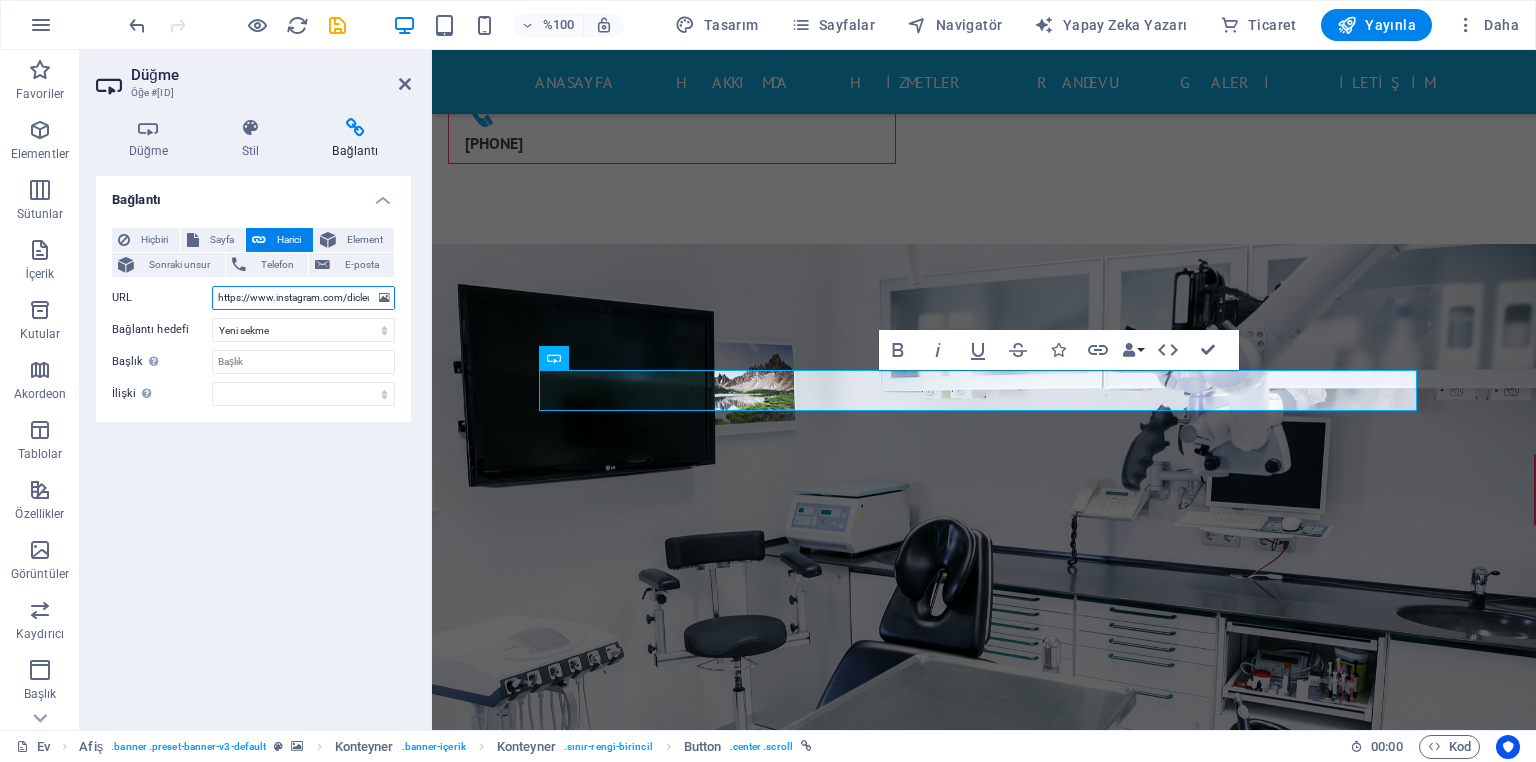 scroll, scrollTop: 0, scrollLeft: 29, axis: horizontal 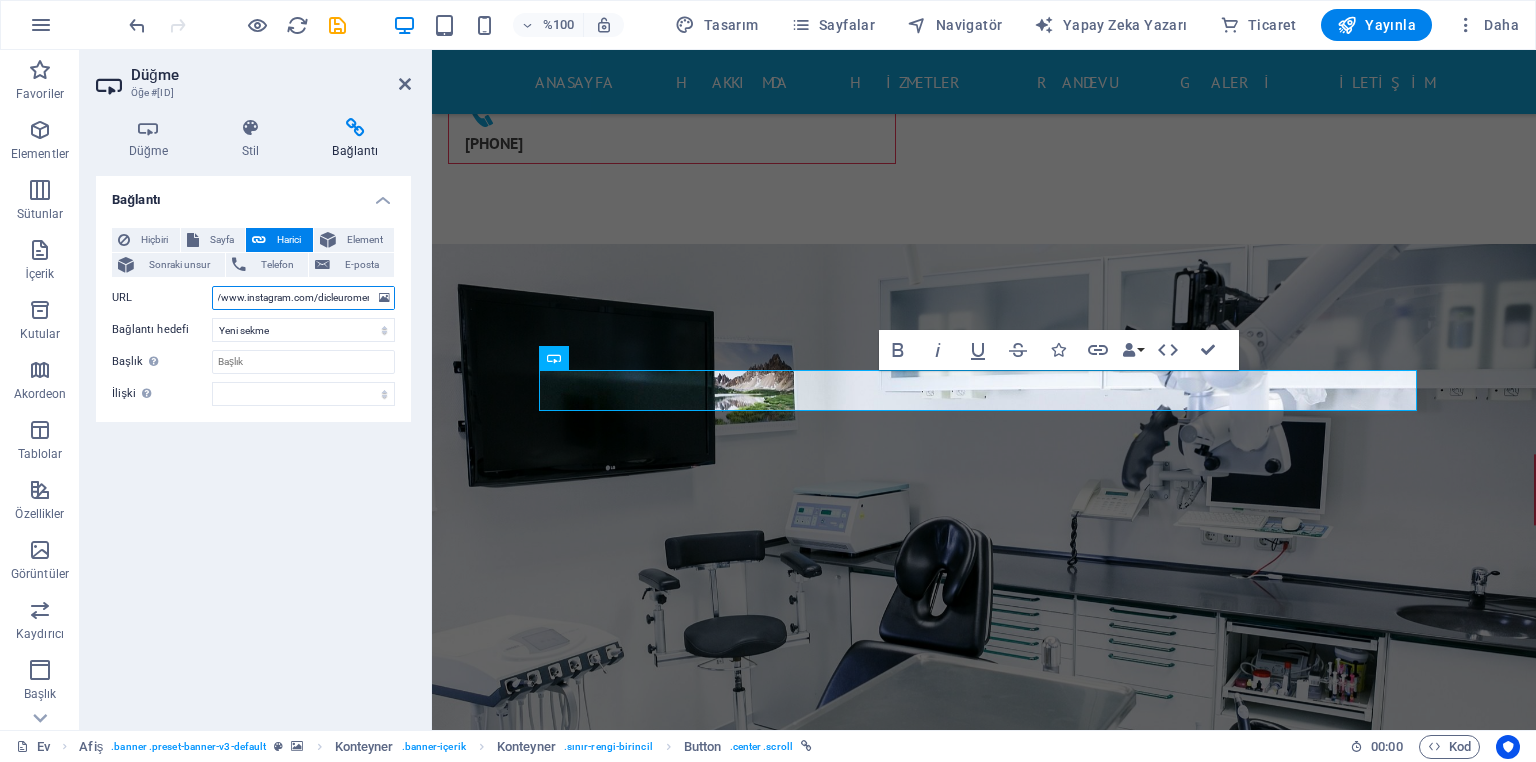 type on "https://www.instagram.com/dicleuromer" 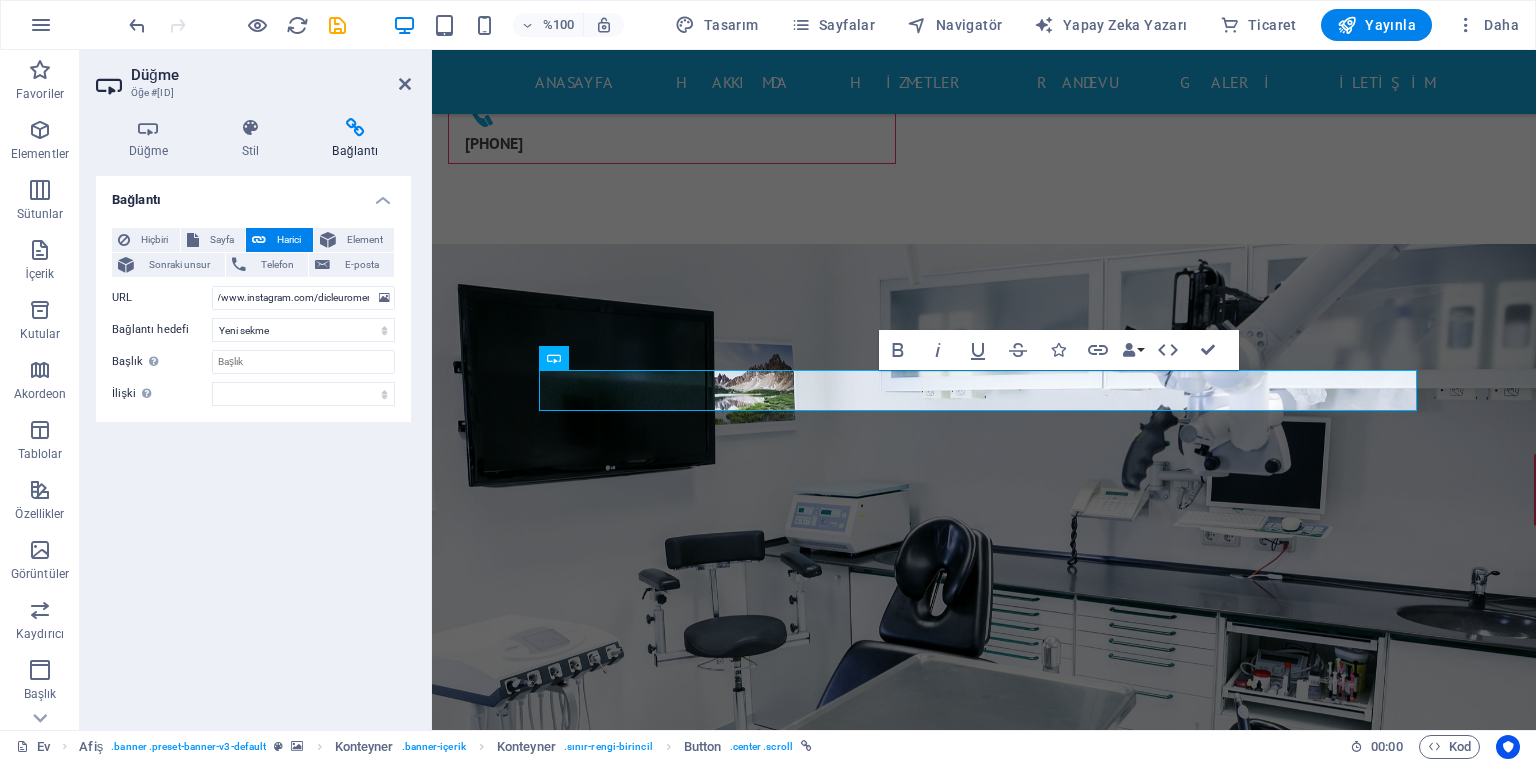 click on "Bağlantı Hiçbiri Sayfa Harici Element Sonraki unsur Telefon E-posta Sayfa Ev Alt sayfa Yasal Uyarı Mahremiyet Element
URL https://www.instagram.com/dicleuromer Telefon E-posta Bağlantı hedefi Yeni sekme Aynı sekme Kaplama Başlık Ek bağlantı açıklaması, bağlantı metniyle aynı olmamalıdır. Başlık, genellikle fare öğenin üzerine geldiğinde araç ipucu metni olarak gösterilir. Emin değilseniz boş bırakın. İlişki Bu bağlantının bağlantı hedefiyle ilişkisini  ayarlar  . Örneğin, "nofollow" değeri, arama motorlarına bağlantıyı takip etmemelerini söyler. Boş bırakılabilir. alternatif yazar yer imi harici yardım lisans Sonraki takip etme referans yok noopener önceki aramak etiket" at bounding box center [253, 445] 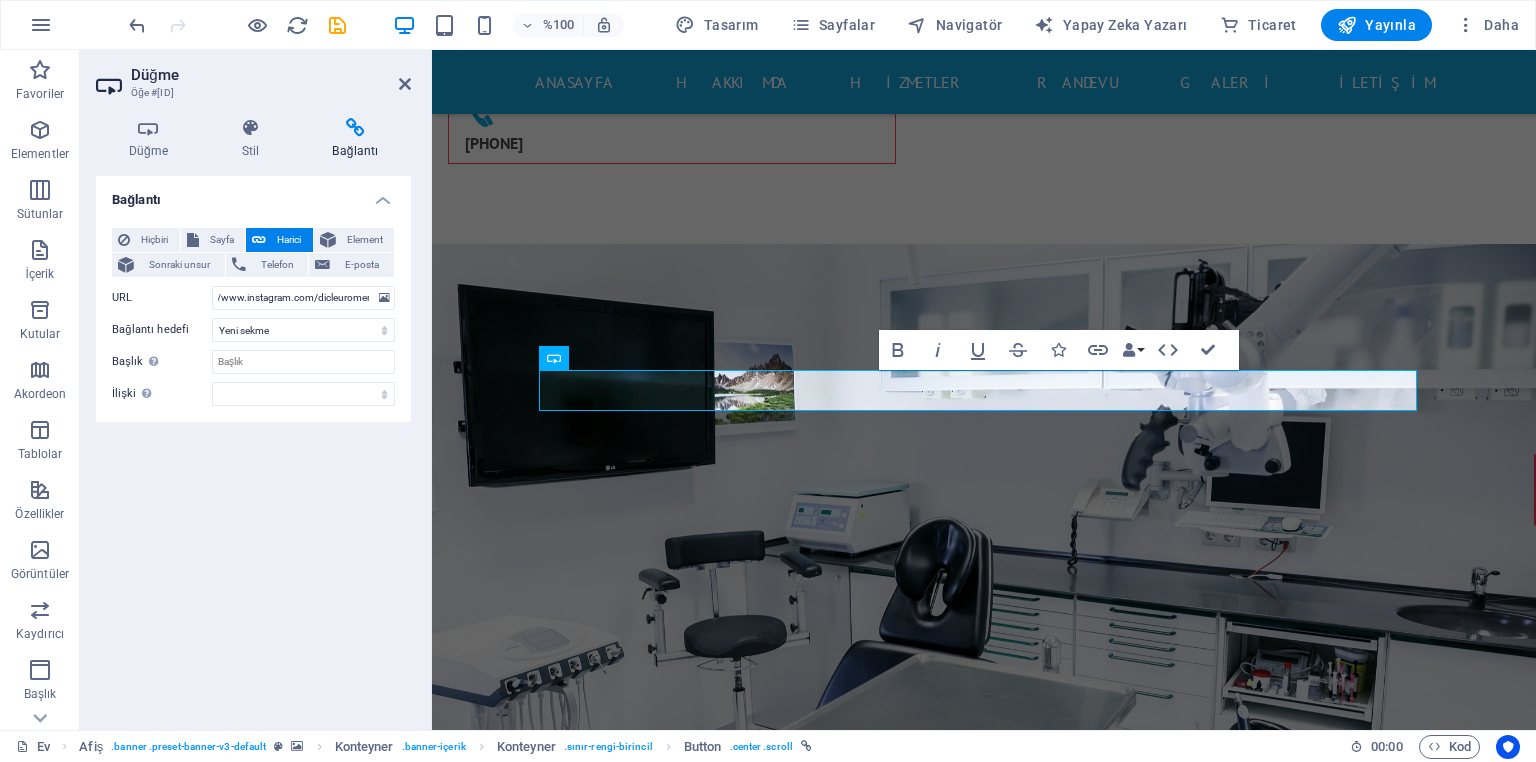 scroll, scrollTop: 0, scrollLeft: 0, axis: both 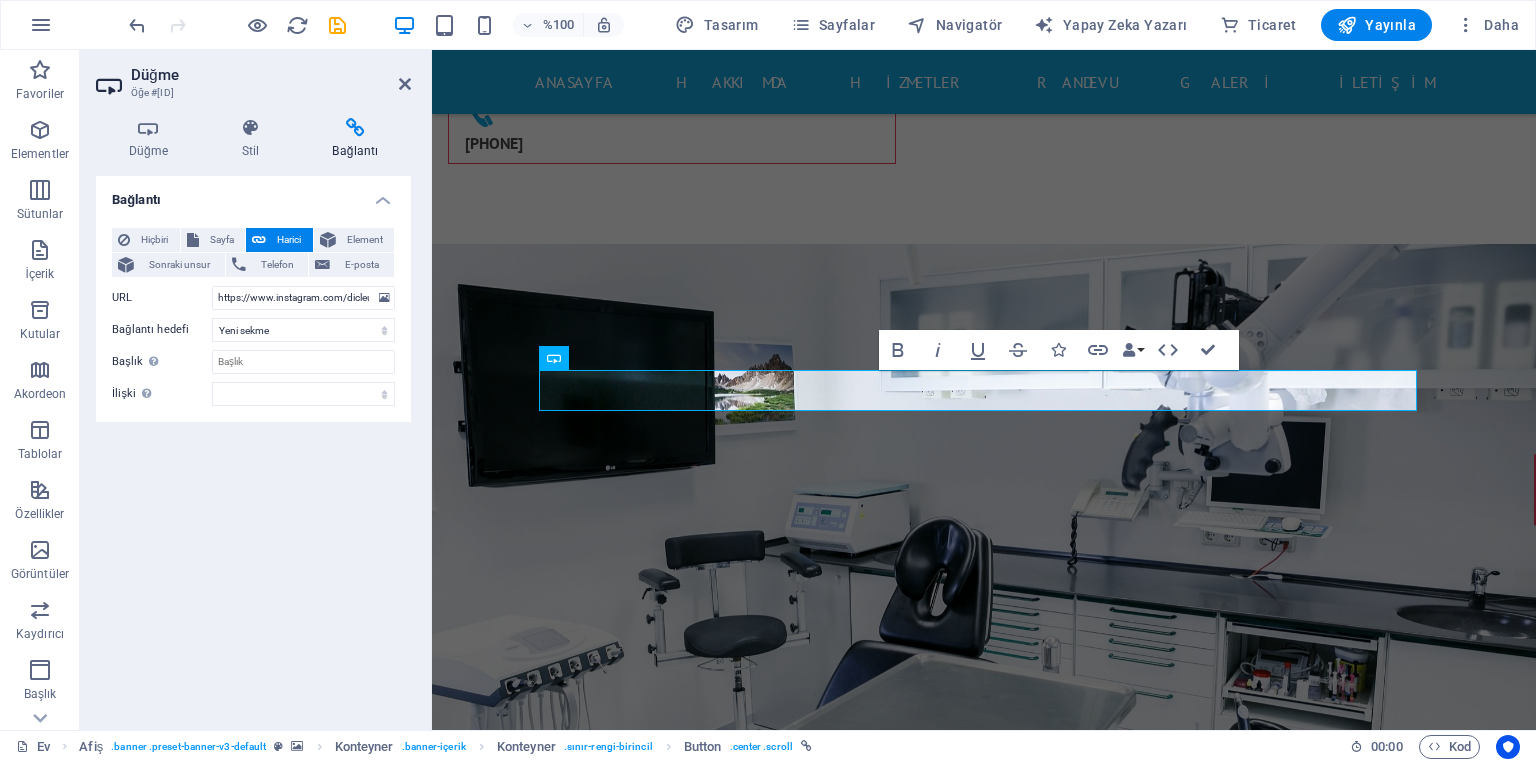 click on "Düğme Öğe #ed-827702398" at bounding box center (253, 76) 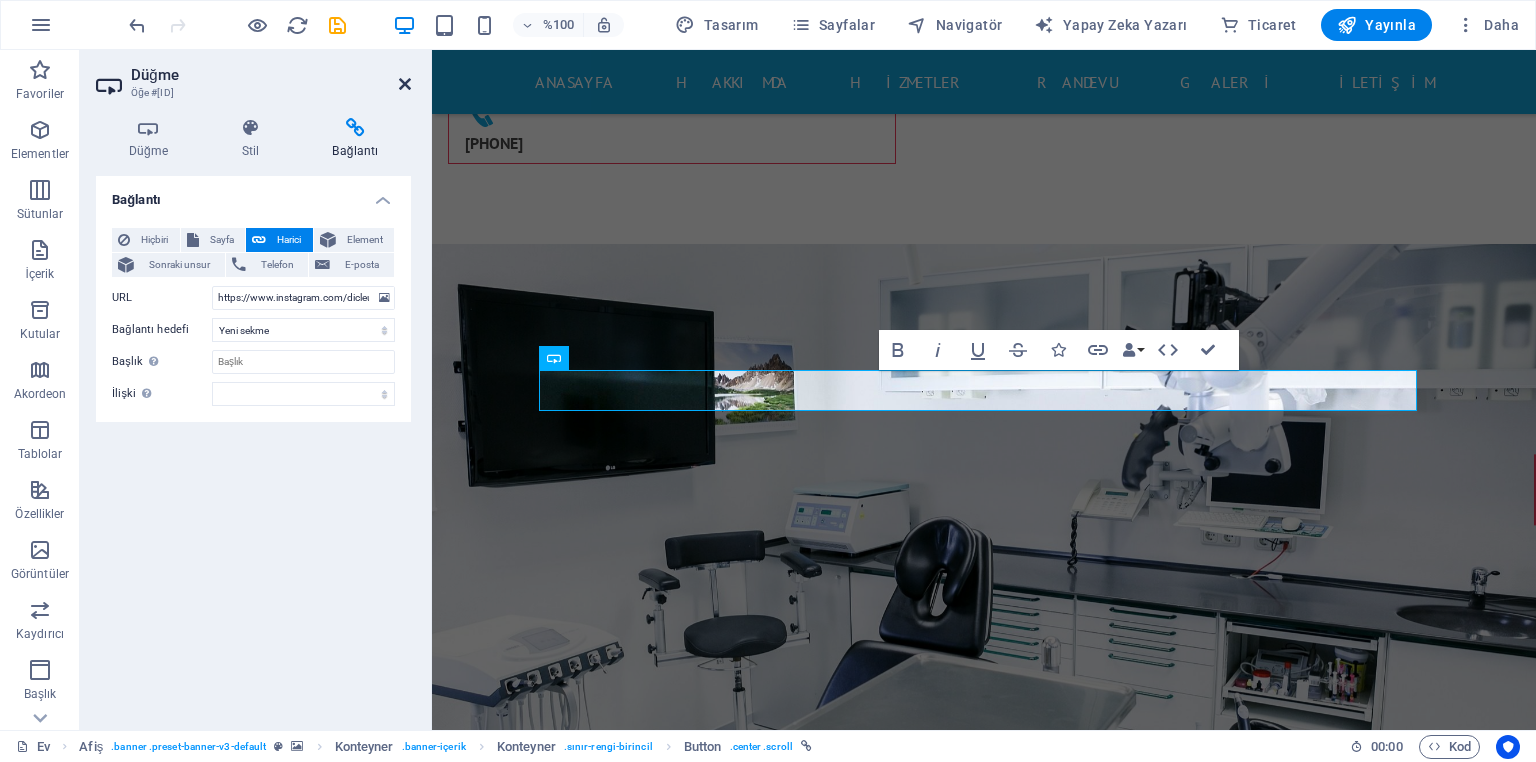 click at bounding box center (405, 84) 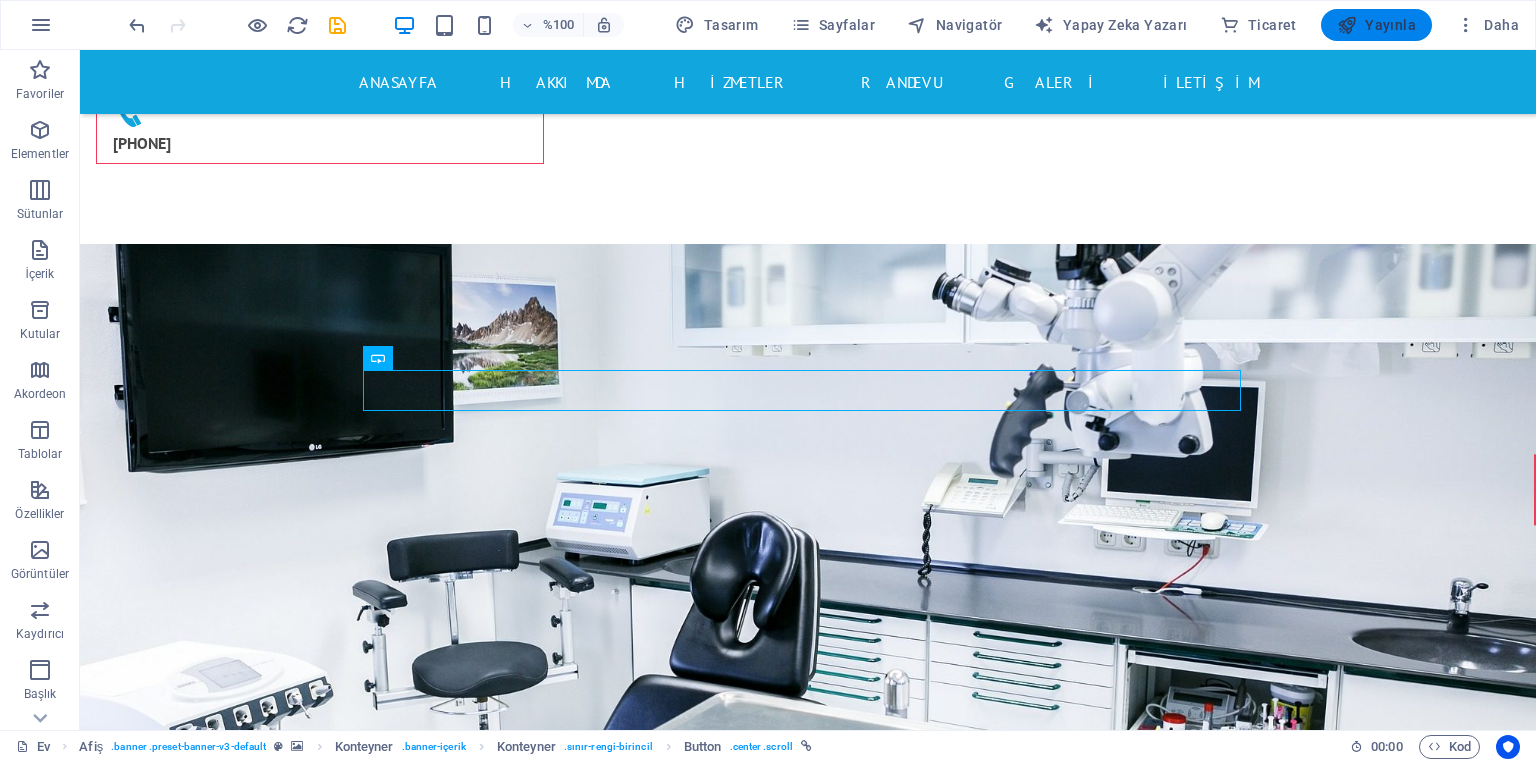 click on "Yayınla" at bounding box center (1390, 25) 